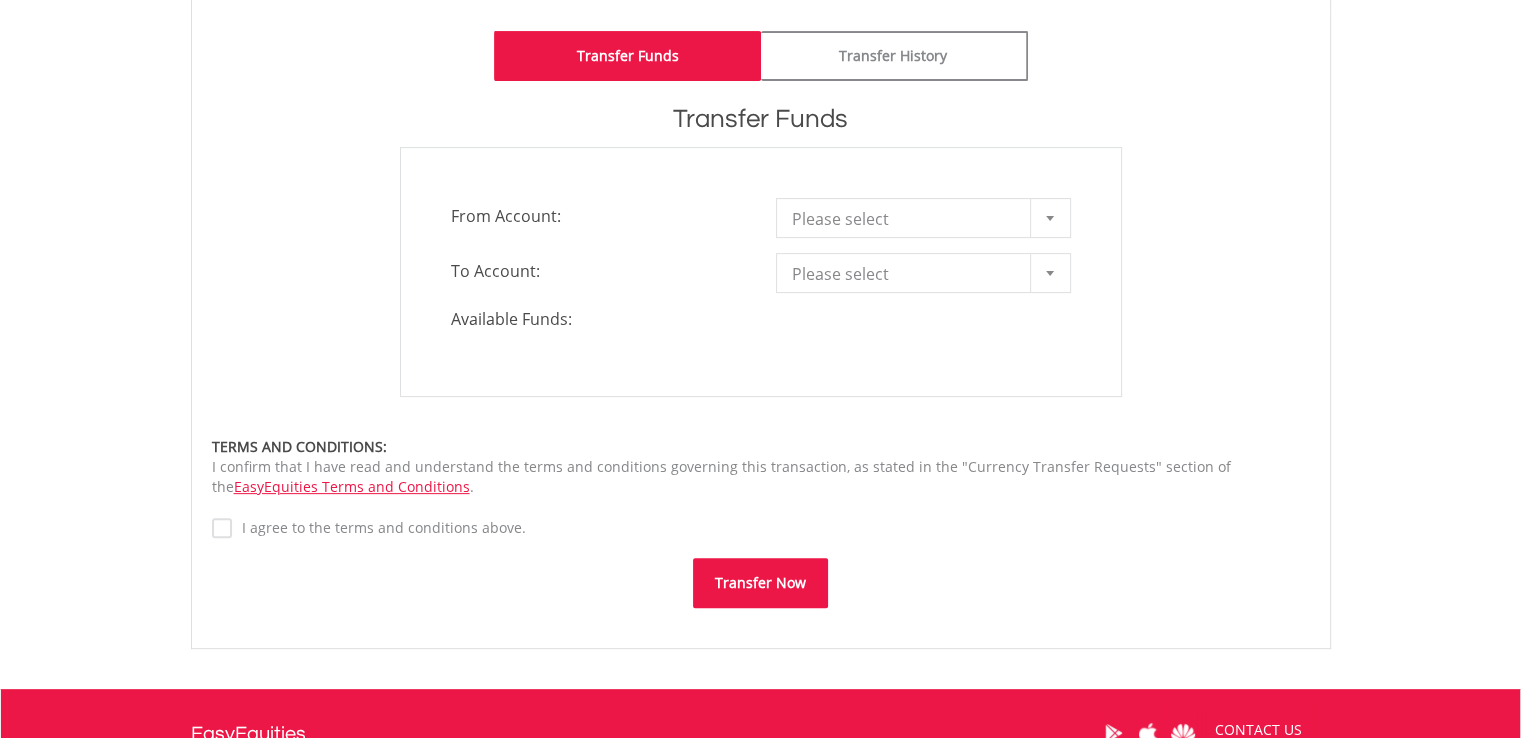 scroll, scrollTop: 562, scrollLeft: 0, axis: vertical 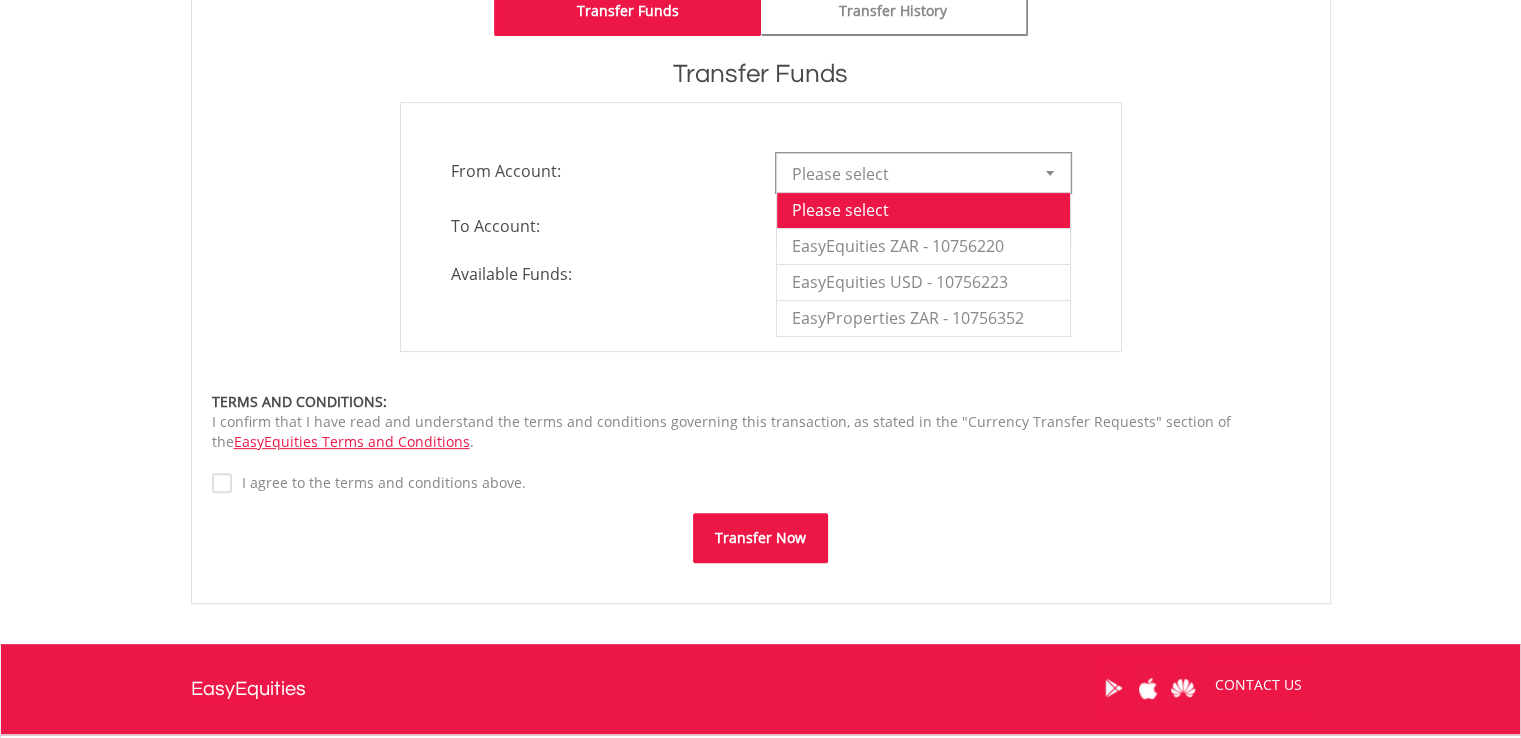 click on "Please select" at bounding box center [908, 174] 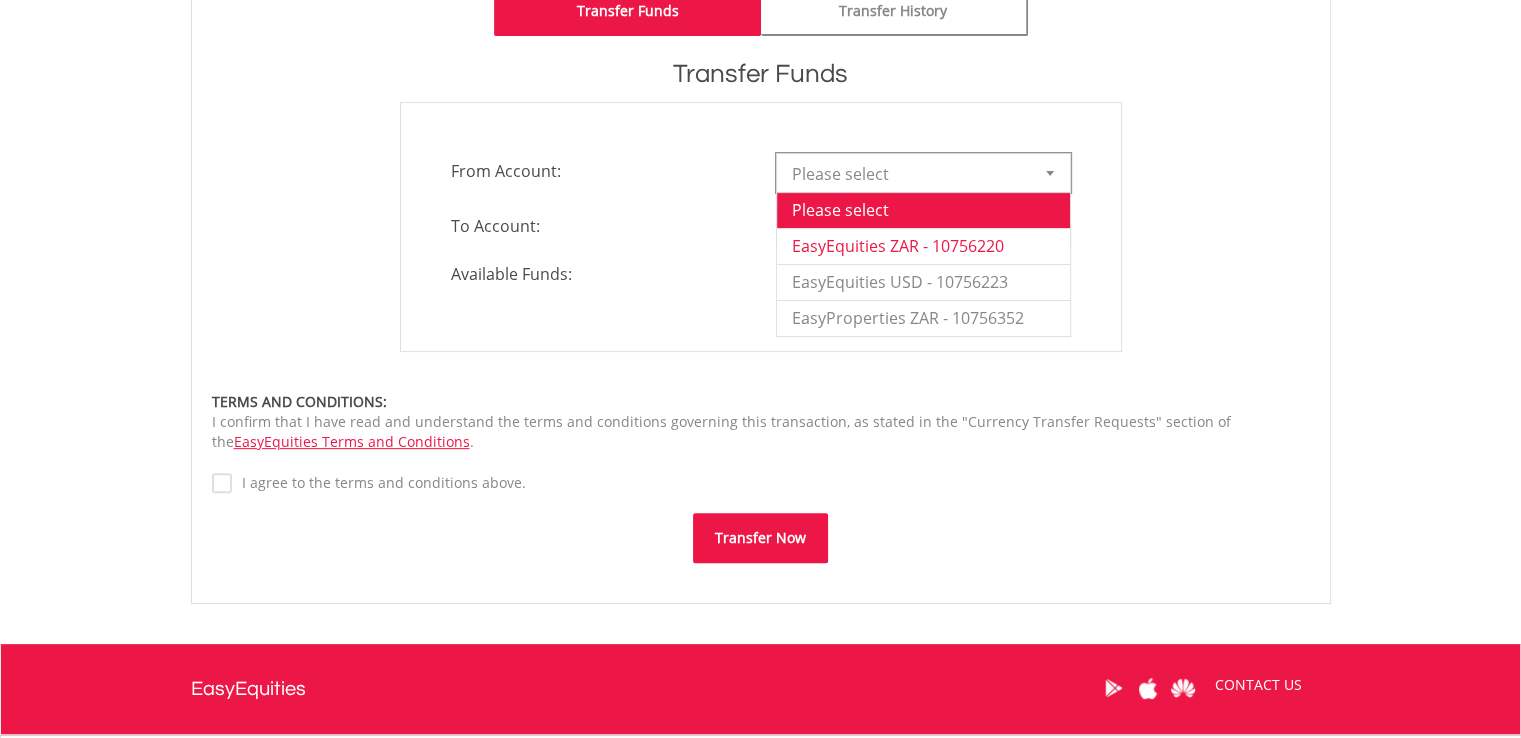 click on "EasyEquities ZAR - 10756220" at bounding box center [923, 246] 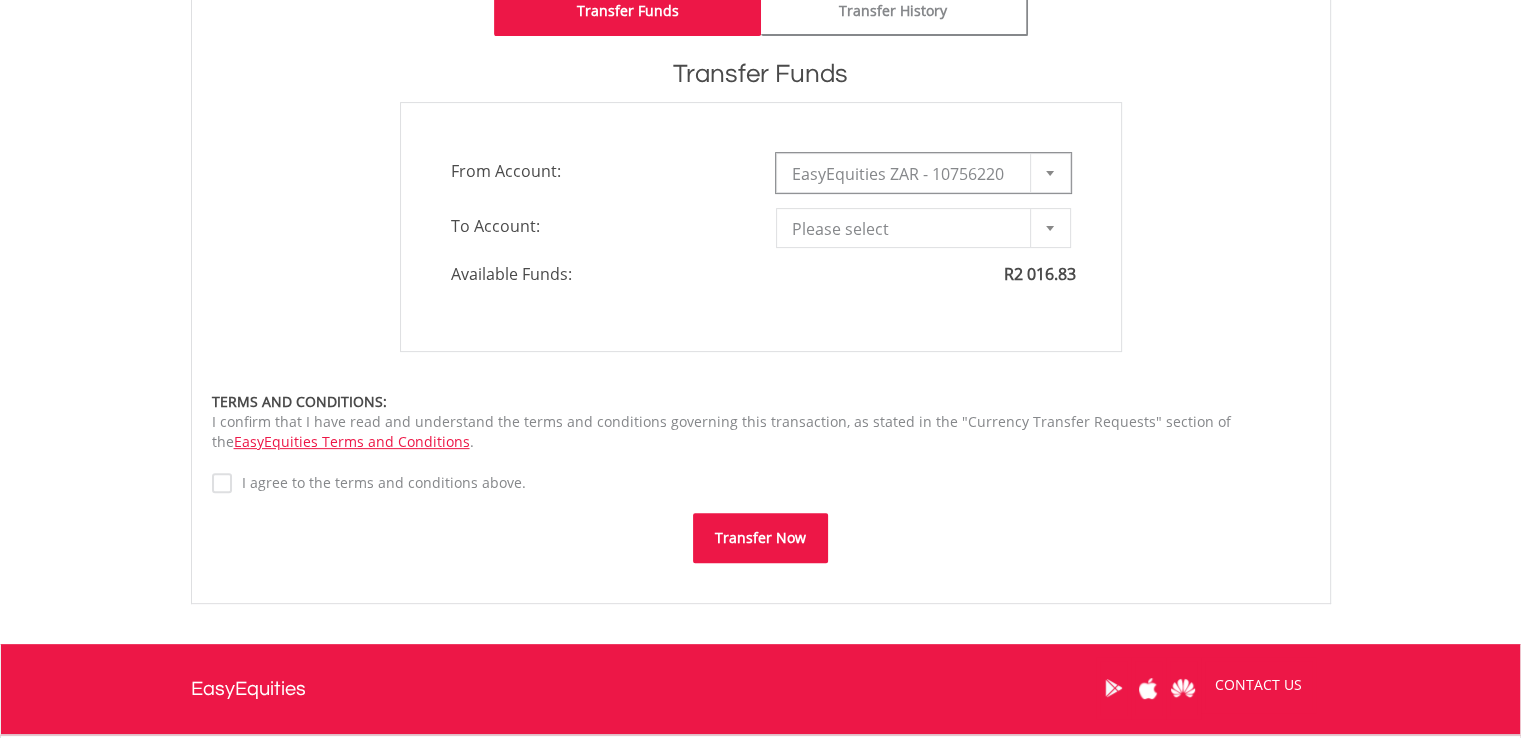 click on "Please select" at bounding box center [908, 229] 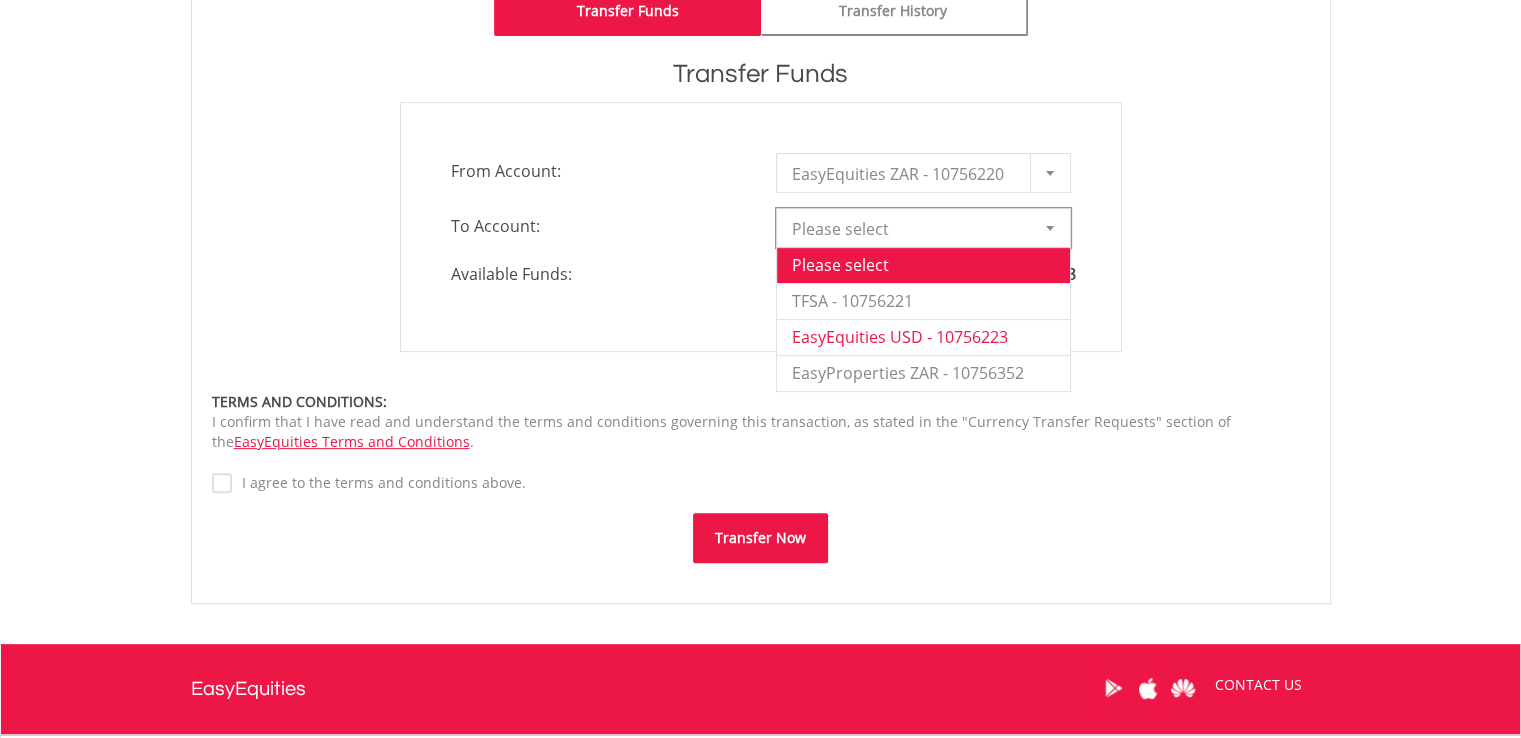 click on "EasyEquities USD - [ACCOUNT_NUMBER]" at bounding box center [923, 337] 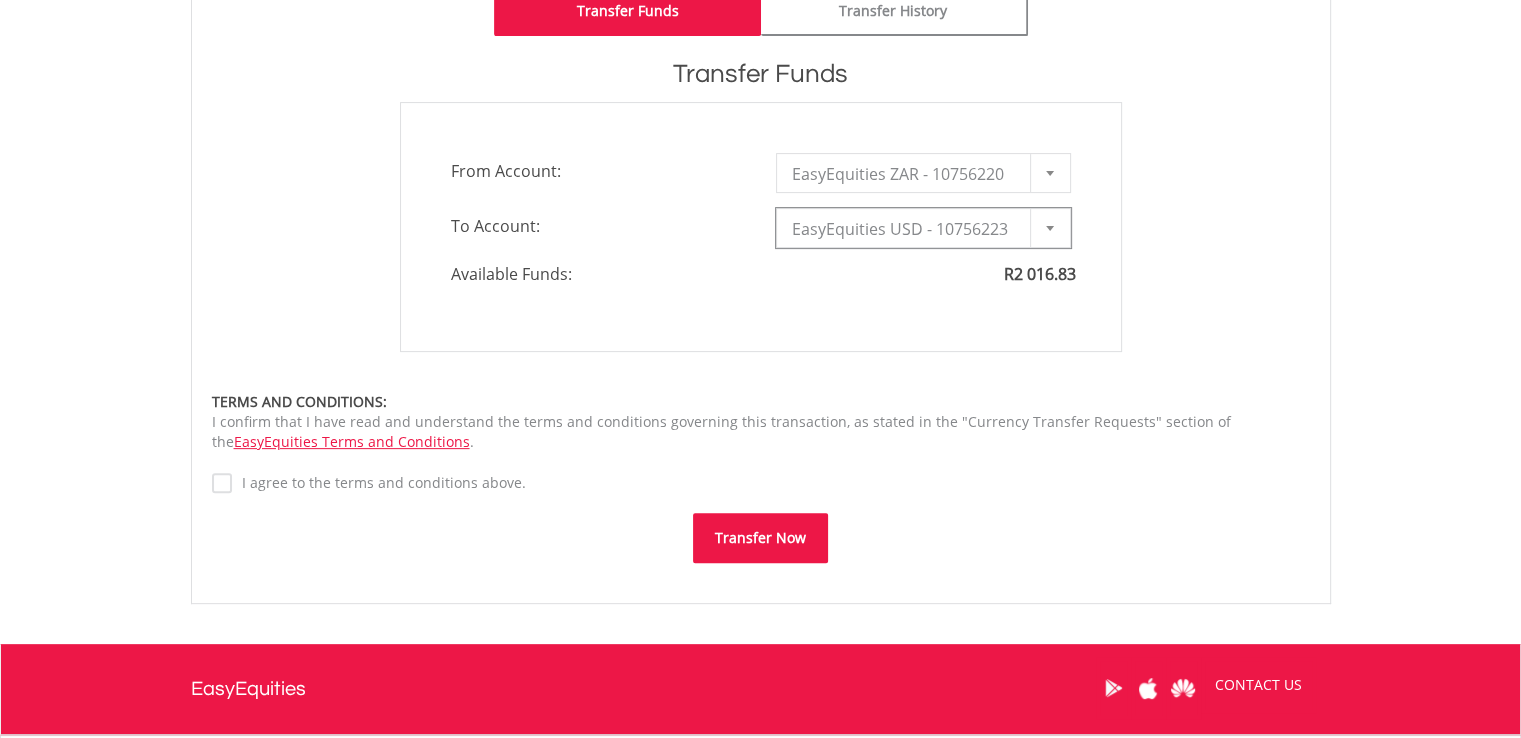 type on "*" 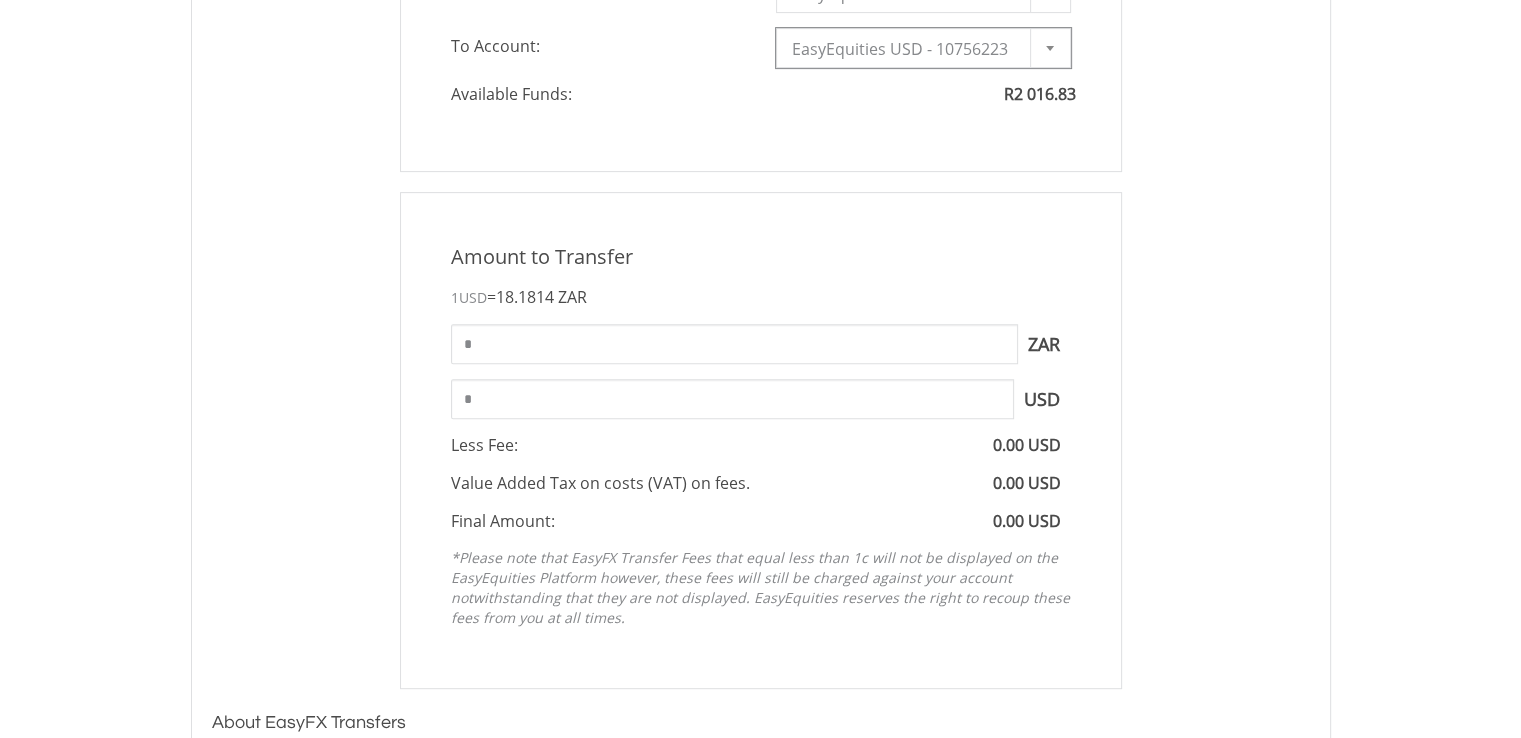 scroll, scrollTop: 763, scrollLeft: 0, axis: vertical 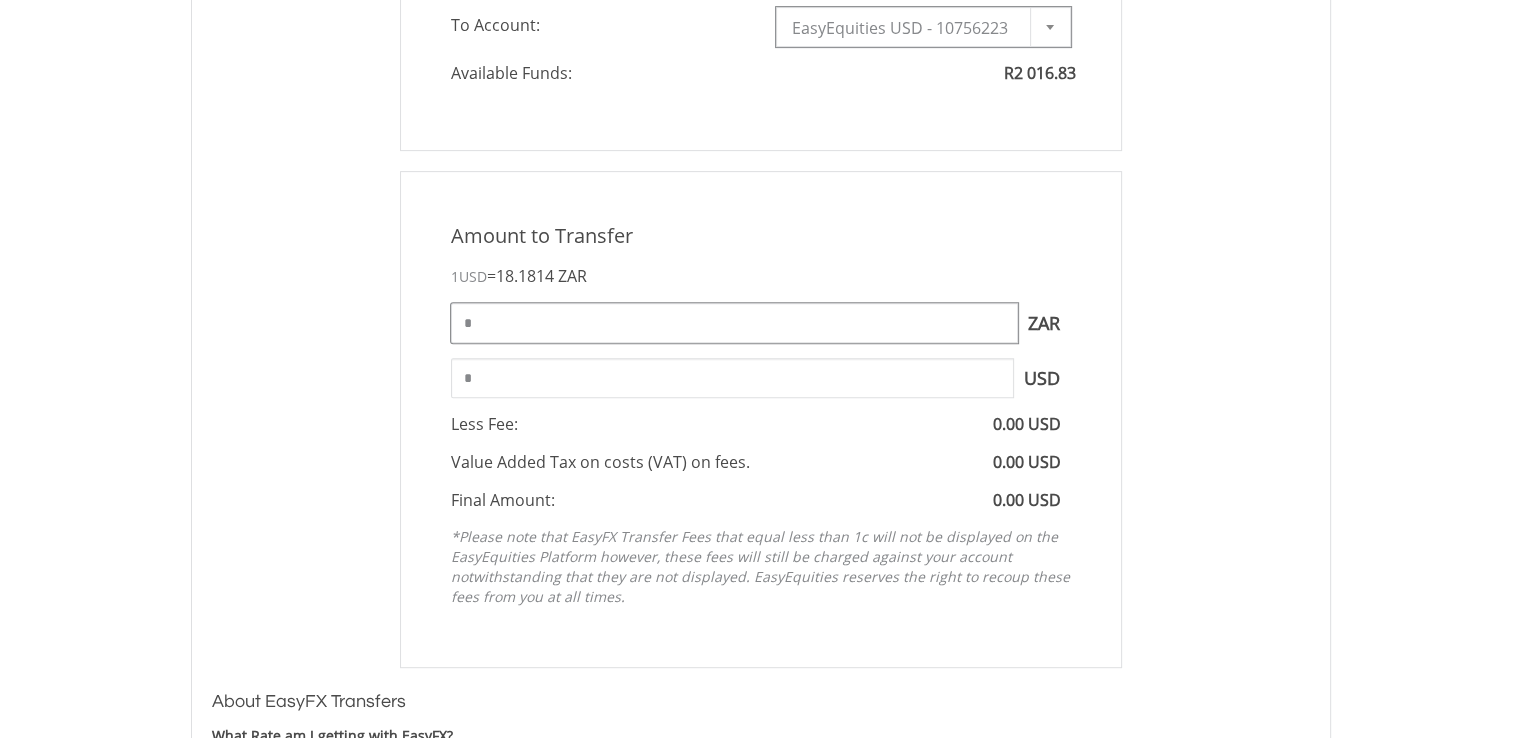 click on "*" at bounding box center (734, 323) 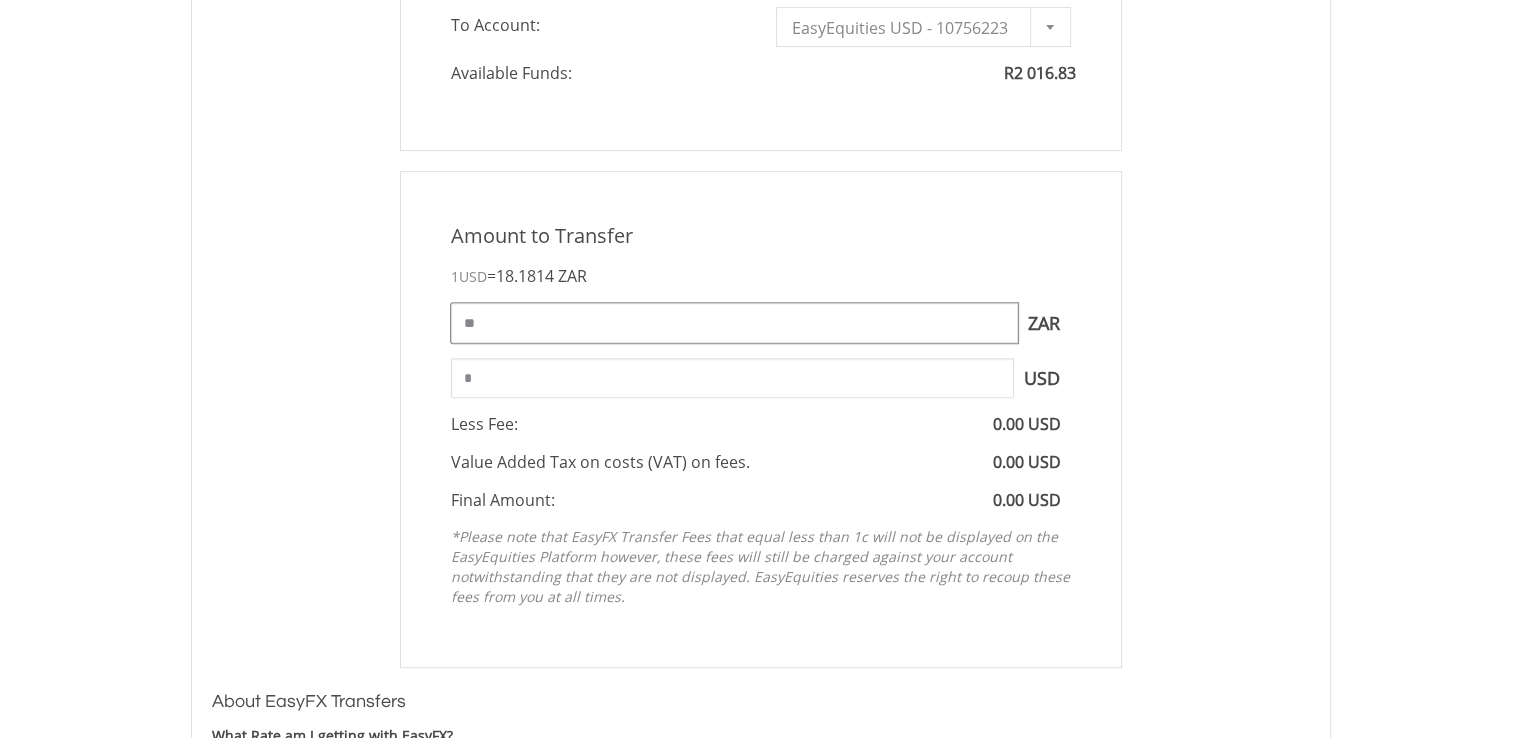 type on "*" 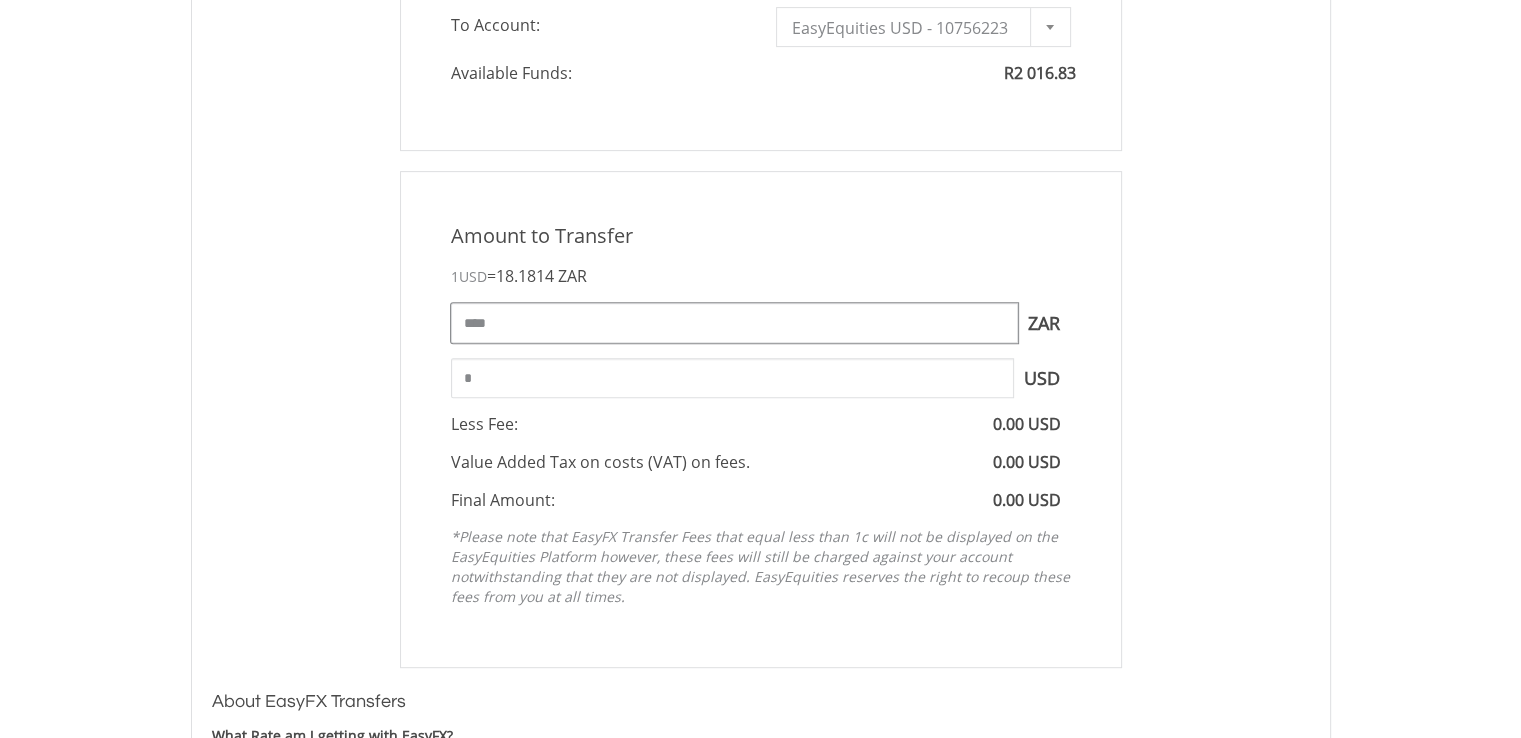 type on "****" 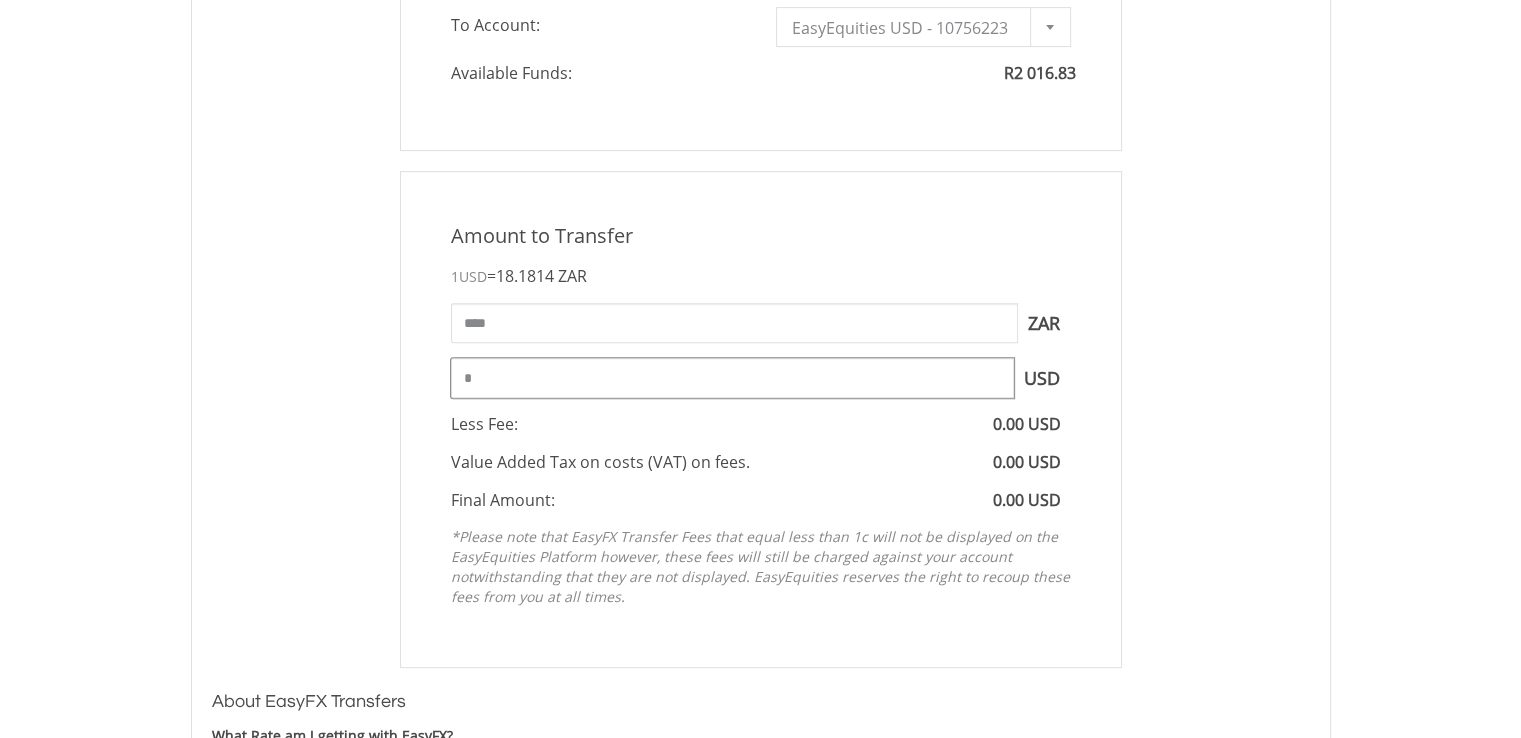 type on "**" 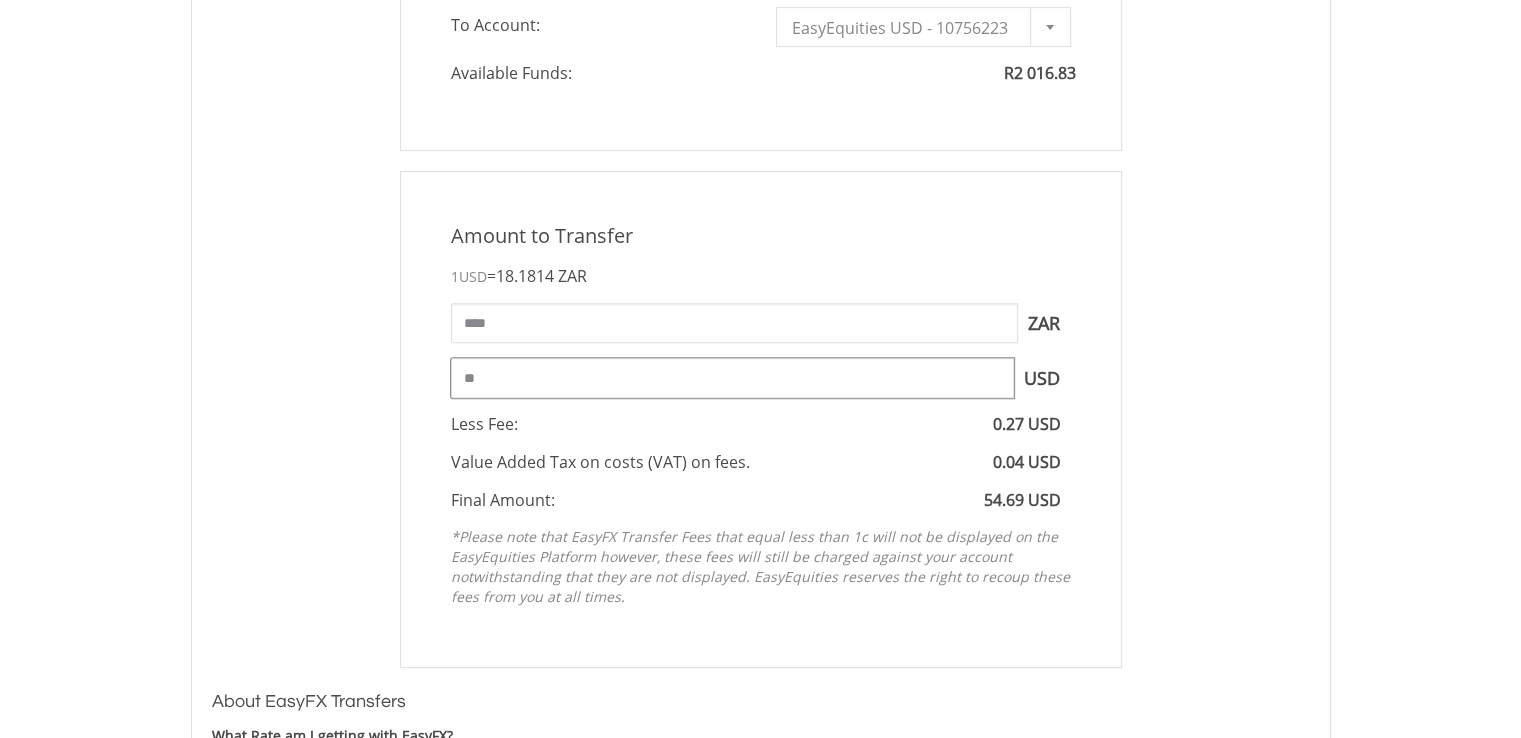 click on "**" at bounding box center [732, 378] 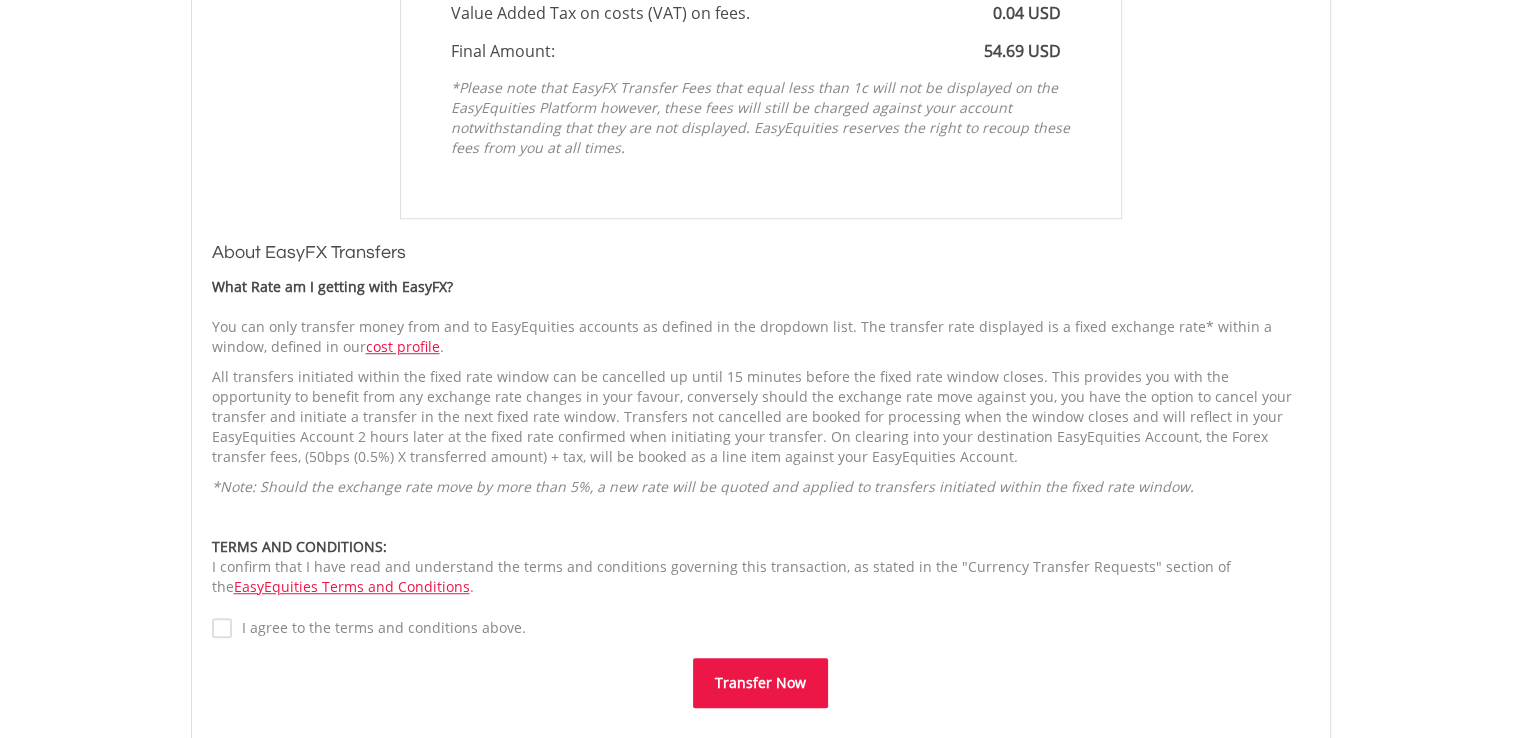scroll, scrollTop: 1432, scrollLeft: 0, axis: vertical 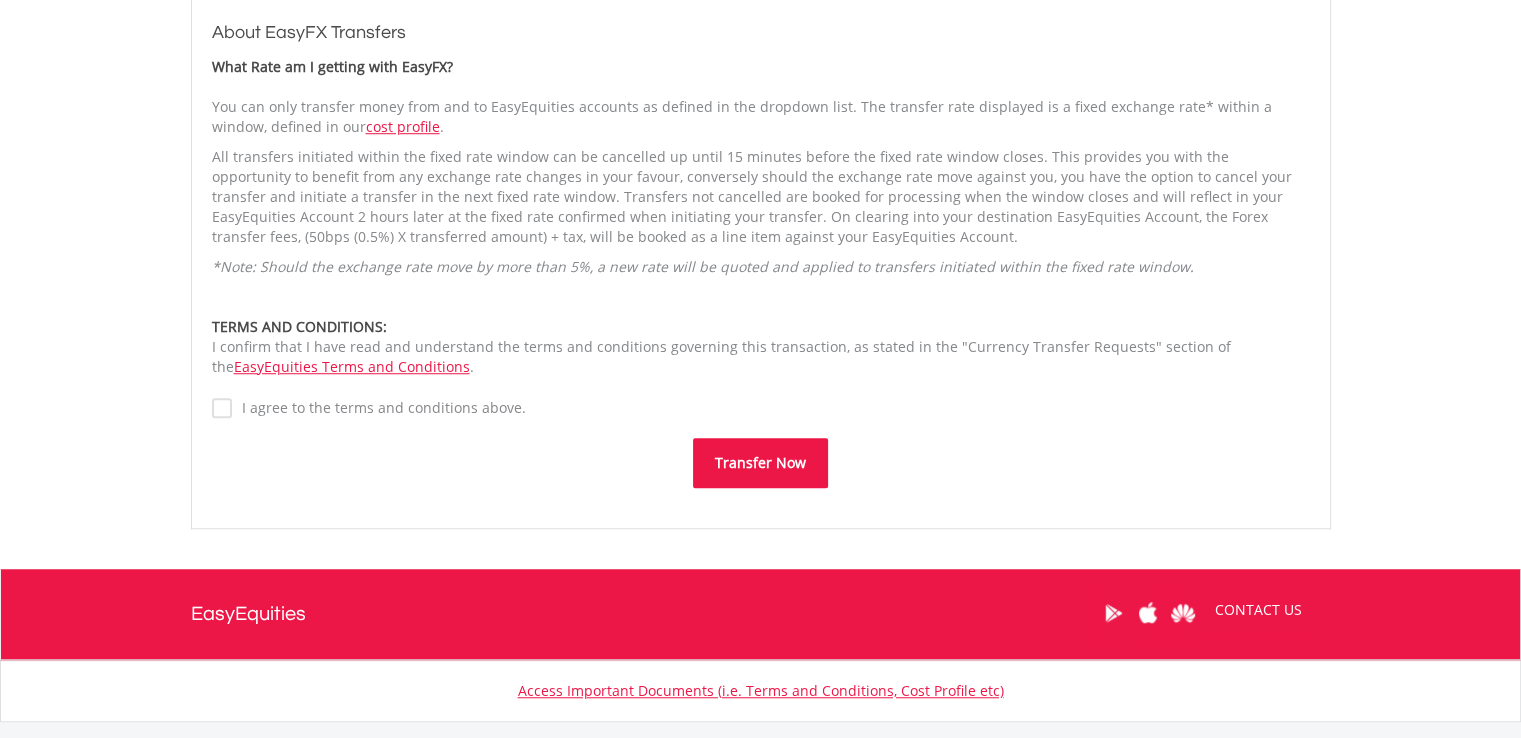 click on "Transfer Now" at bounding box center (760, 463) 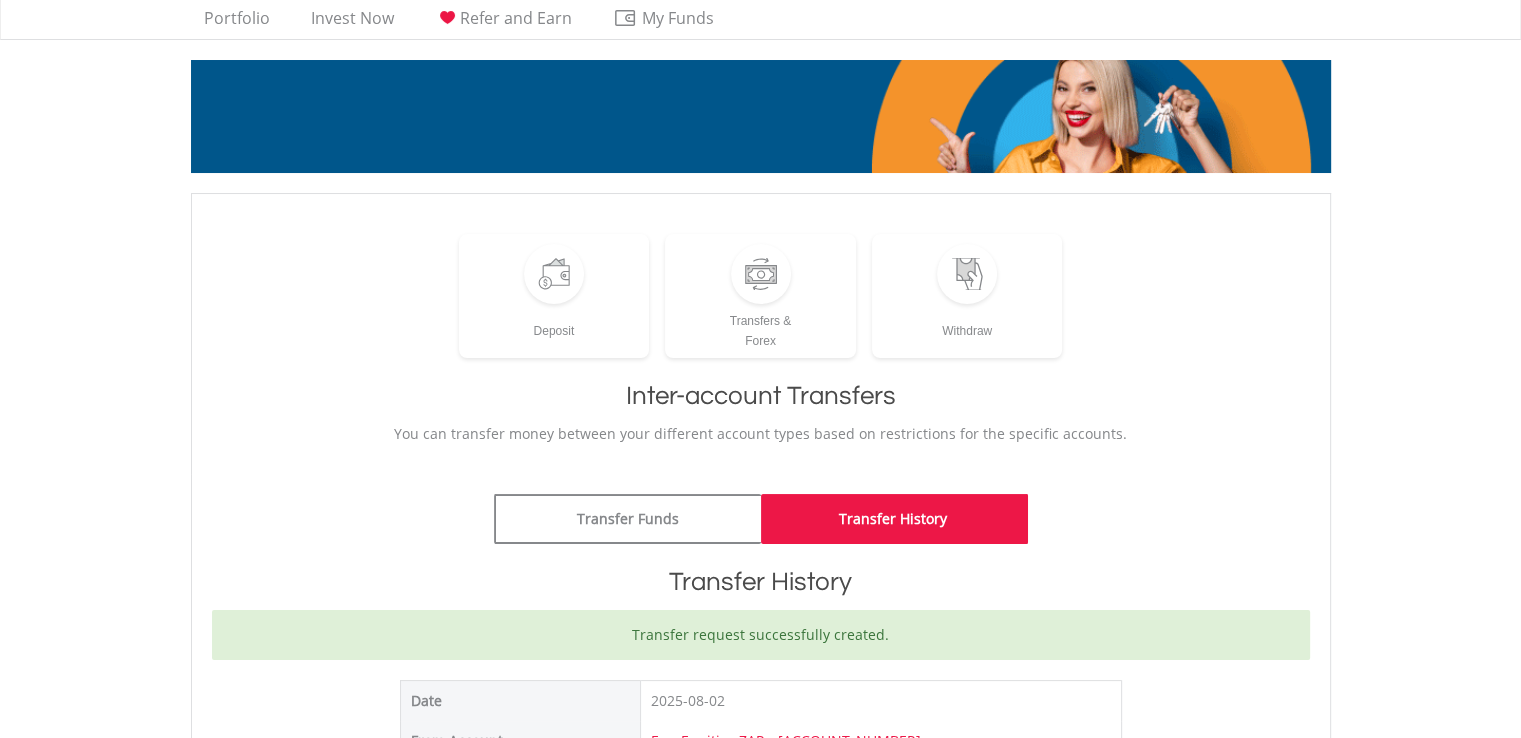 scroll, scrollTop: 0, scrollLeft: 0, axis: both 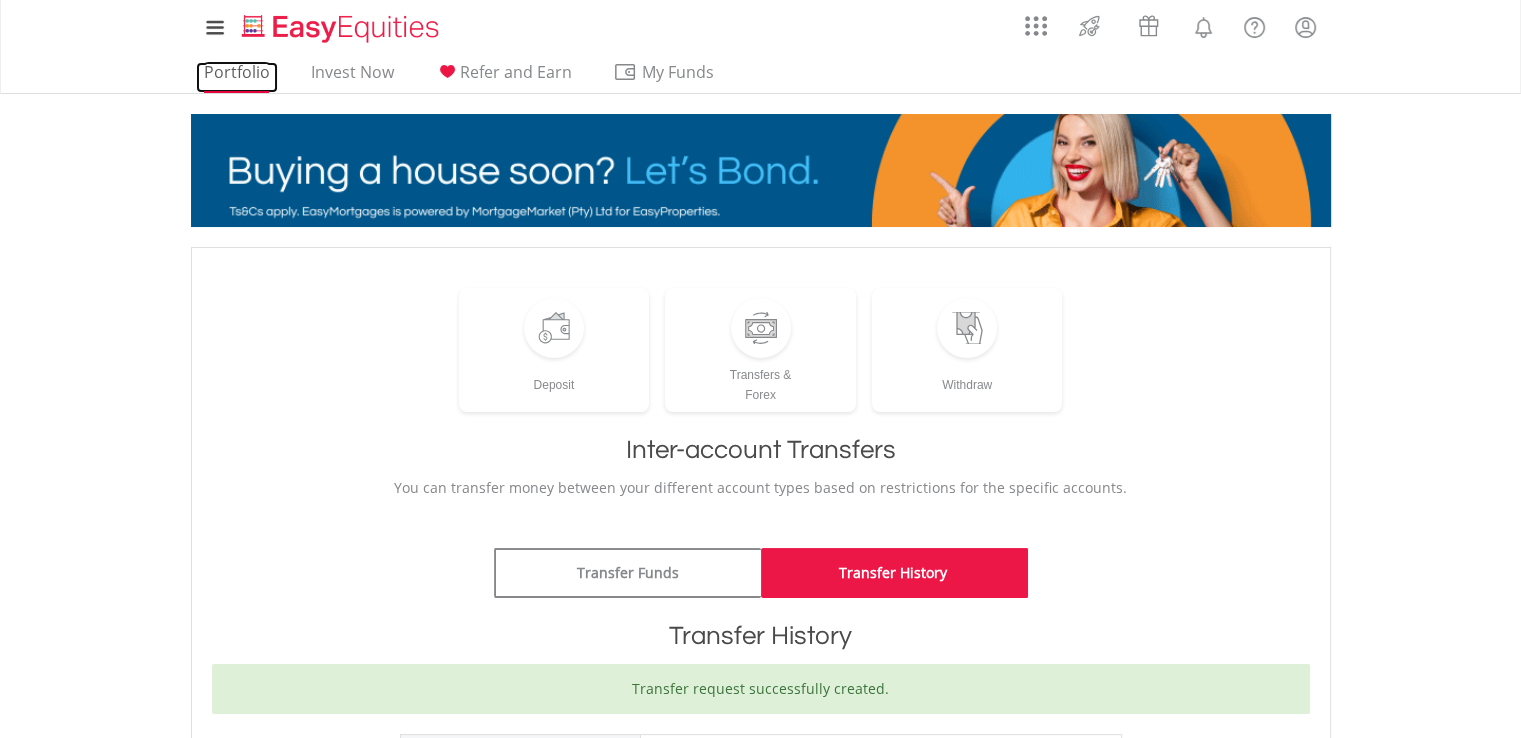 click on "Portfolio" at bounding box center (237, 77) 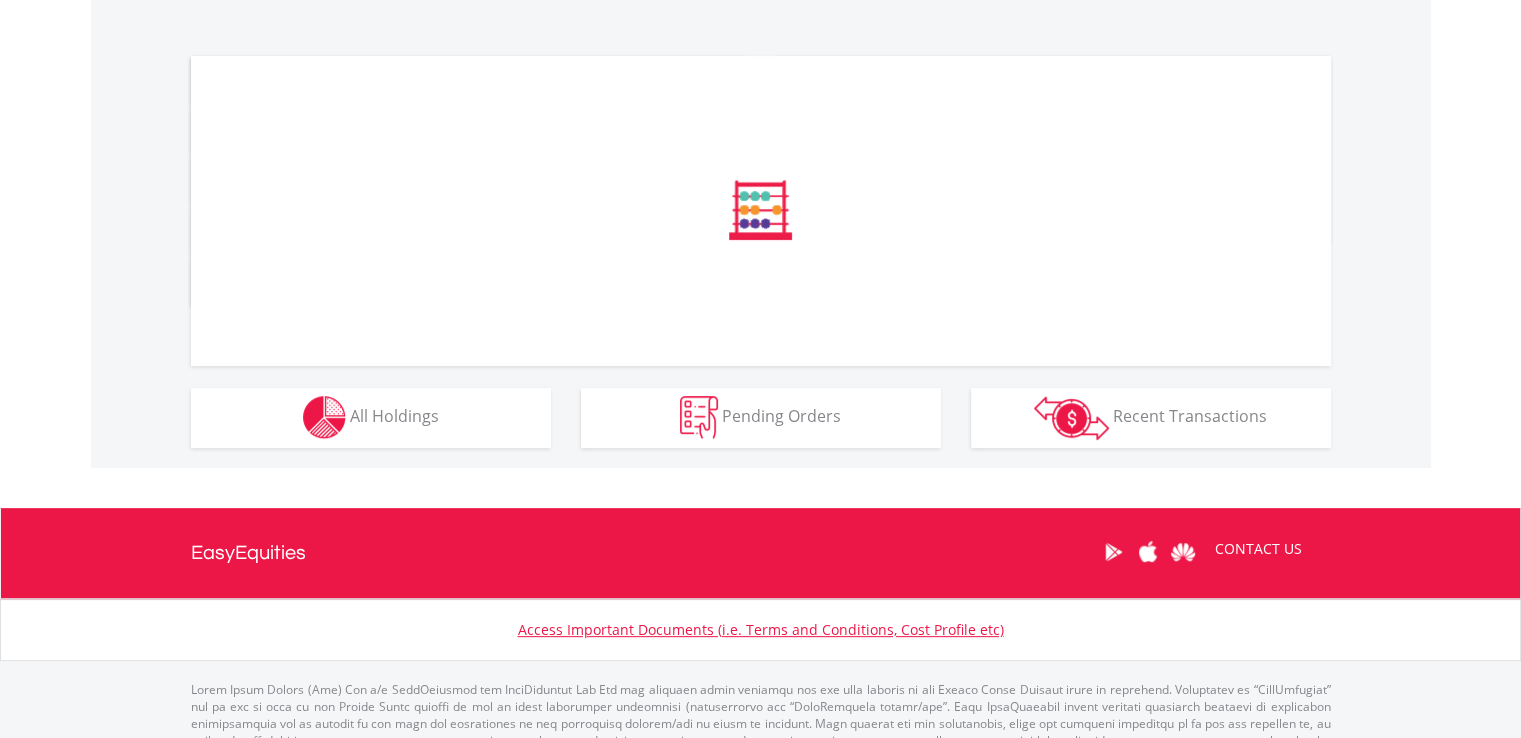scroll, scrollTop: 603, scrollLeft: 0, axis: vertical 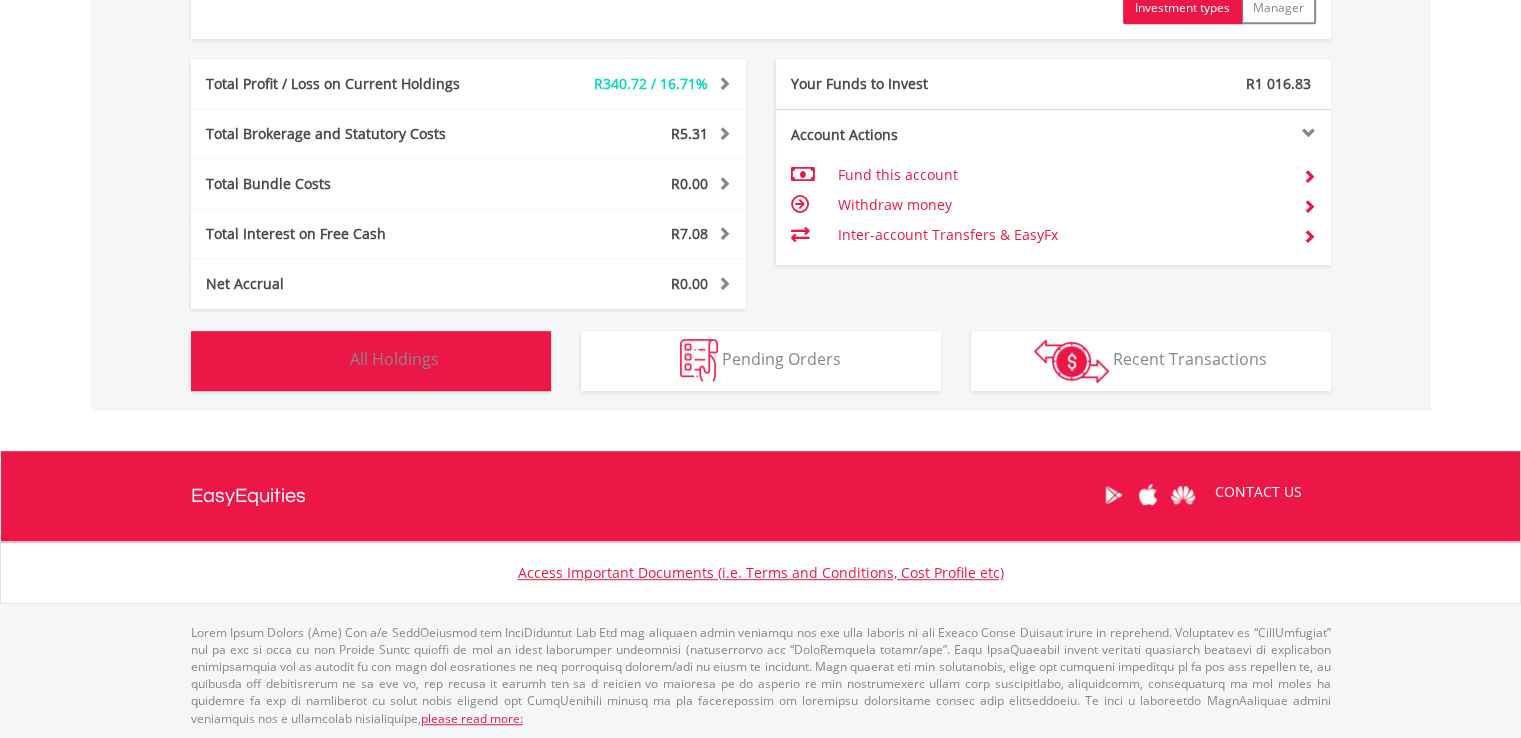click on "Holdings
All Holdings" at bounding box center (371, 361) 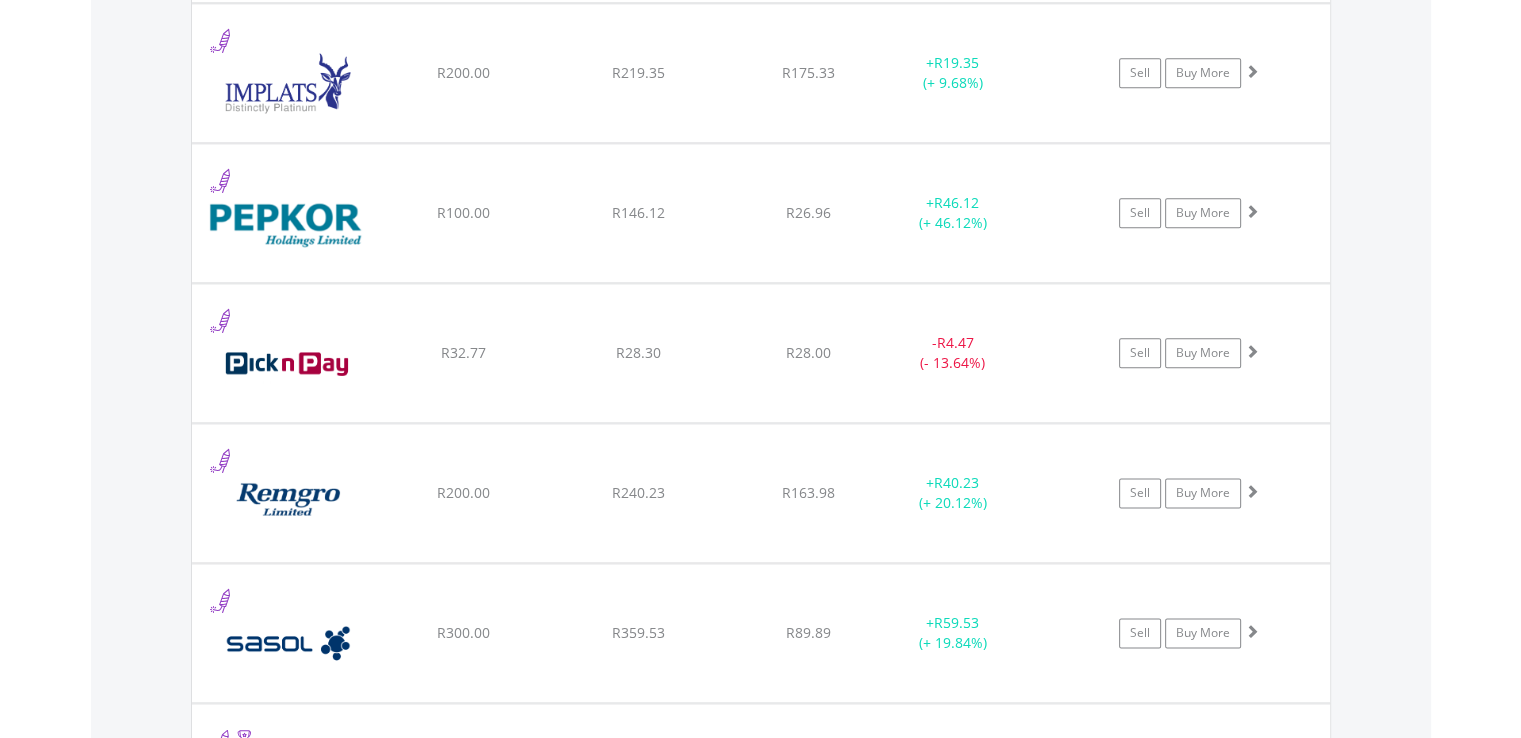 scroll, scrollTop: 2363, scrollLeft: 0, axis: vertical 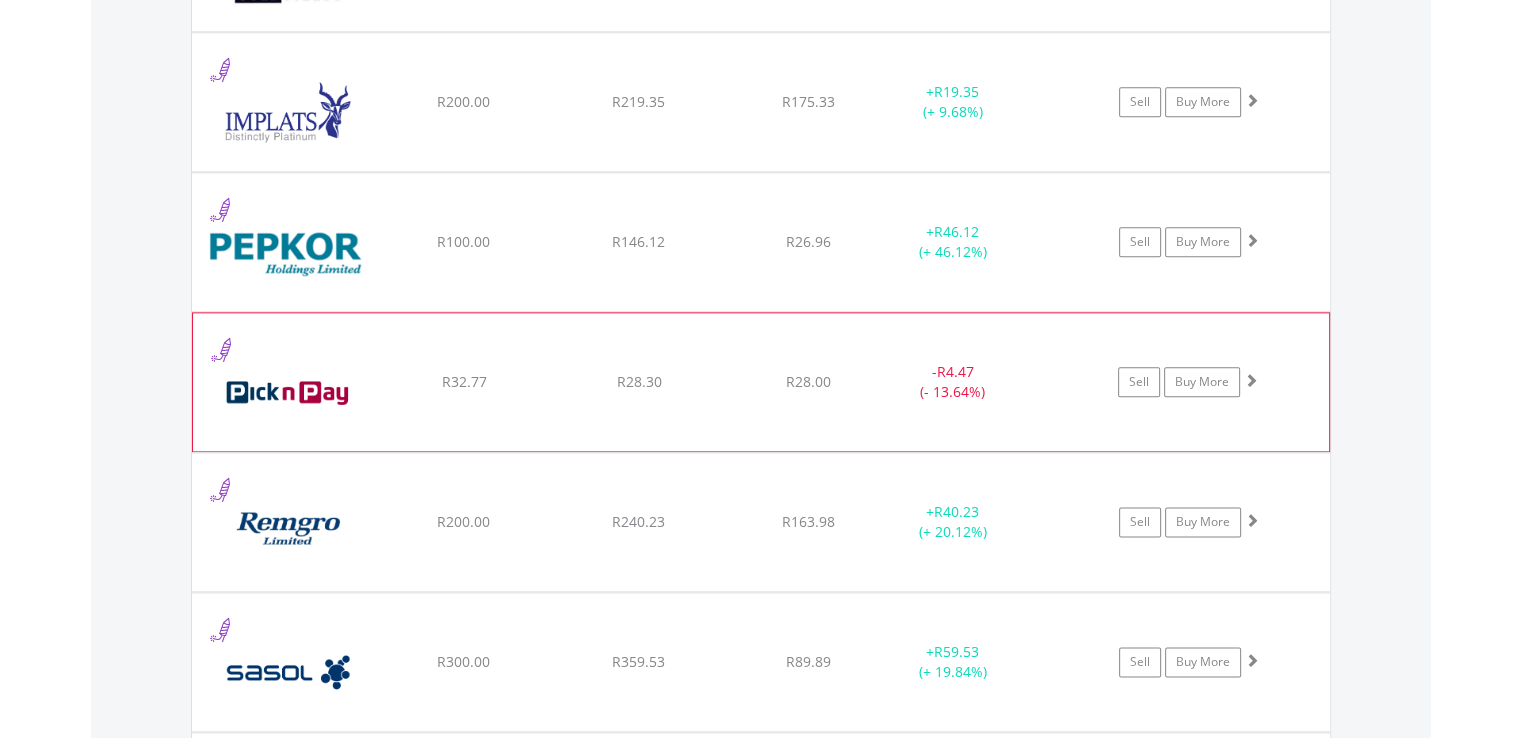 click at bounding box center (1251, 380) 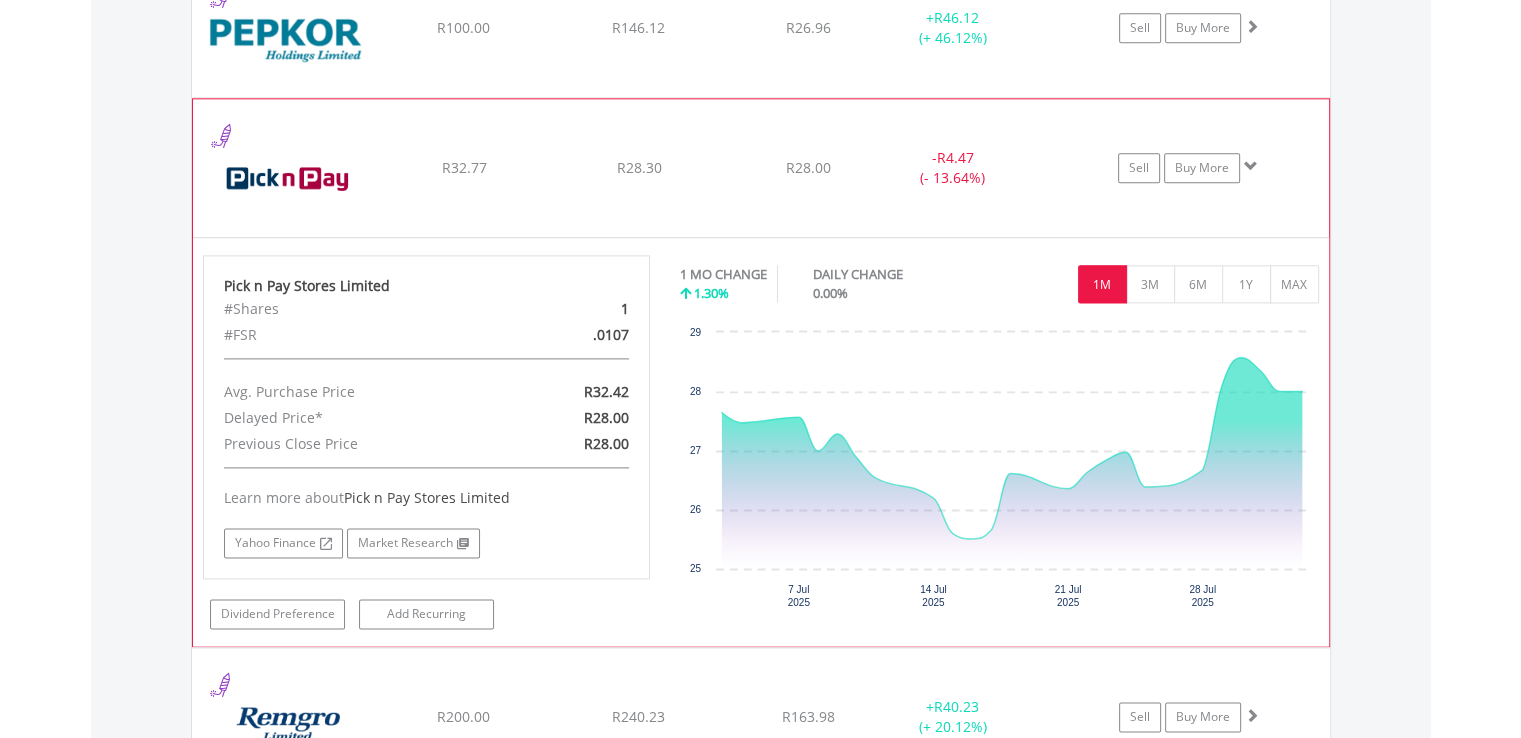 scroll, scrollTop: 2632, scrollLeft: 0, axis: vertical 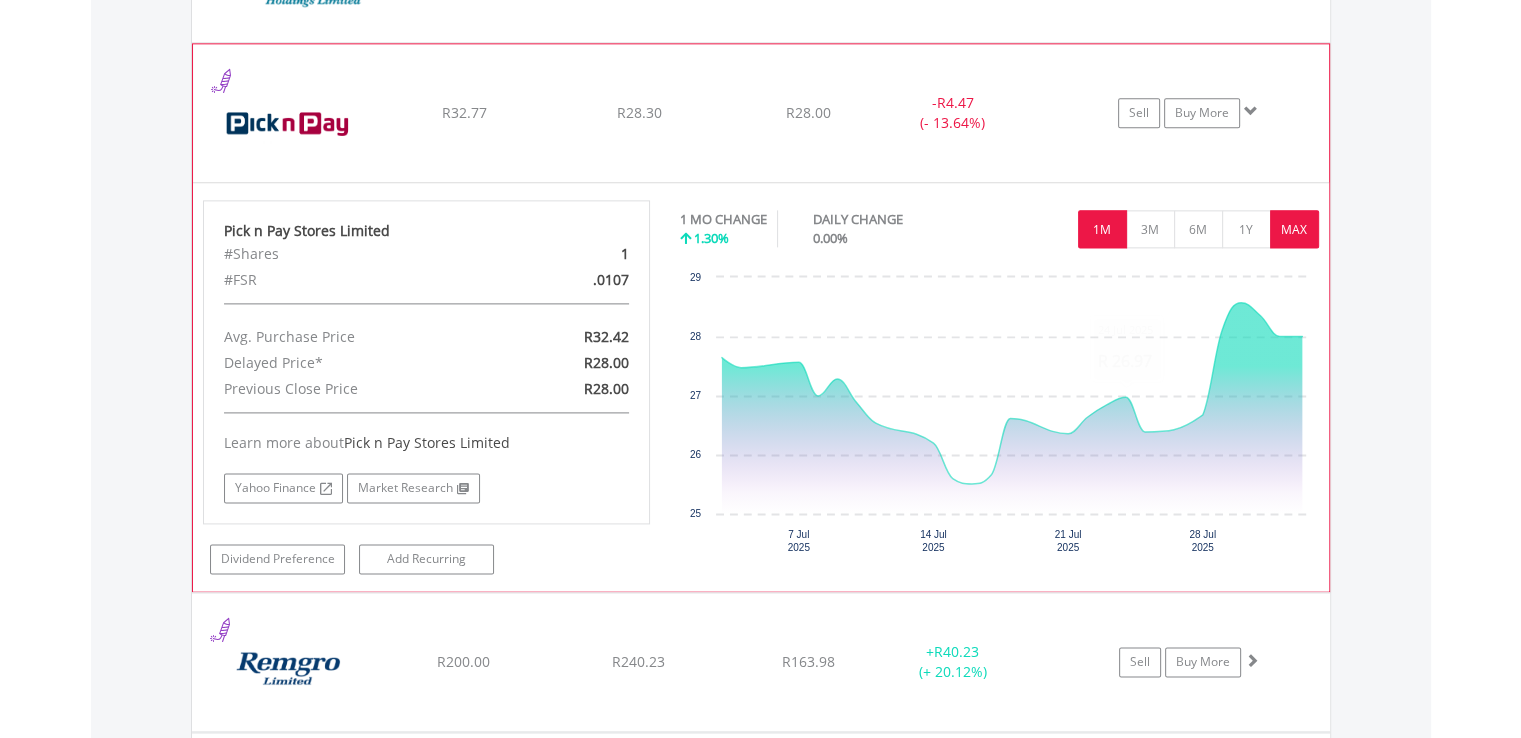 click on "MAX" at bounding box center [1294, 229] 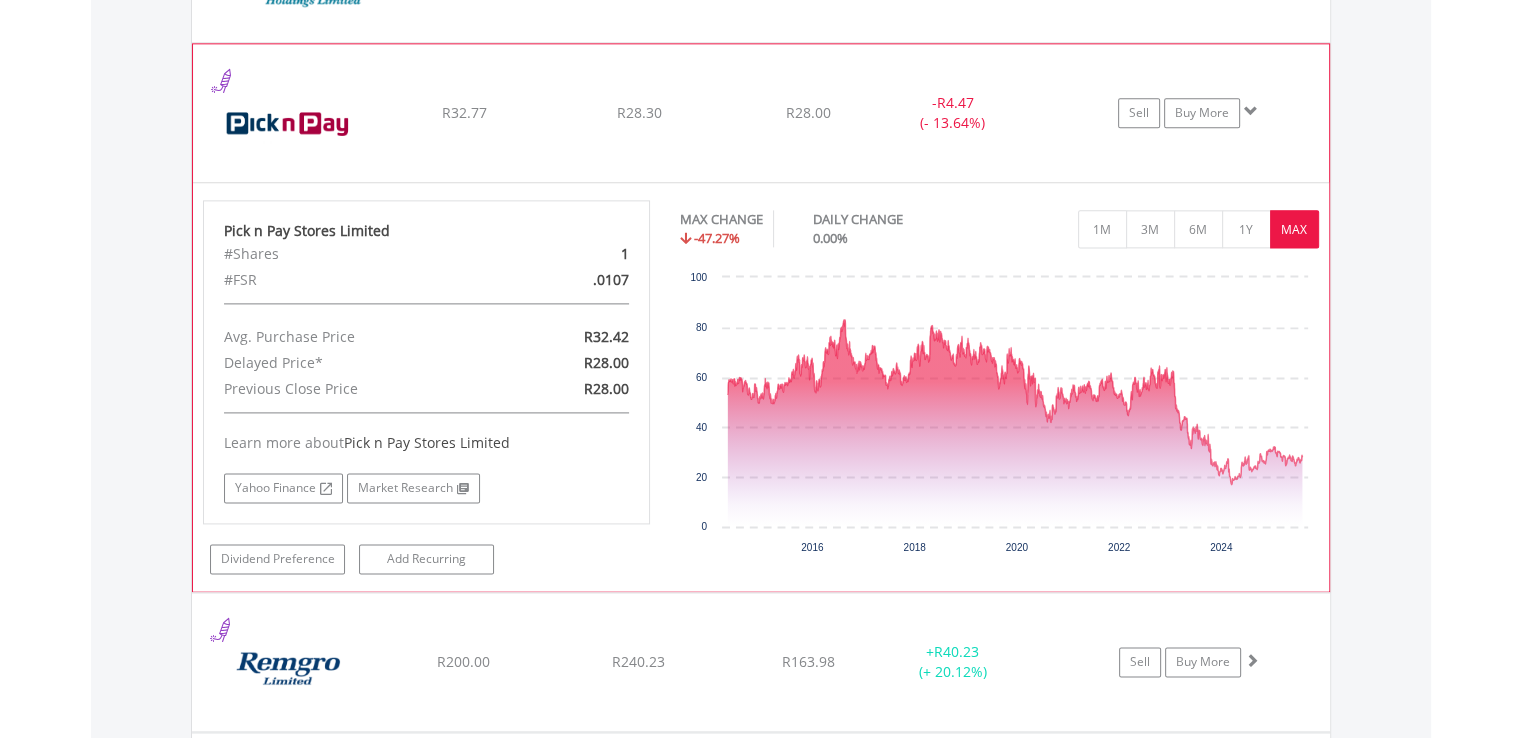 click at bounding box center (1251, 111) 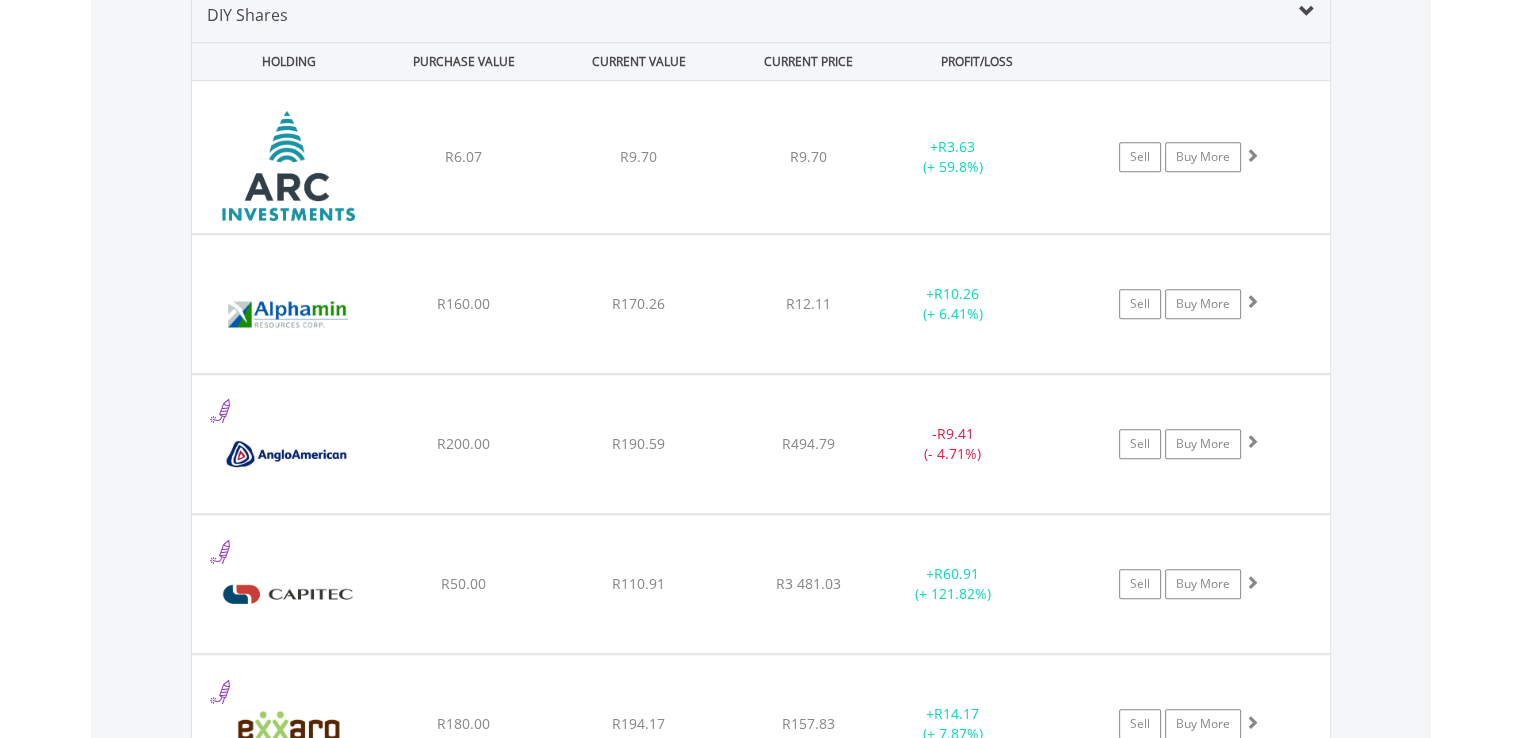 scroll, scrollTop: 1536, scrollLeft: 0, axis: vertical 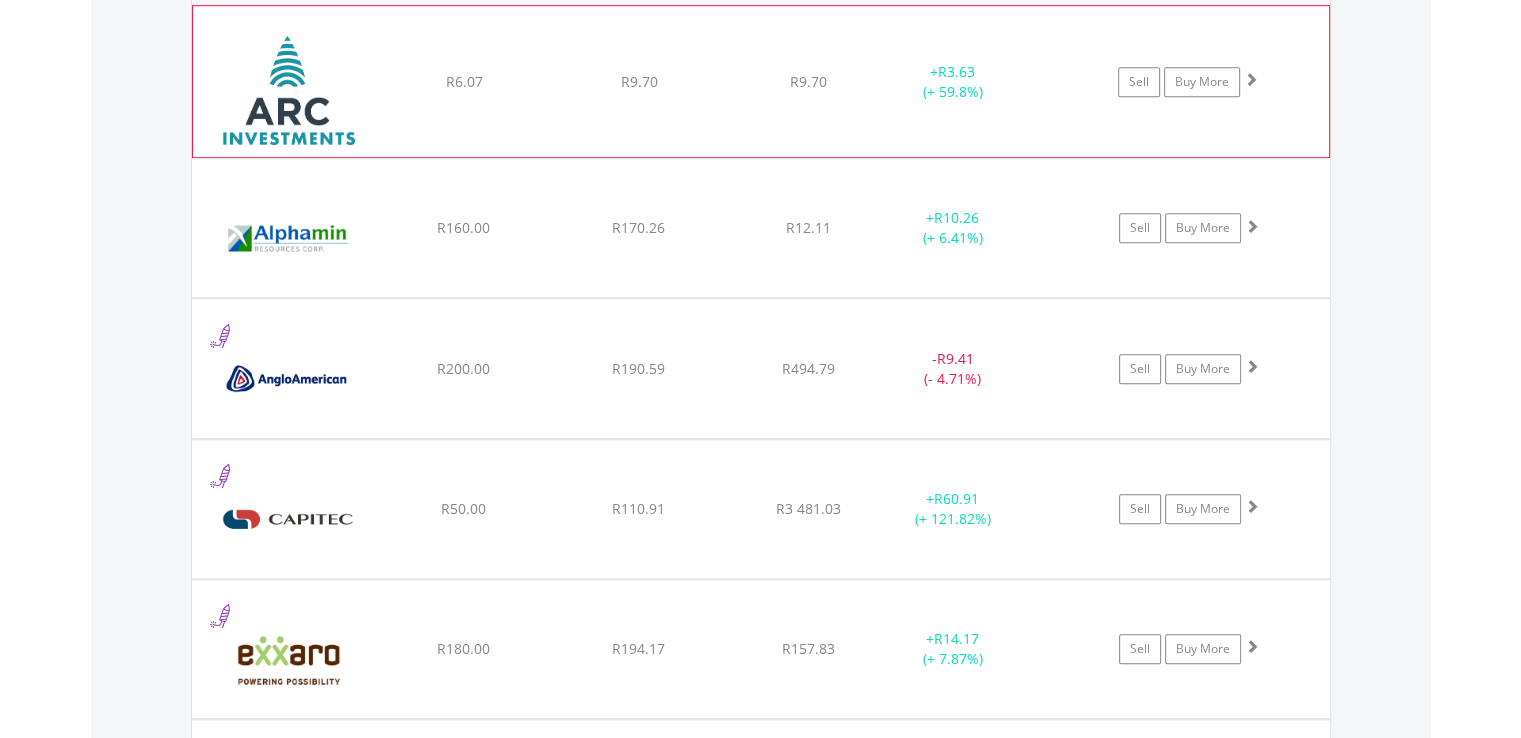 click at bounding box center (1251, 79) 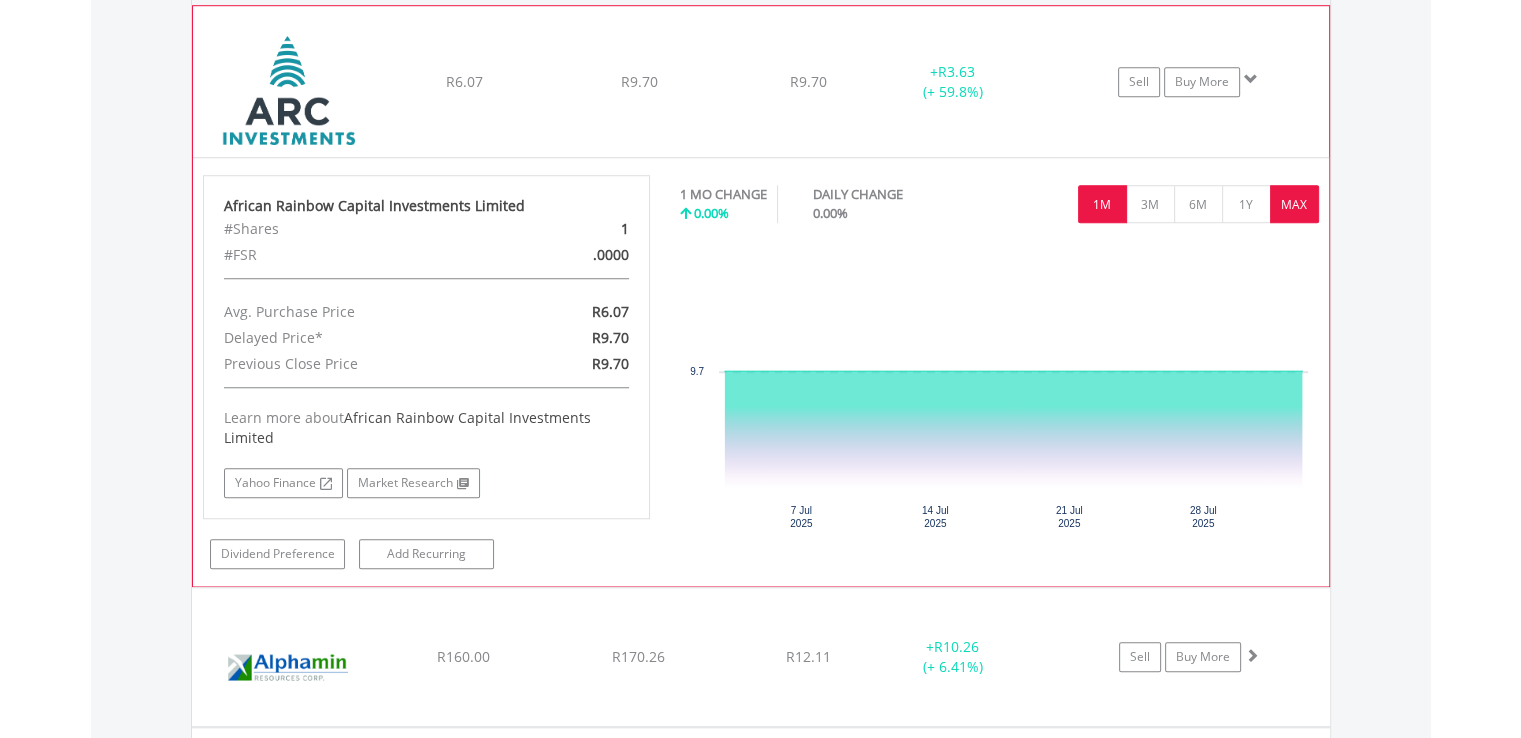 click on "MAX" at bounding box center [1294, 204] 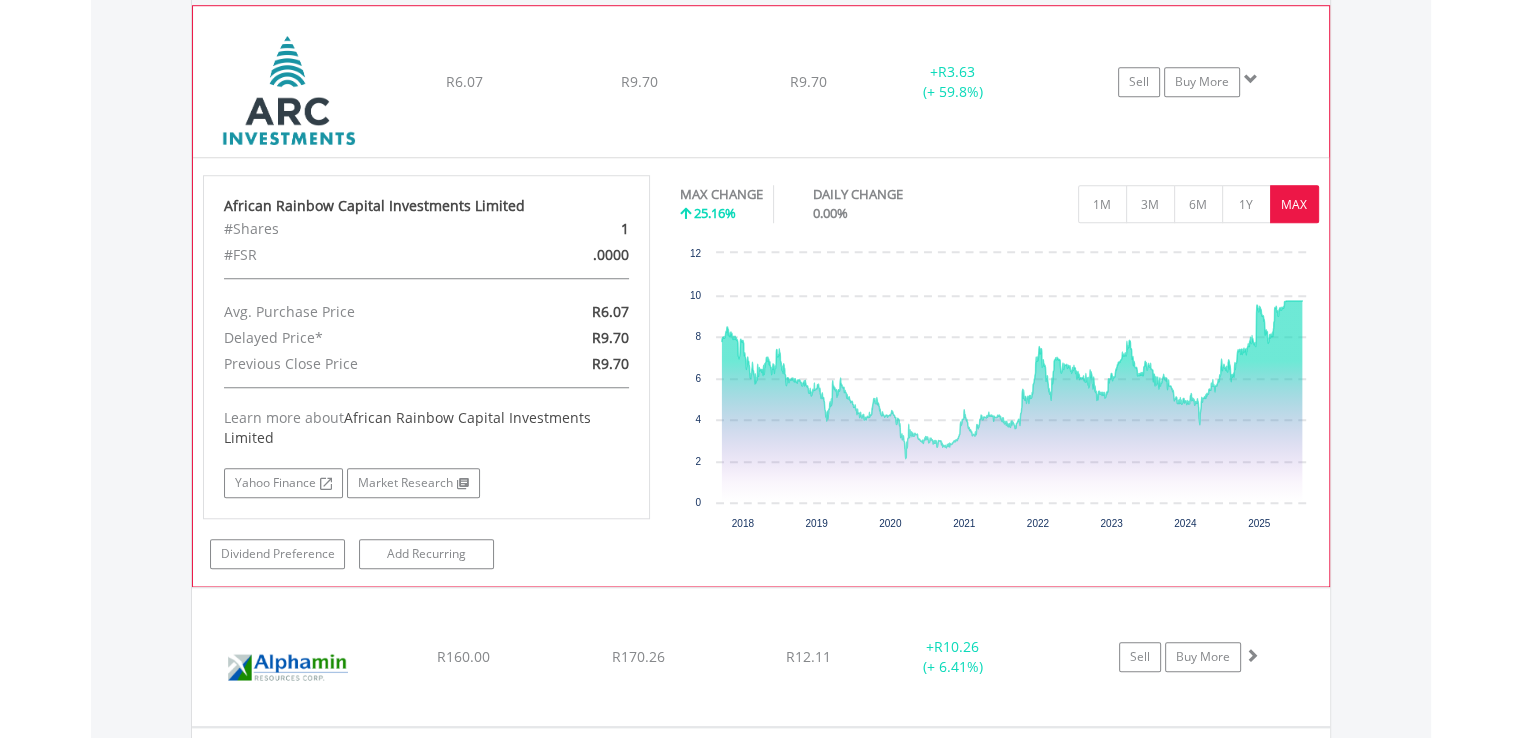 click at bounding box center (1251, 79) 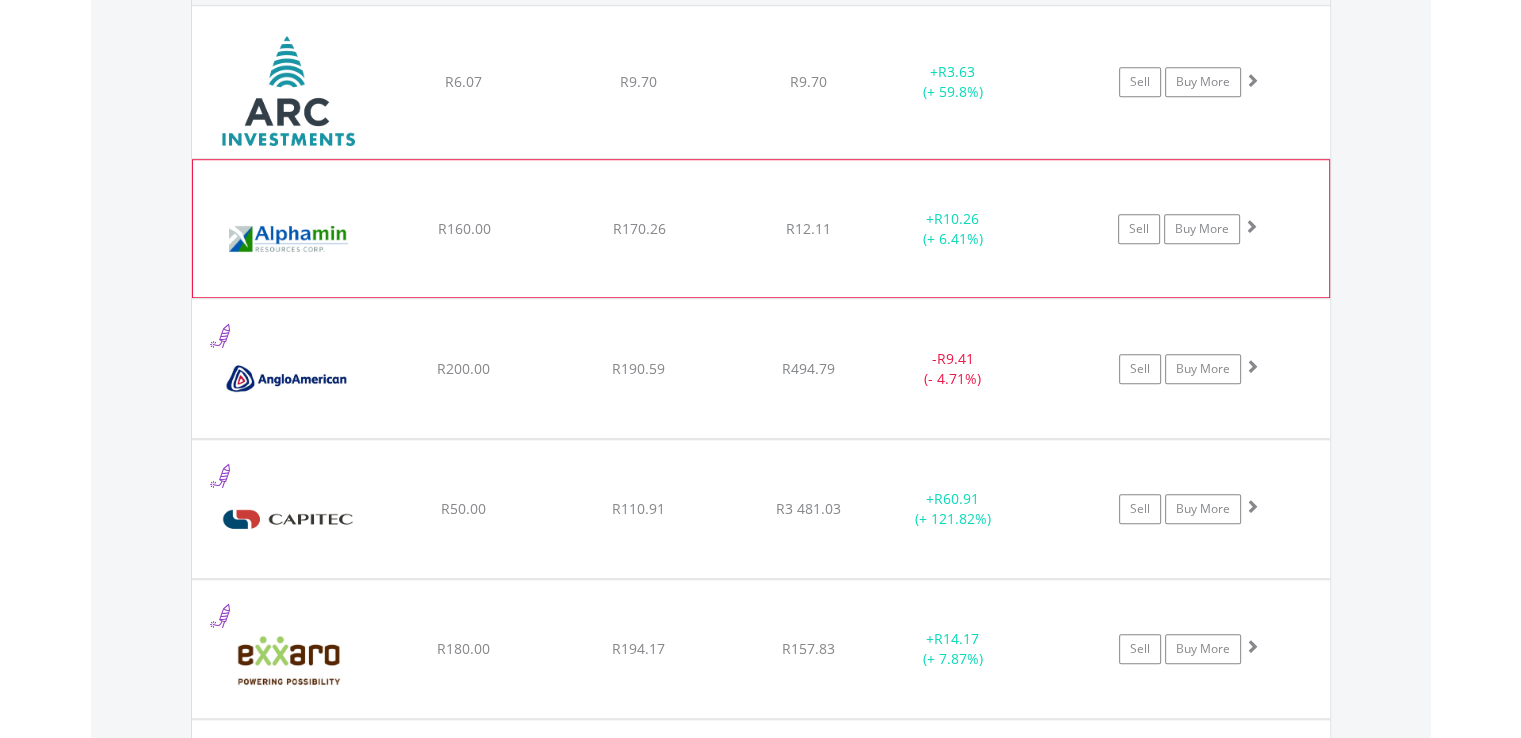 click on "Sell
Buy More" at bounding box center [1199, 82] 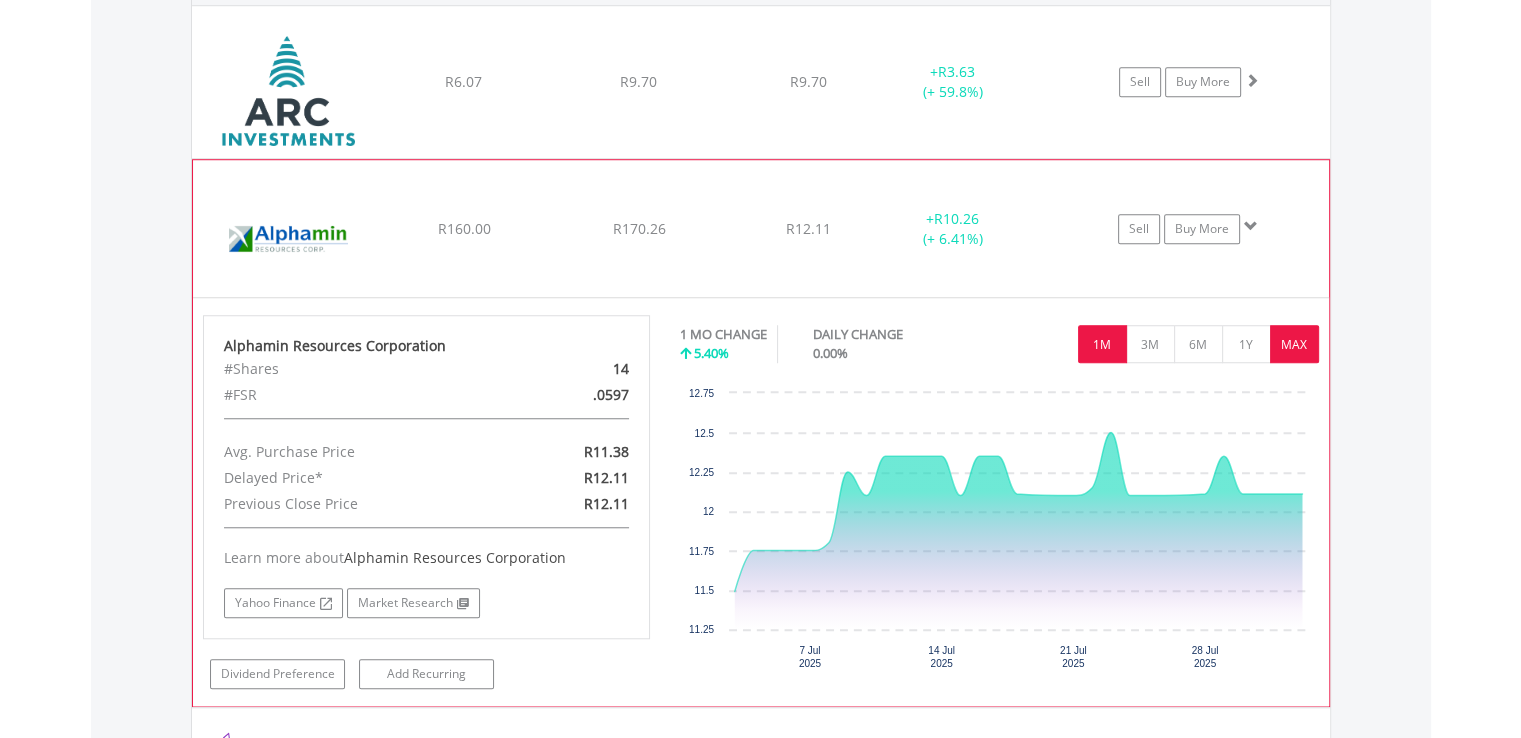 click on "MAX" at bounding box center (1294, 344) 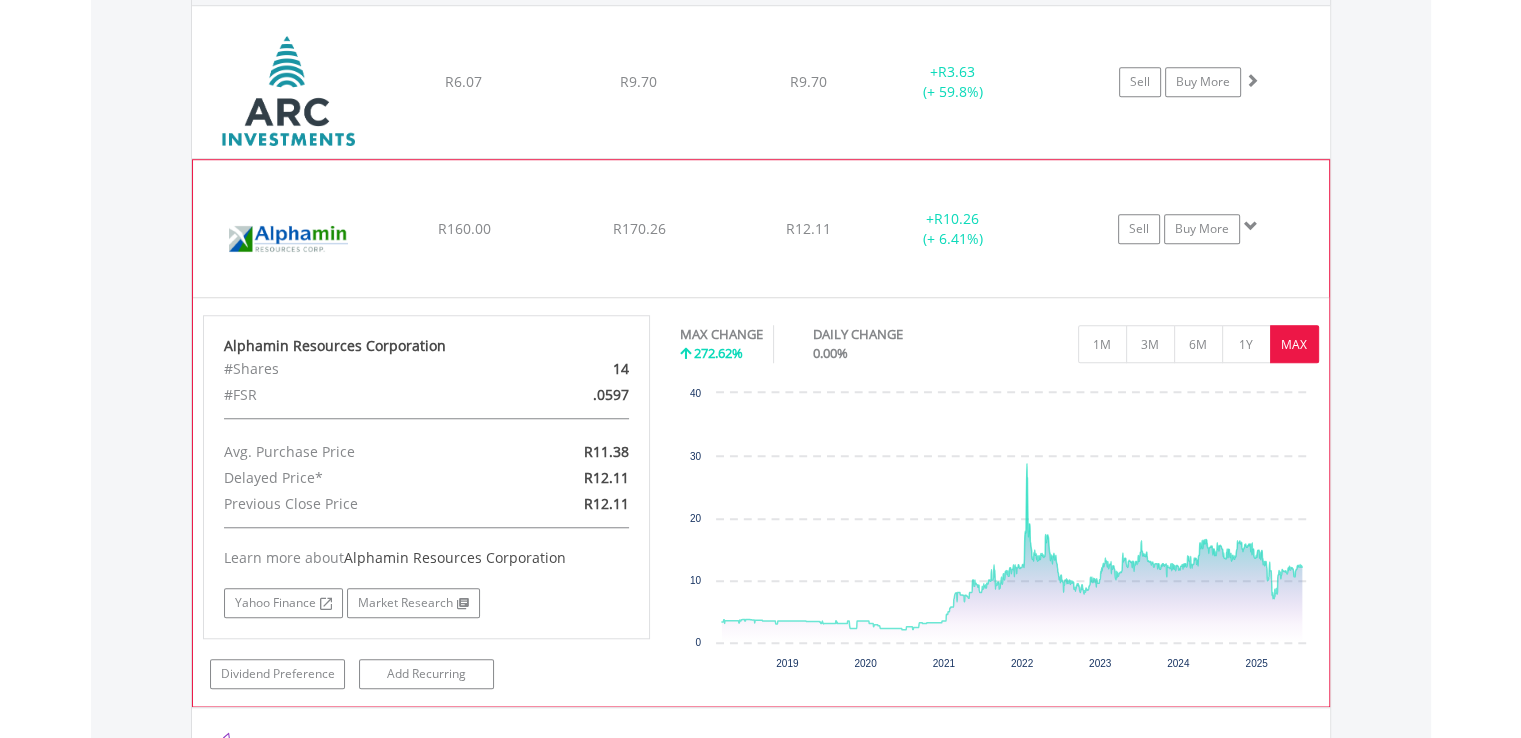 click at bounding box center [1251, 226] 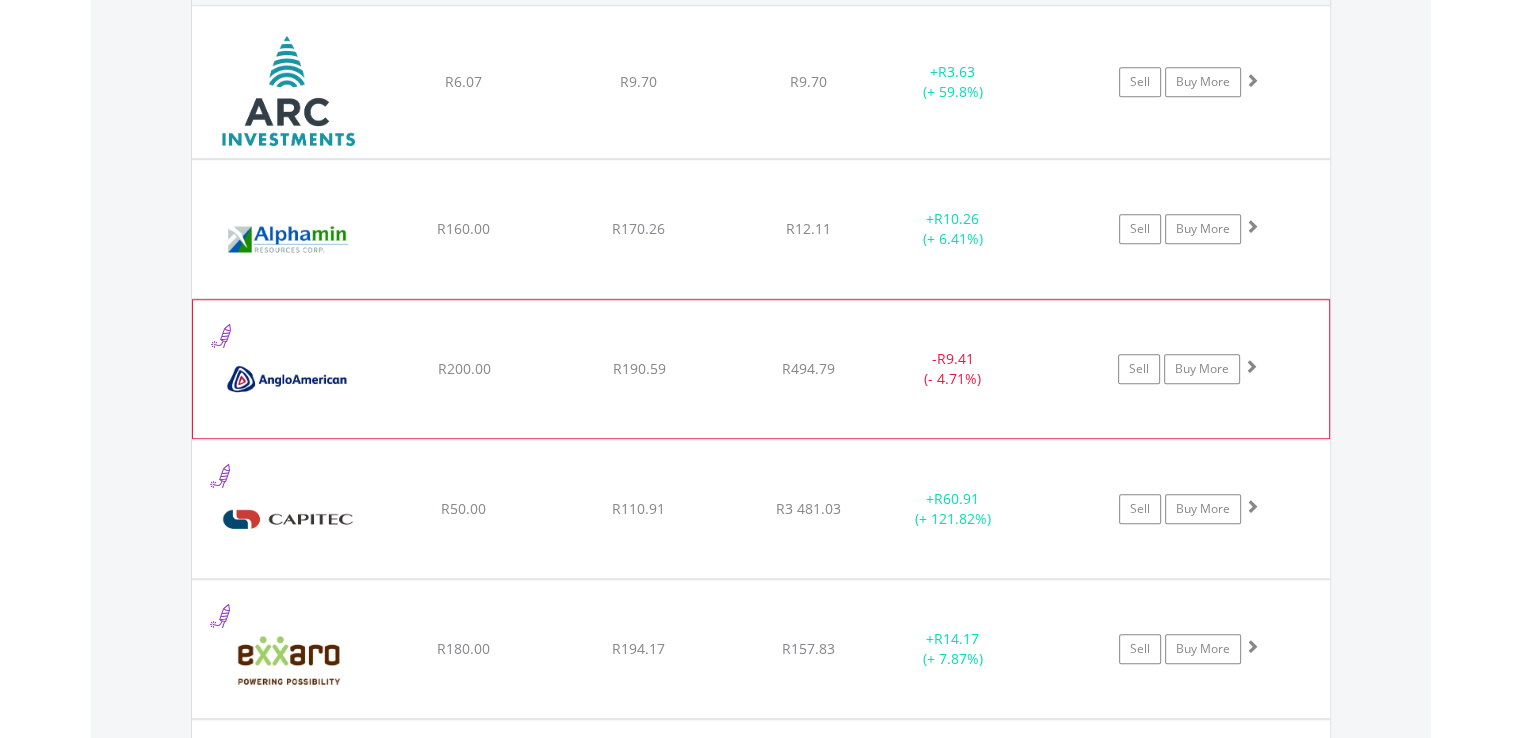 click at bounding box center [1251, 366] 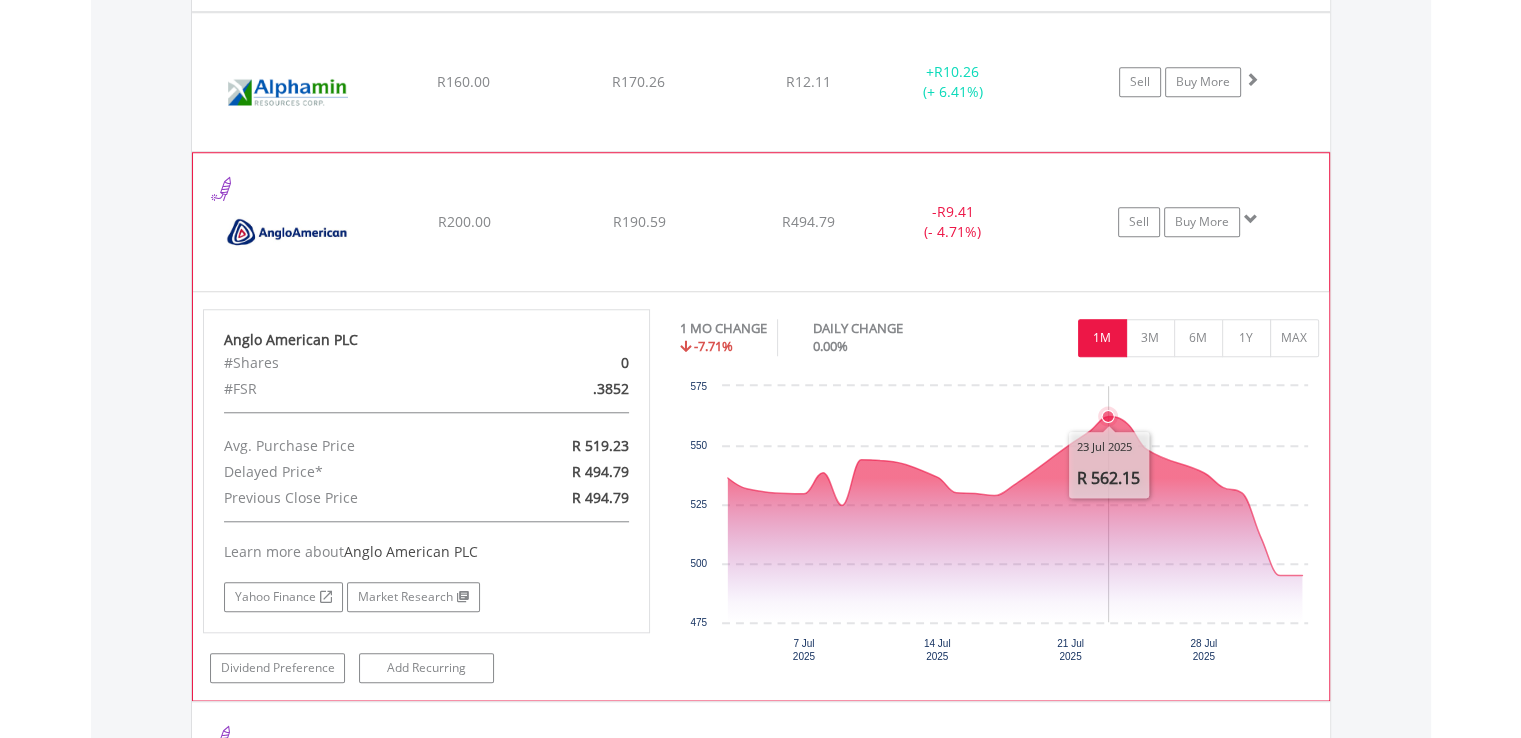 scroll, scrollTop: 1706, scrollLeft: 0, axis: vertical 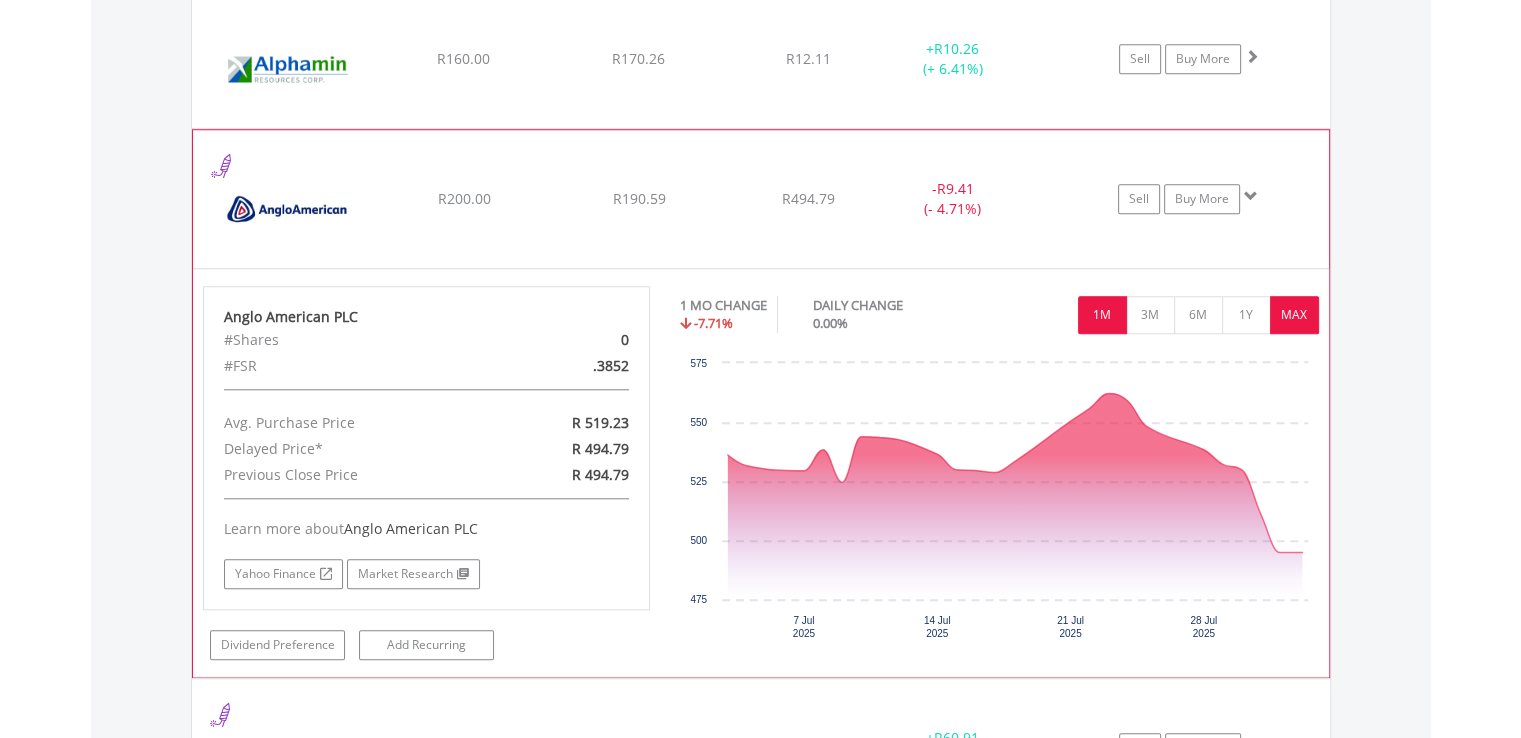 click on "MAX" at bounding box center [1294, 315] 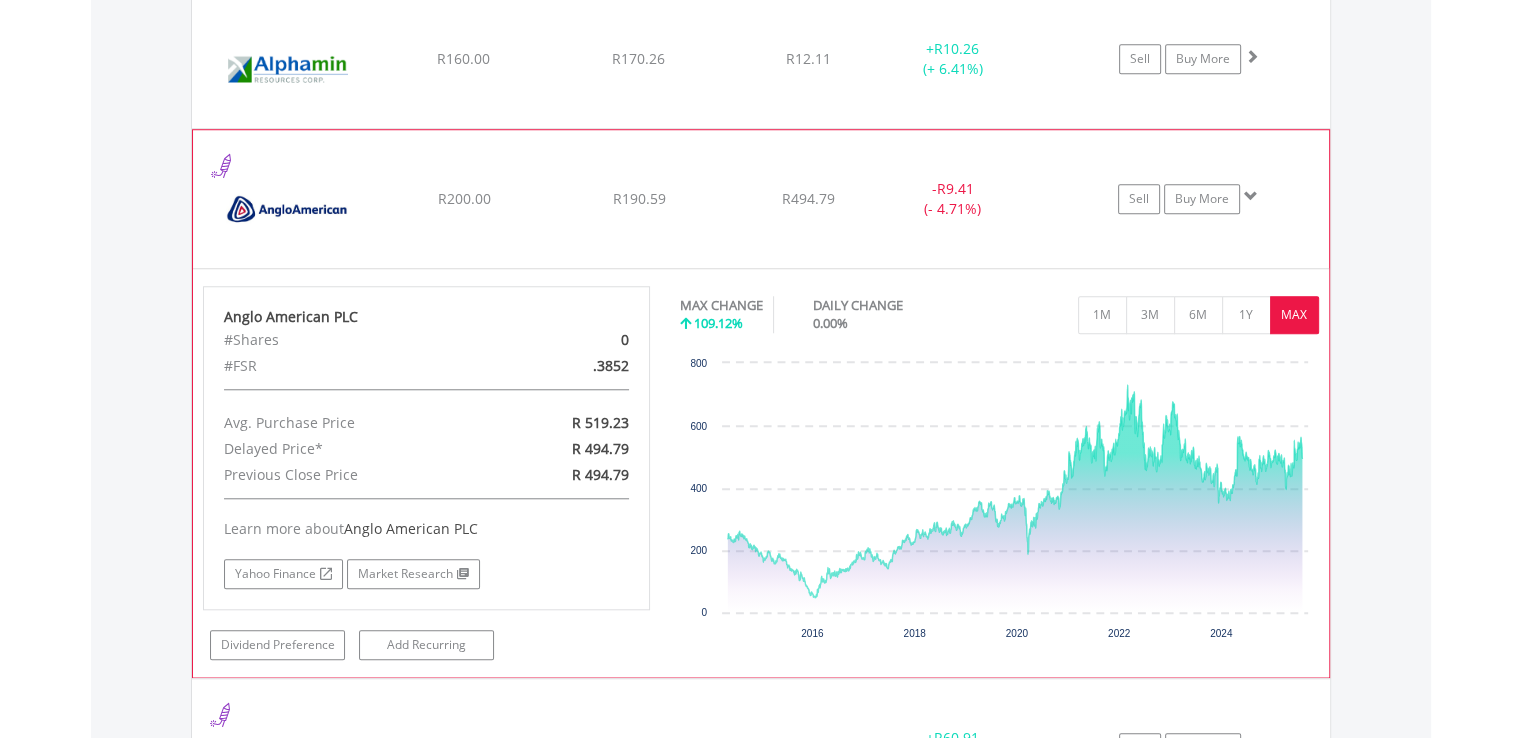 click at bounding box center [1251, 196] 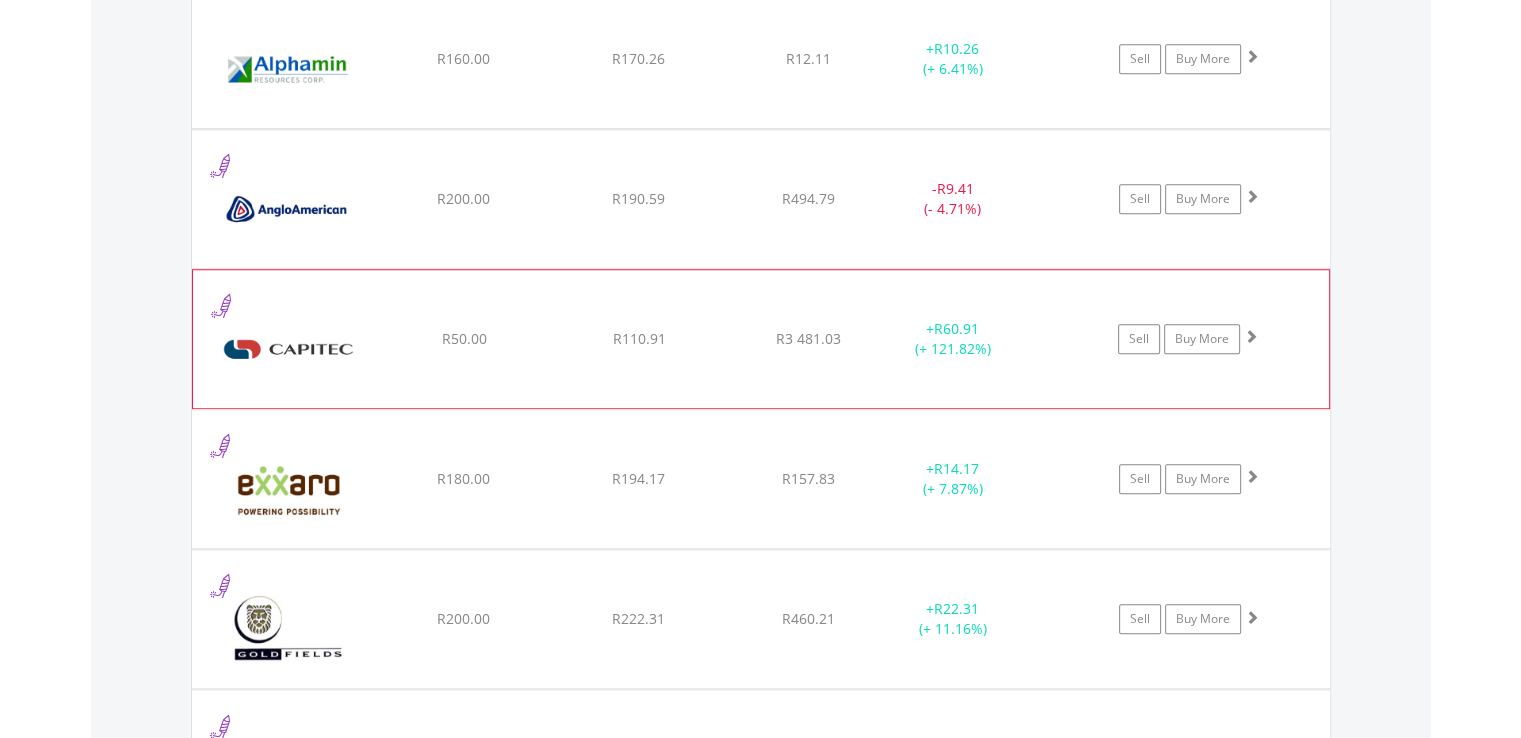 click at bounding box center [1251, 336] 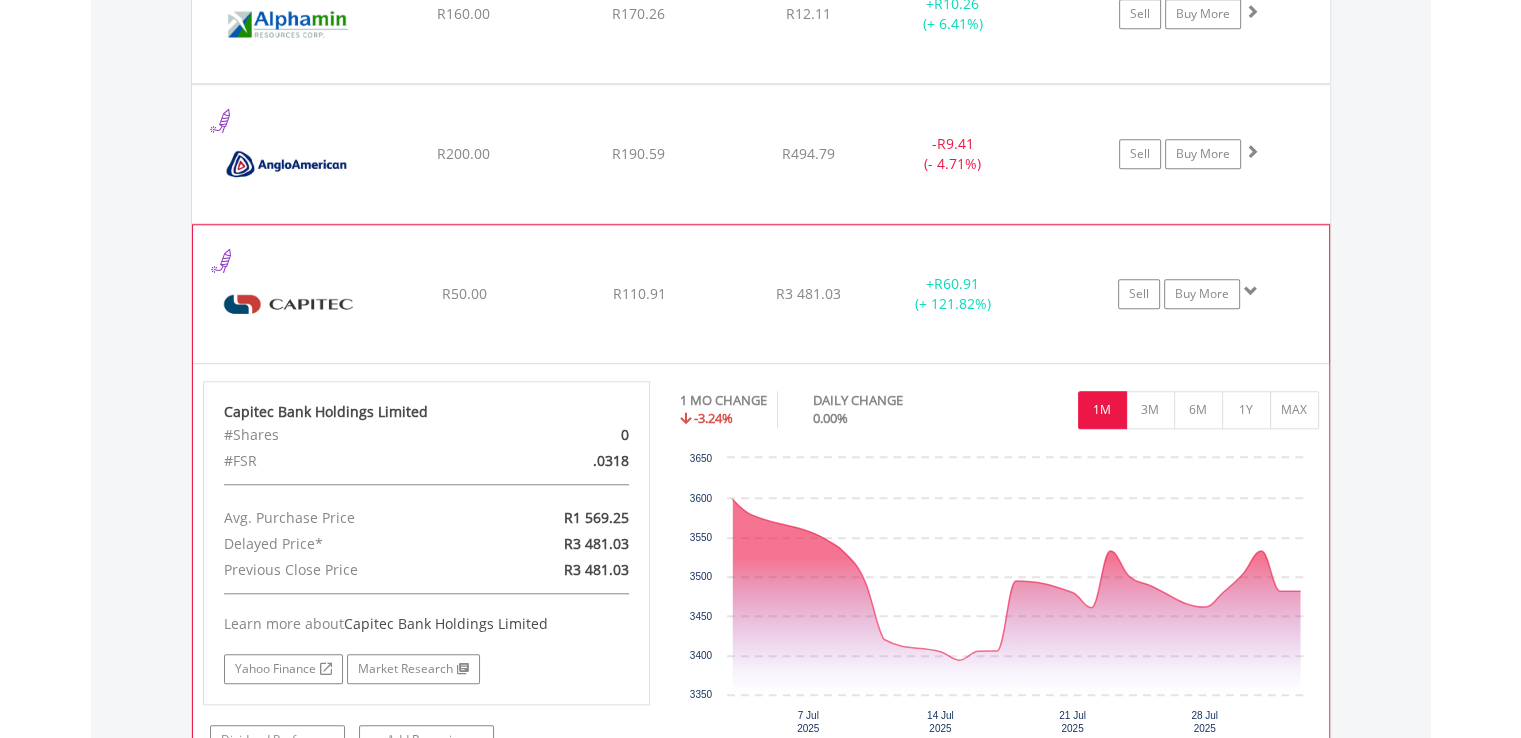 scroll, scrollTop: 1959, scrollLeft: 0, axis: vertical 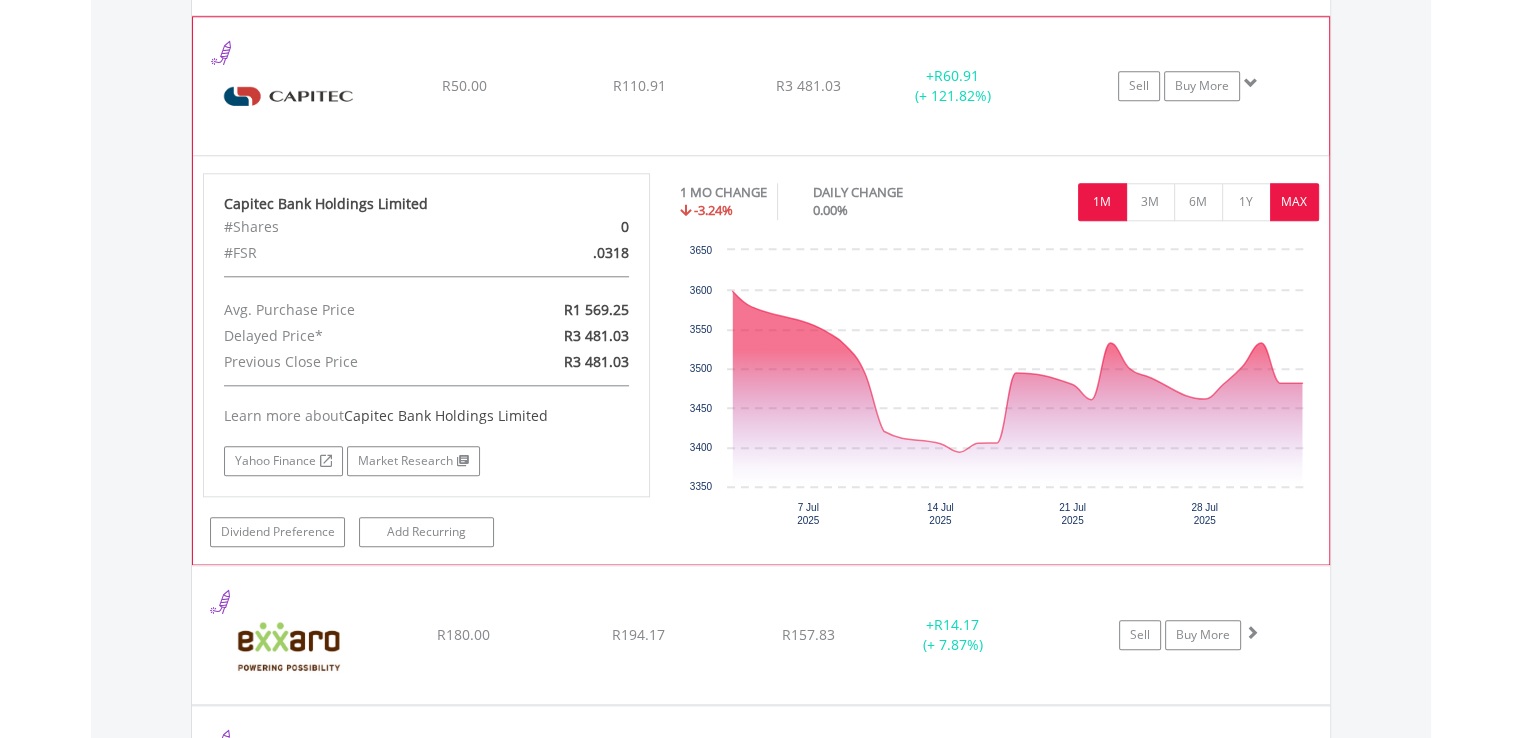 click on "MAX" at bounding box center (1294, 202) 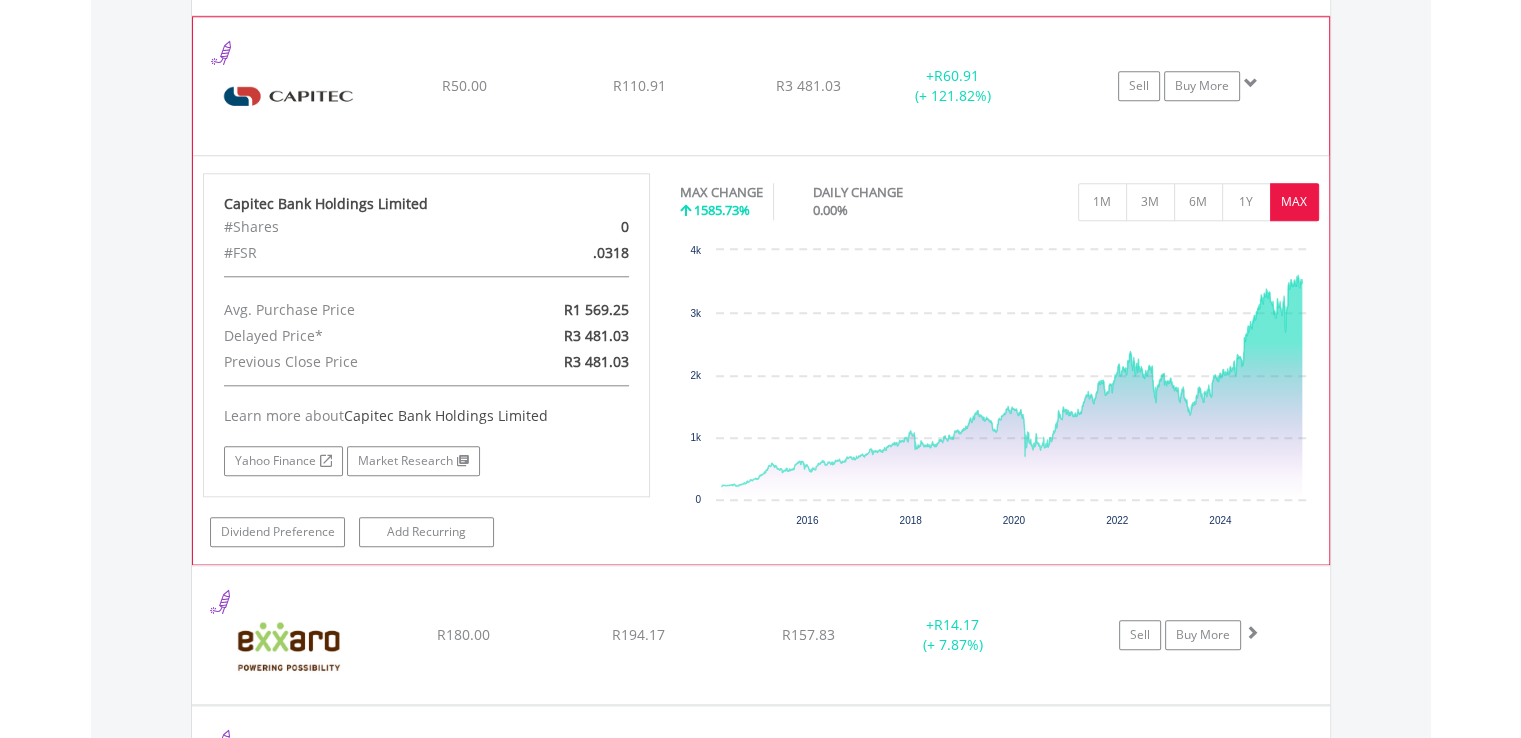 click at bounding box center [1251, 83] 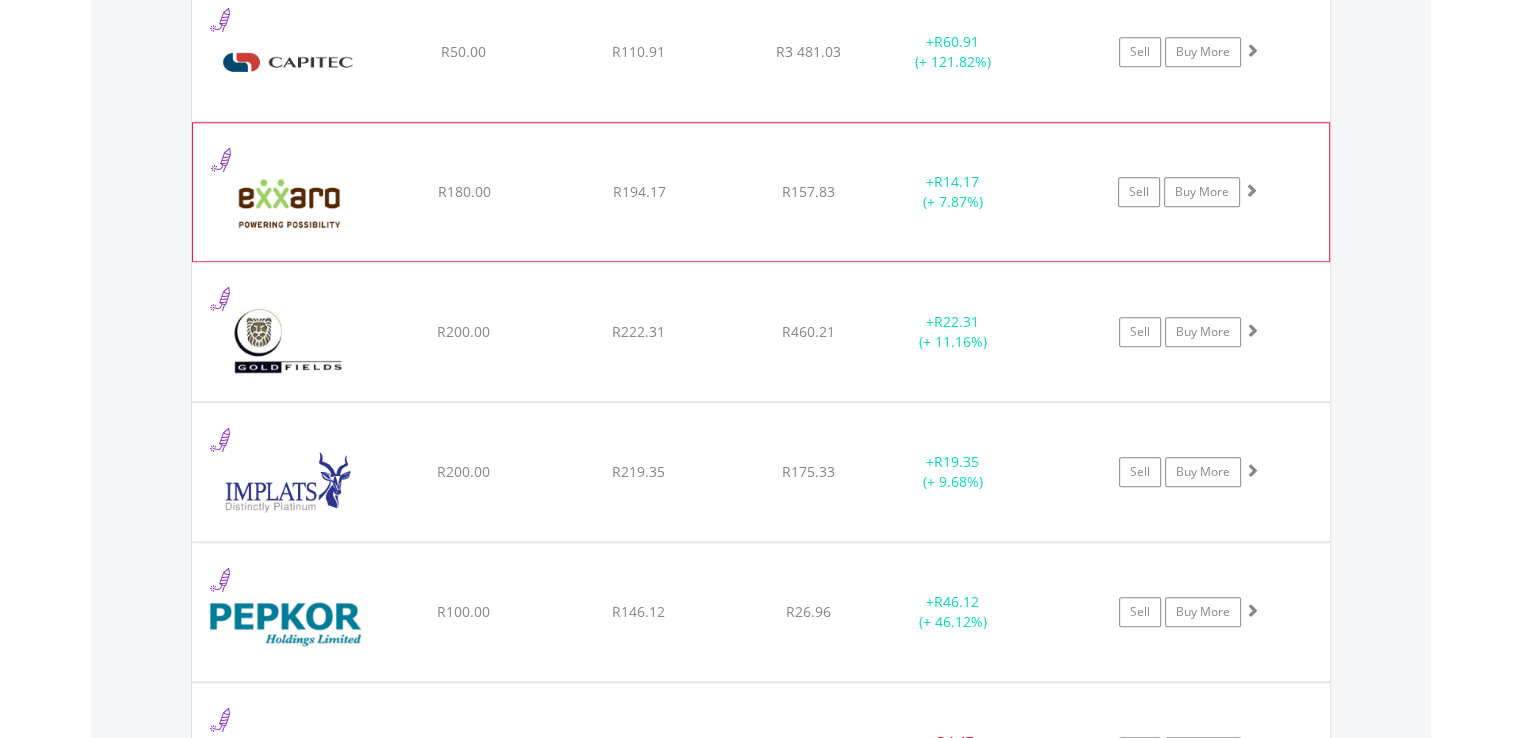 scroll, scrollTop: 1994, scrollLeft: 0, axis: vertical 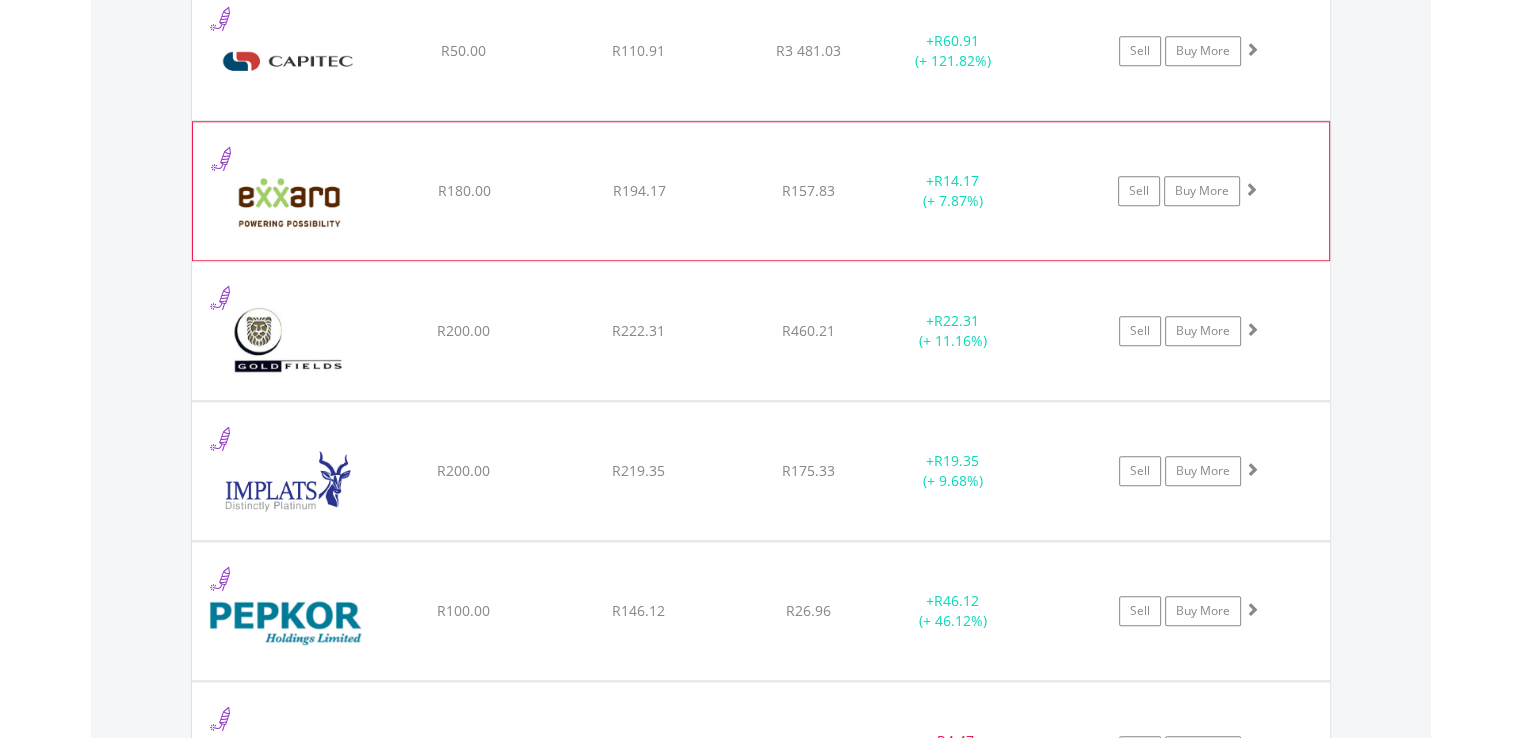 click on "Sell
Buy More" at bounding box center [1199, -376] 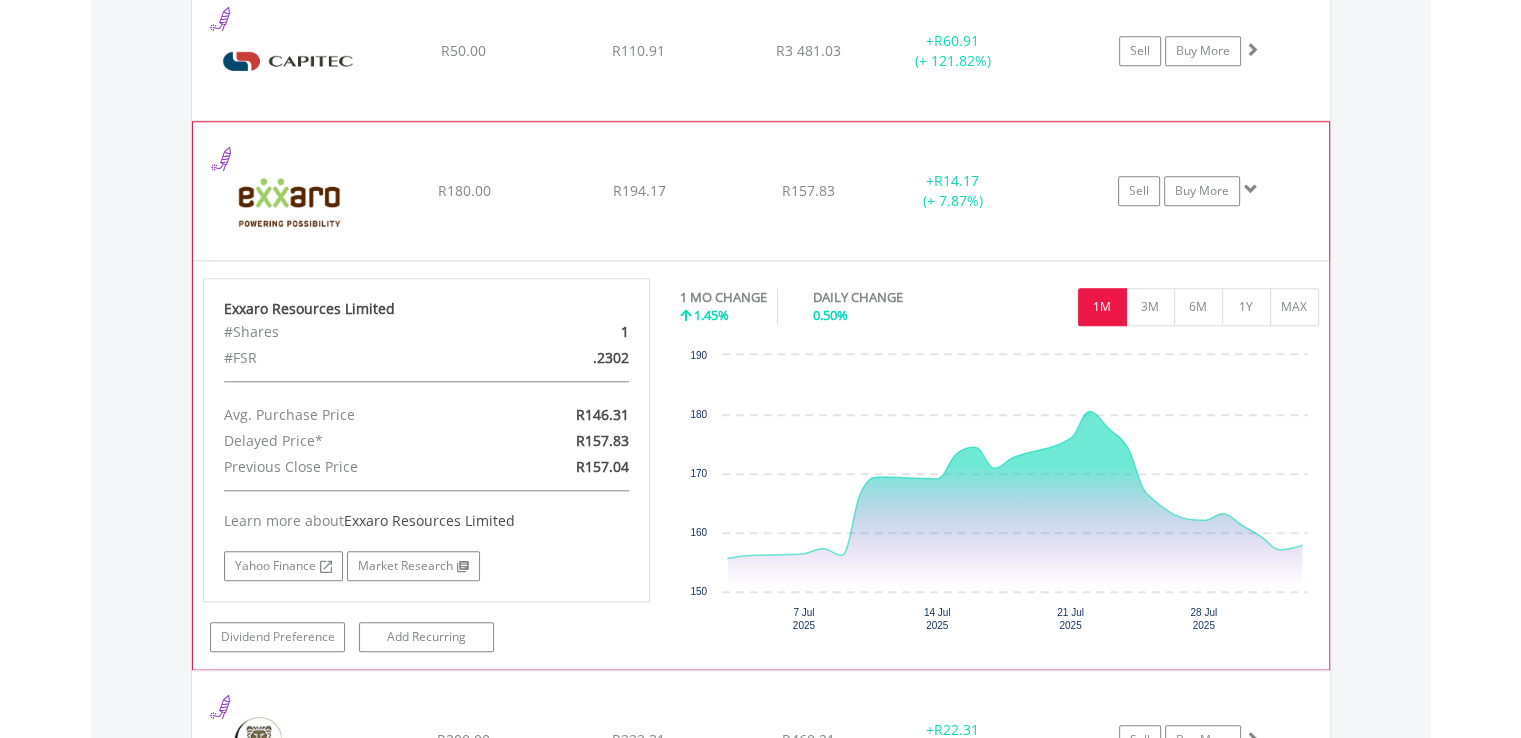 click on "1 MO CHANGE
1.45%
DAILY CHANGE
0.50%
1M
3M
6M
1Y
MAX" at bounding box center [999, 311] 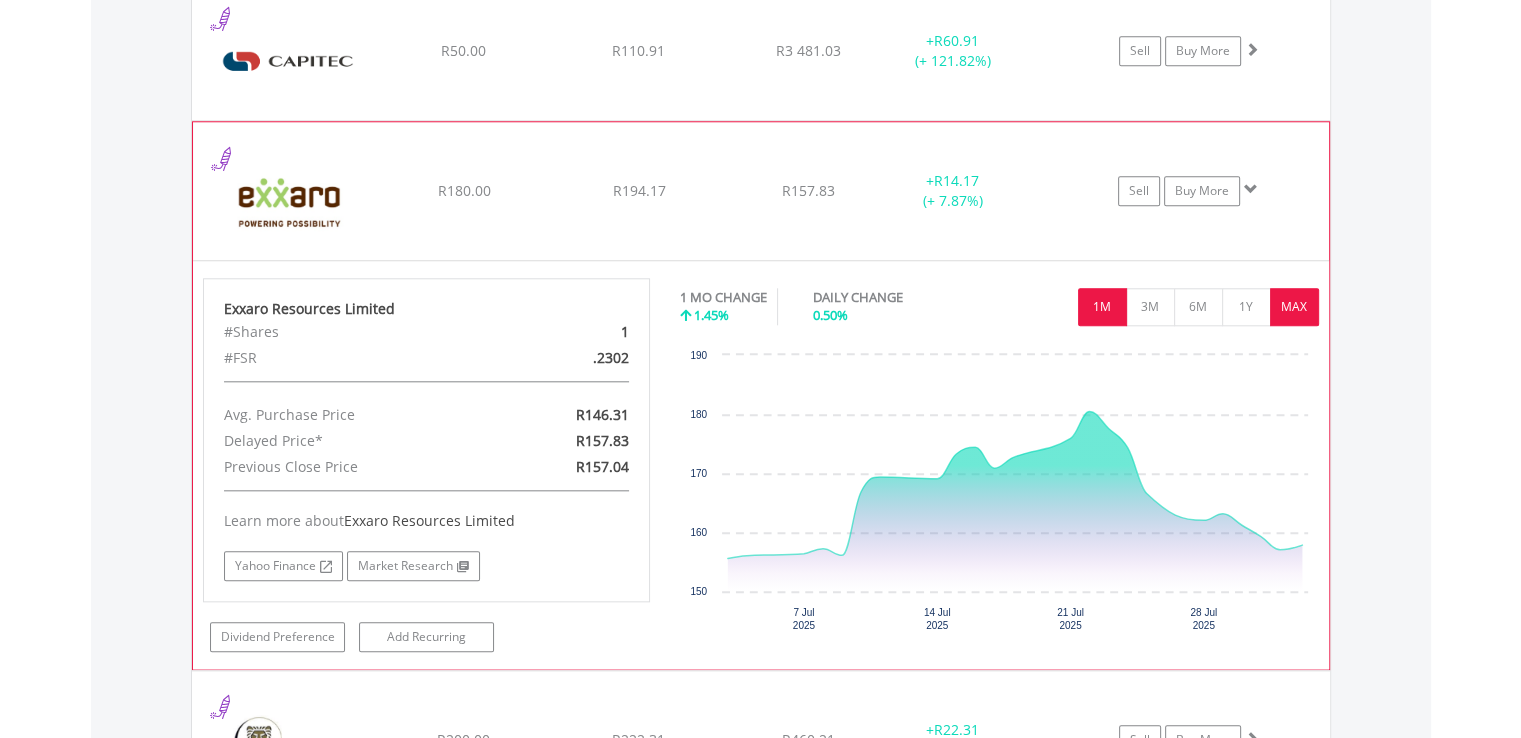 click on "MAX" at bounding box center (1294, 307) 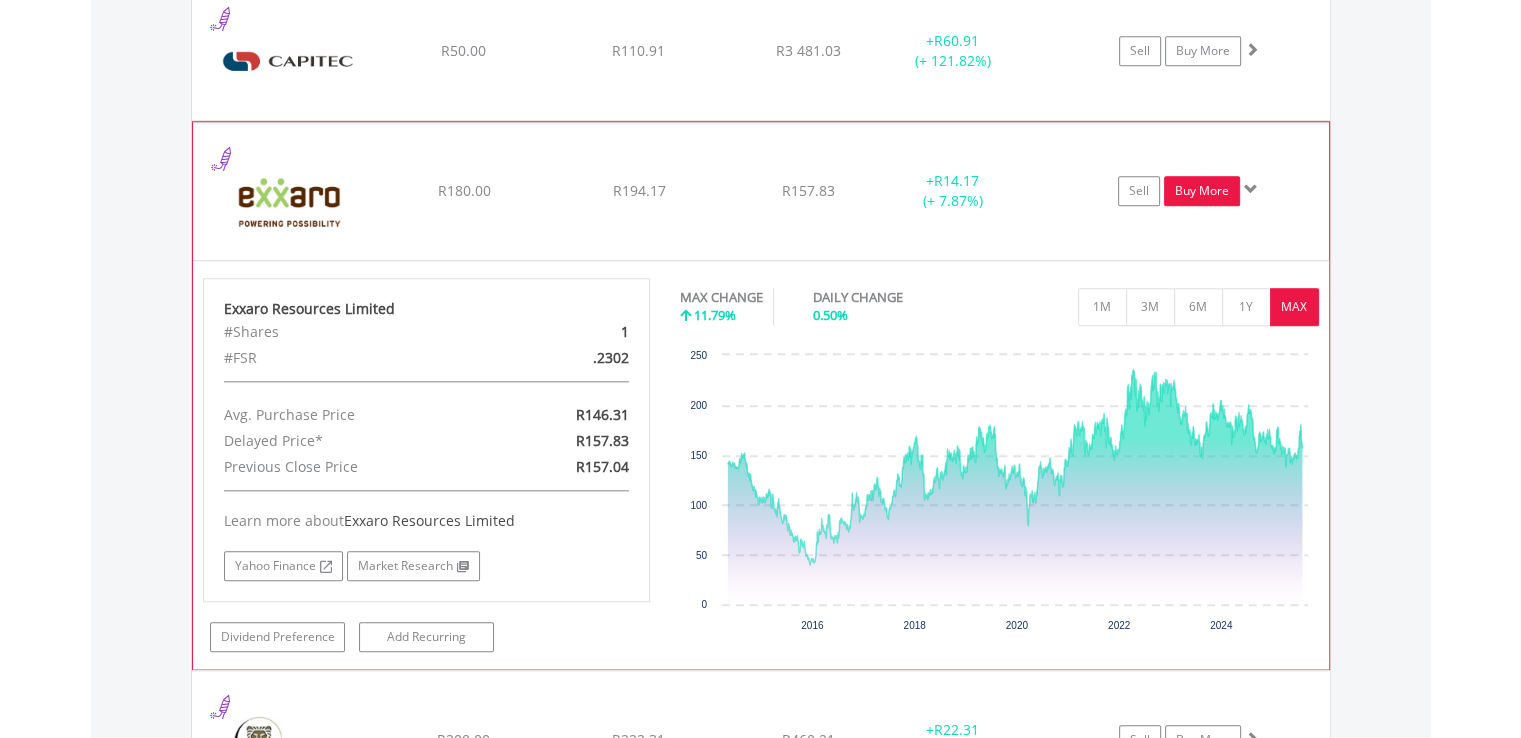 click on "Buy More" at bounding box center [1202, 191] 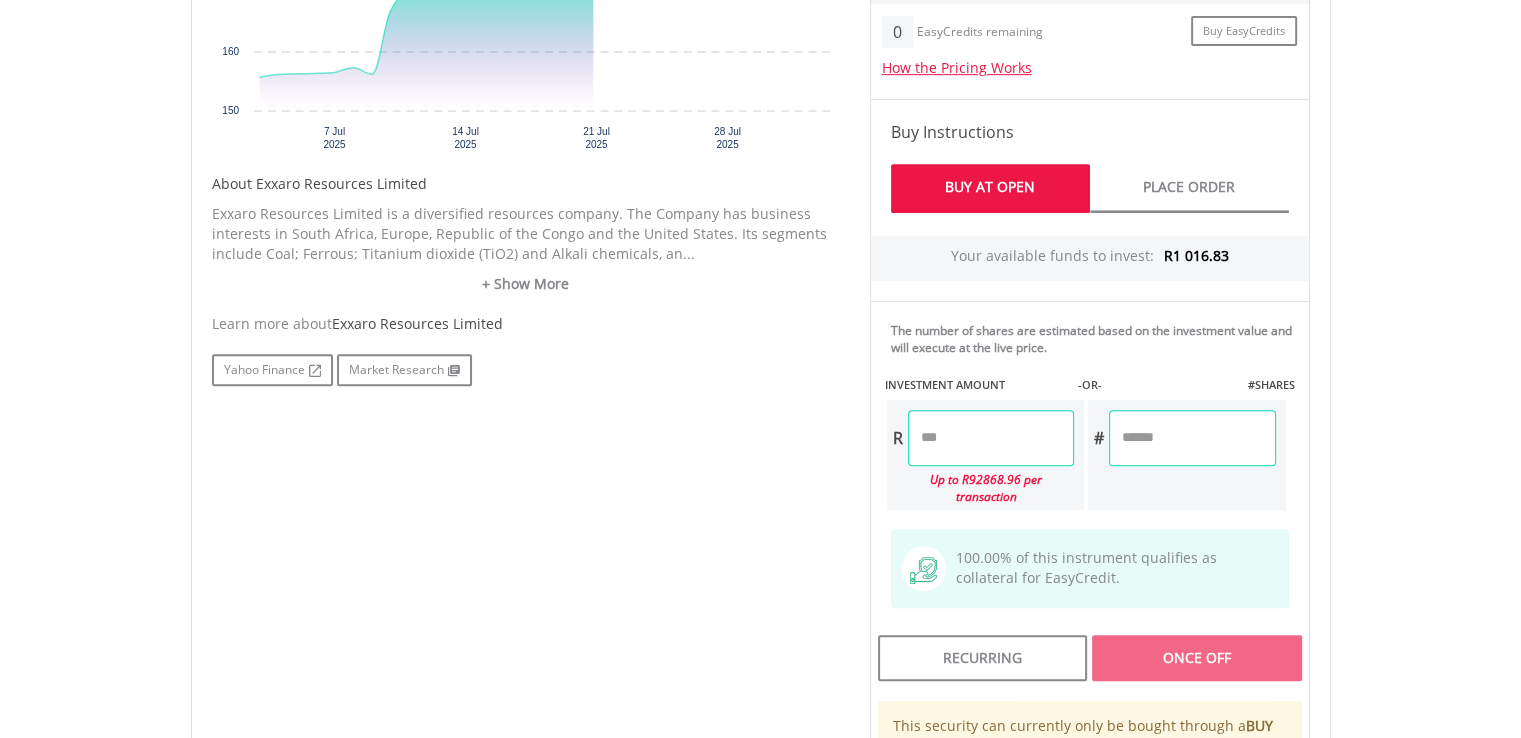 scroll, scrollTop: 958, scrollLeft: 0, axis: vertical 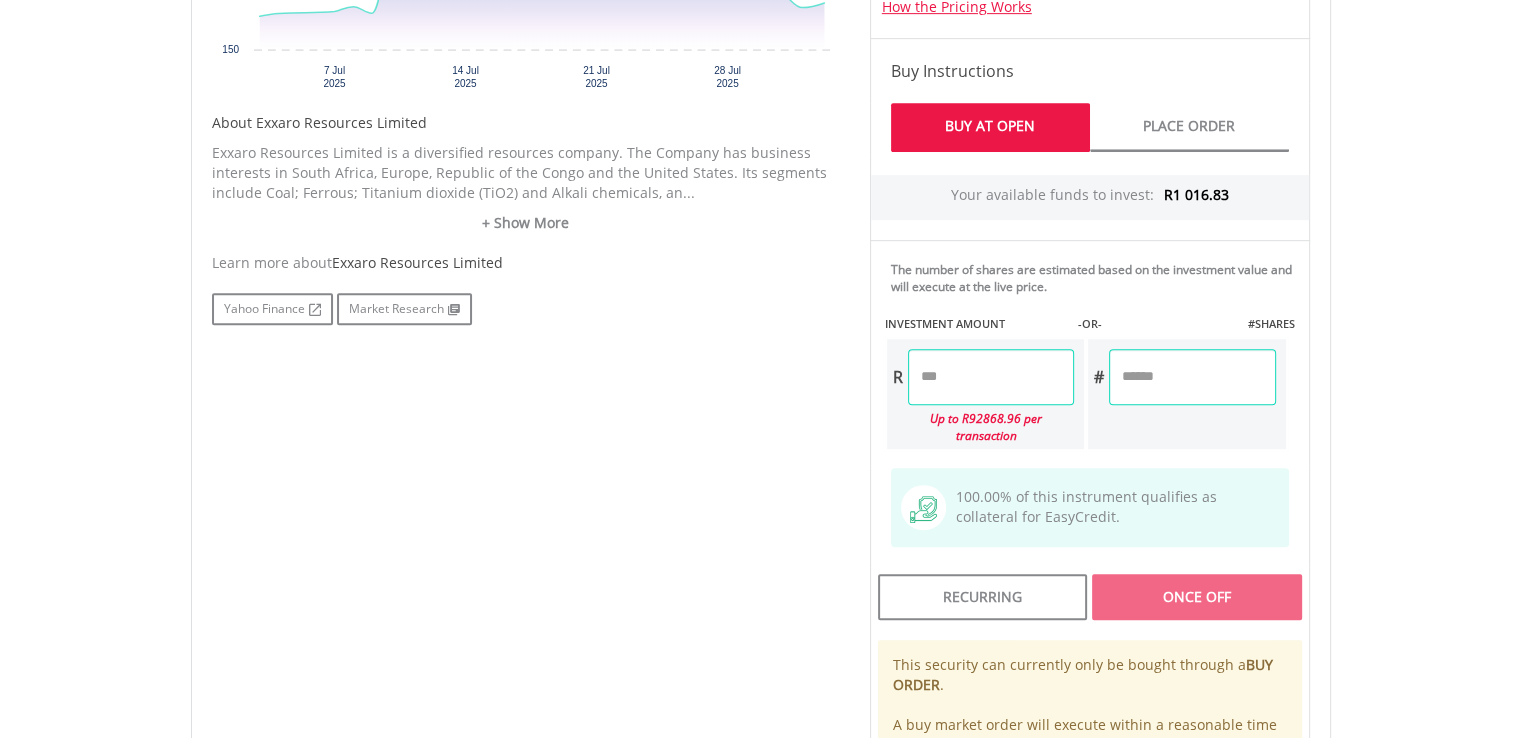 click at bounding box center [991, 377] 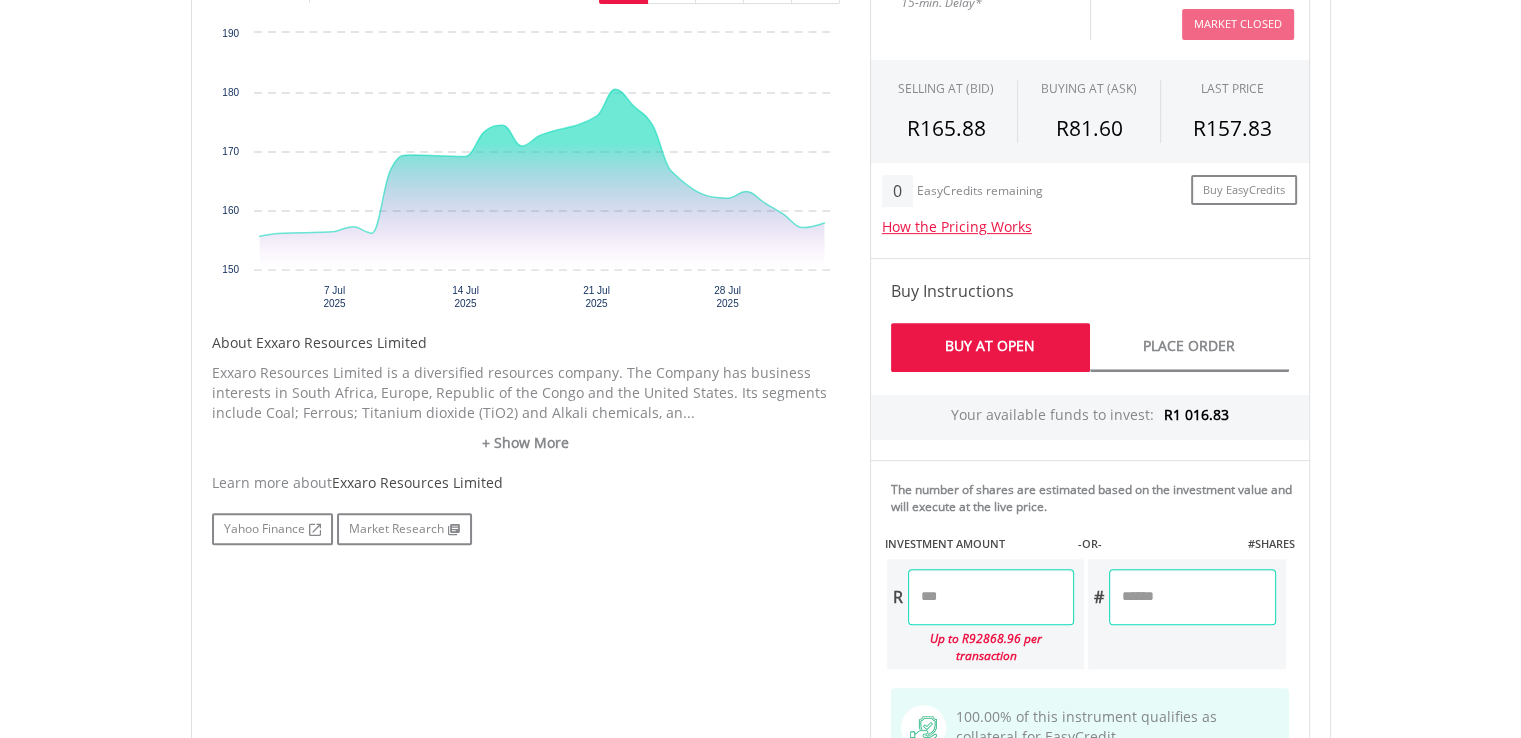 scroll, scrollTop: 832, scrollLeft: 0, axis: vertical 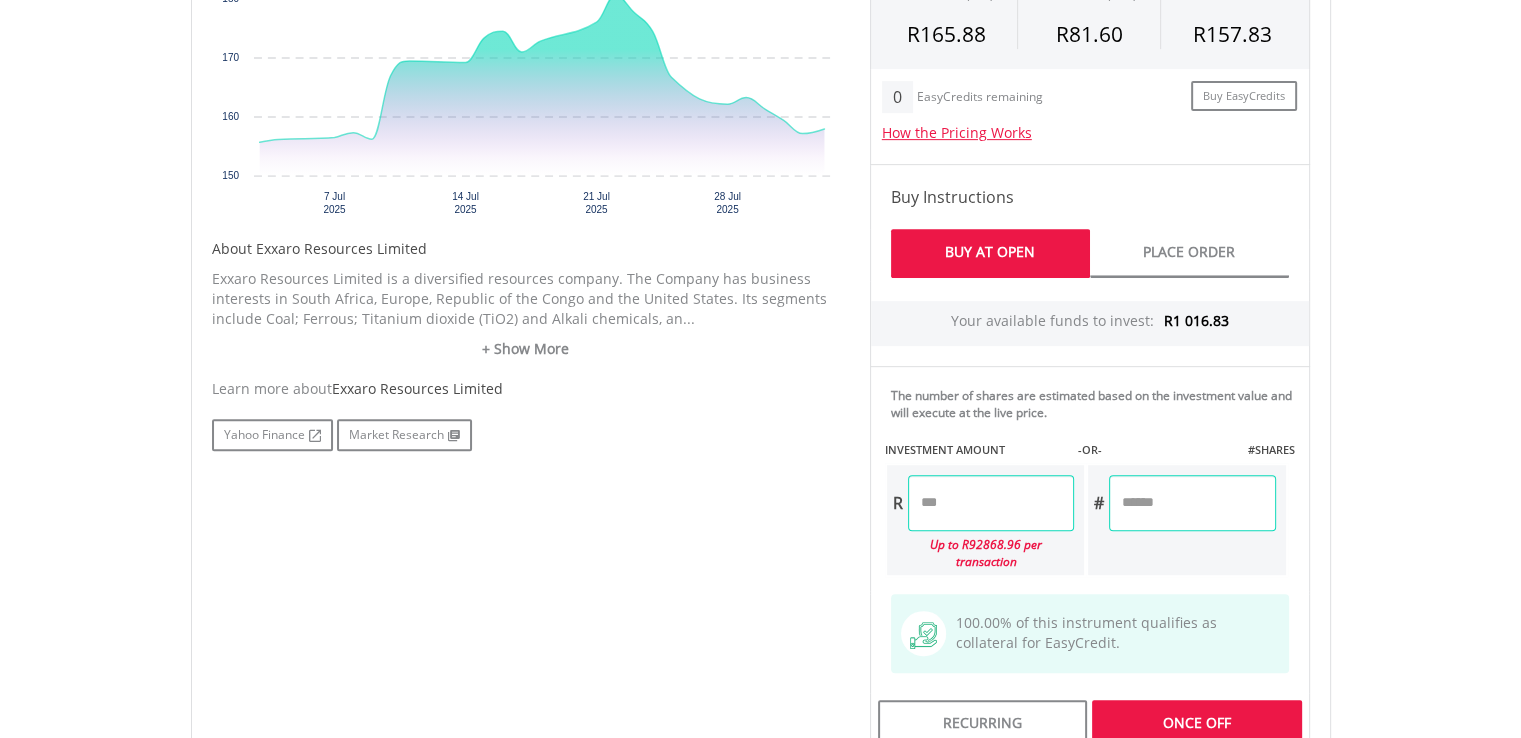 click on "Last Updated Price:
15-min. Delay*
Price Update Cost:
0
Credits
Market Closed
SELLING AT (BID)
BUYING AT                     (ASK)
LAST PRICE
R165.88
R81.60
R157.83
0
R" at bounding box center [1090, 423] 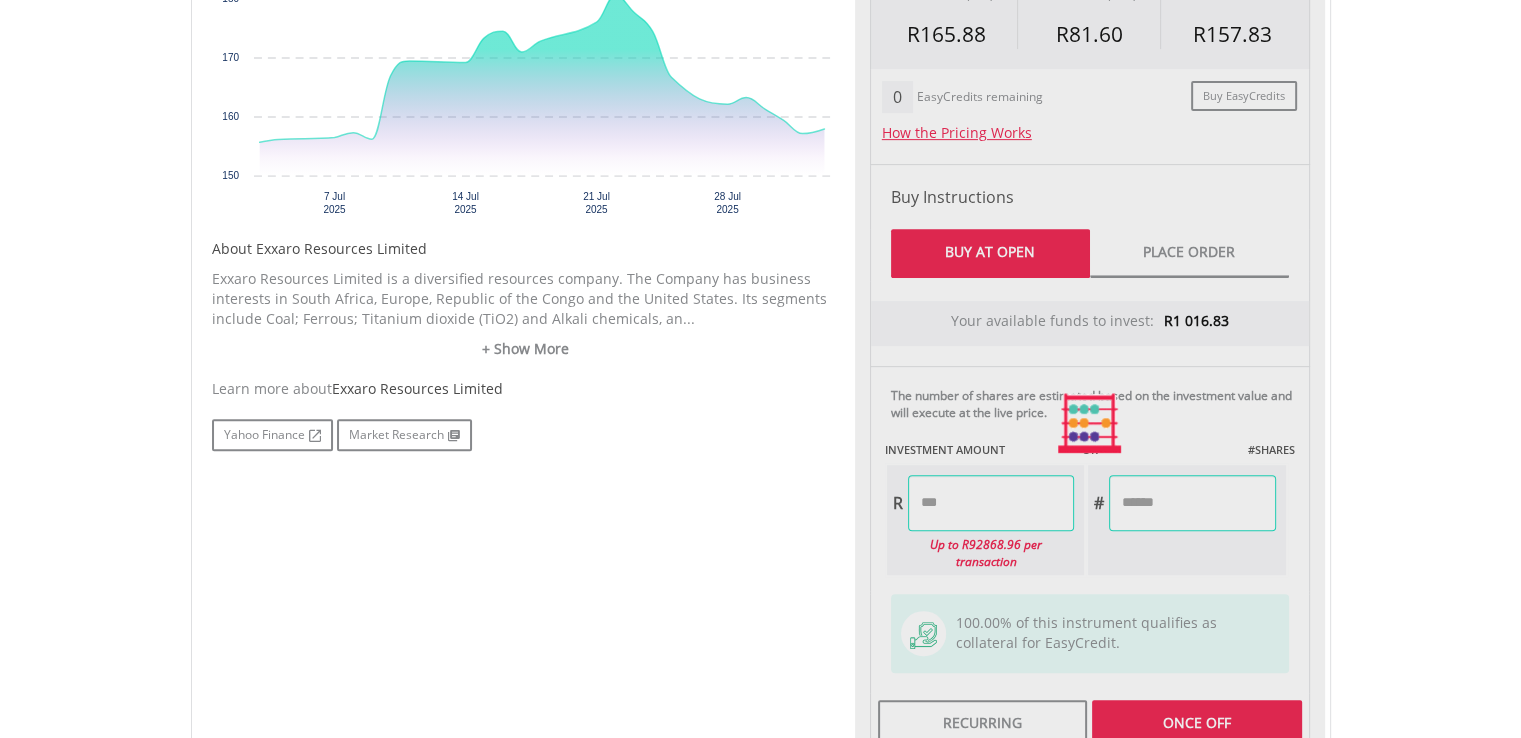 scroll, scrollTop: 884, scrollLeft: 0, axis: vertical 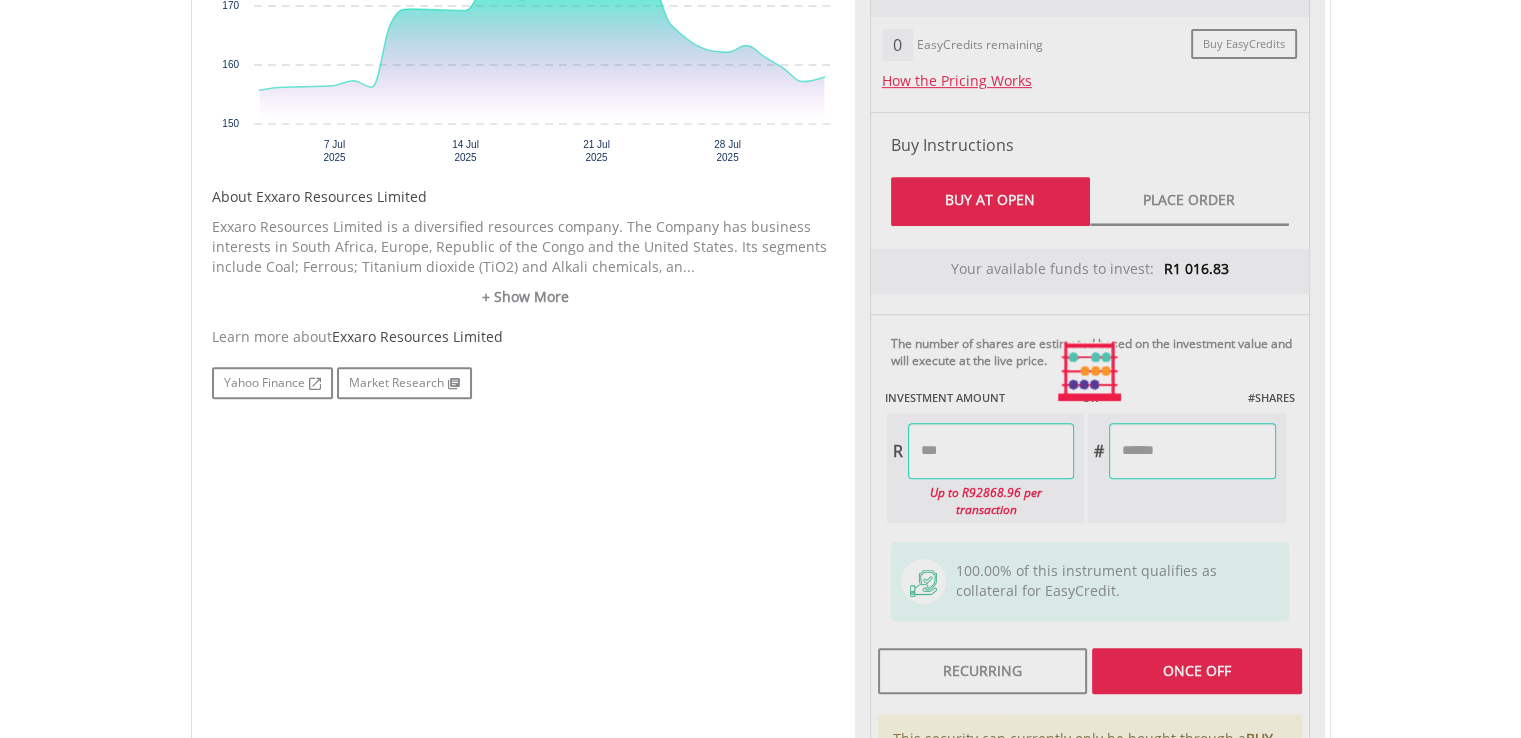 type on "******" 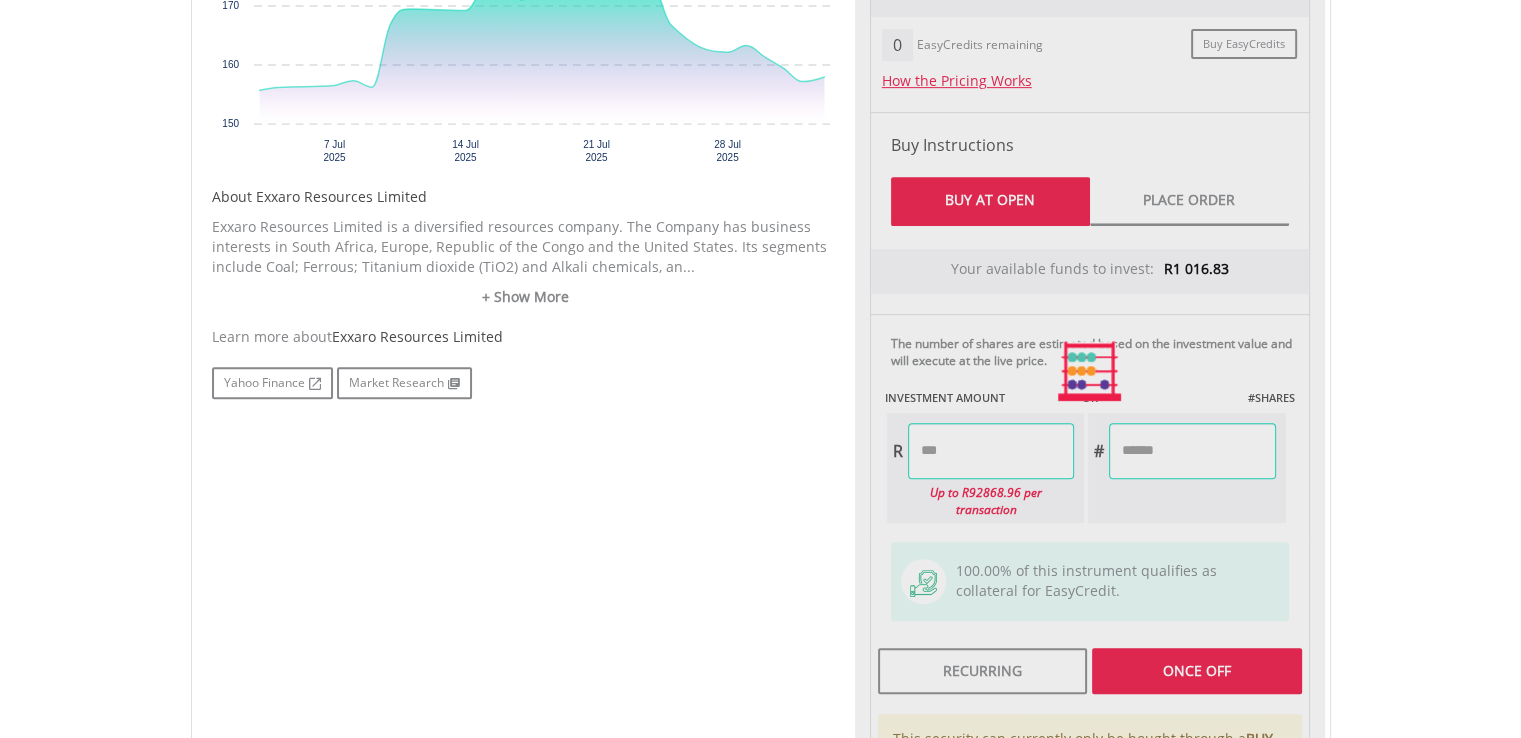 type on "******" 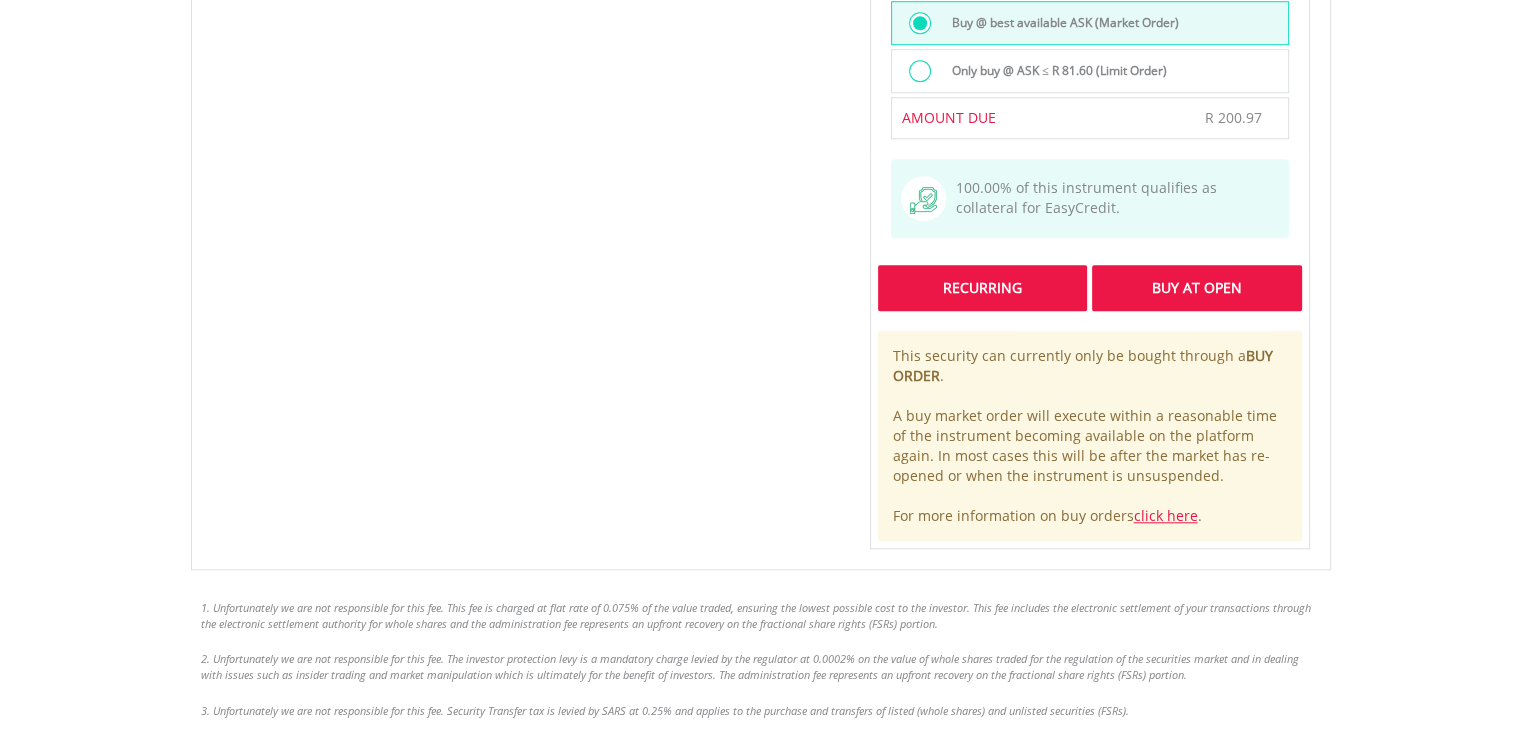 scroll, scrollTop: 1714, scrollLeft: 0, axis: vertical 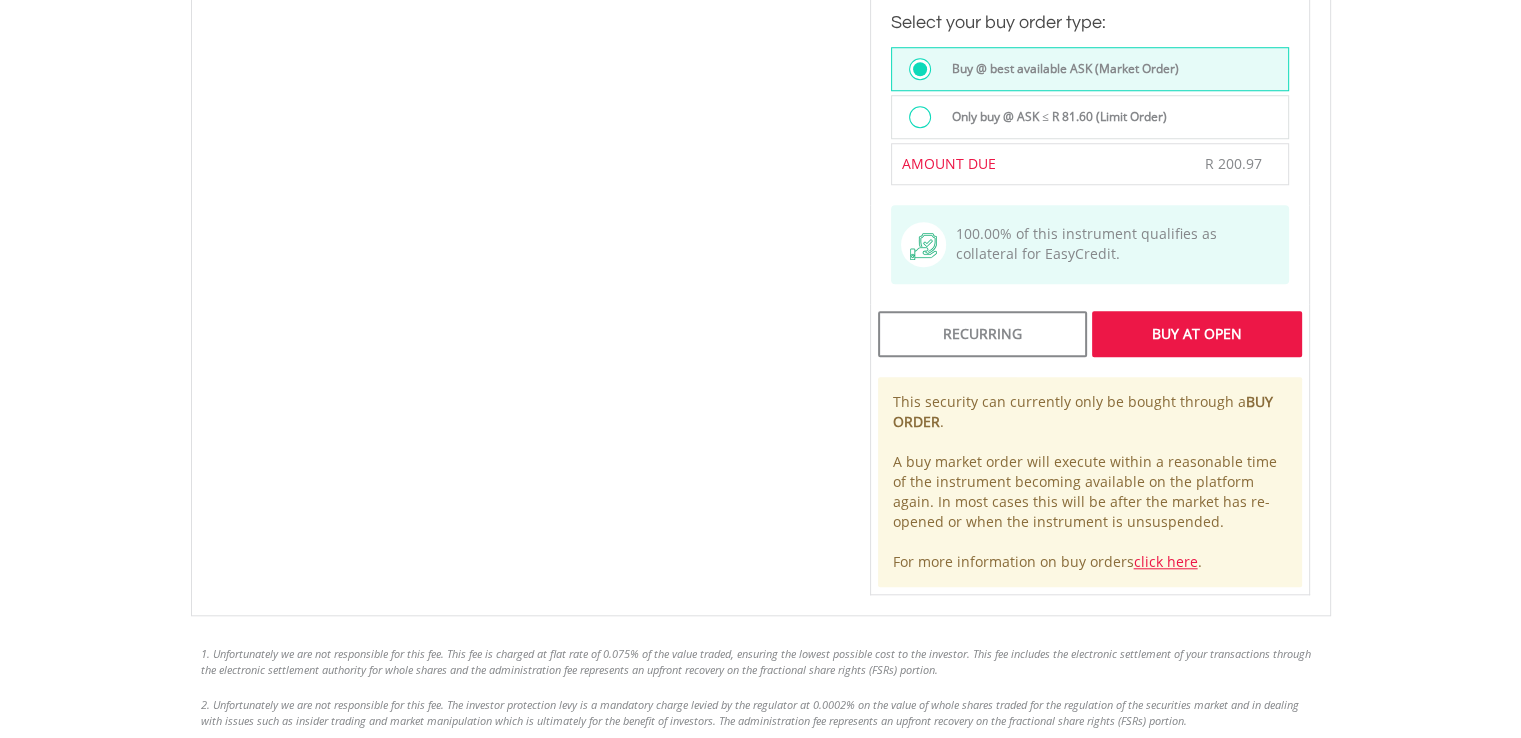click on "Buy At Open" at bounding box center [1196, 334] 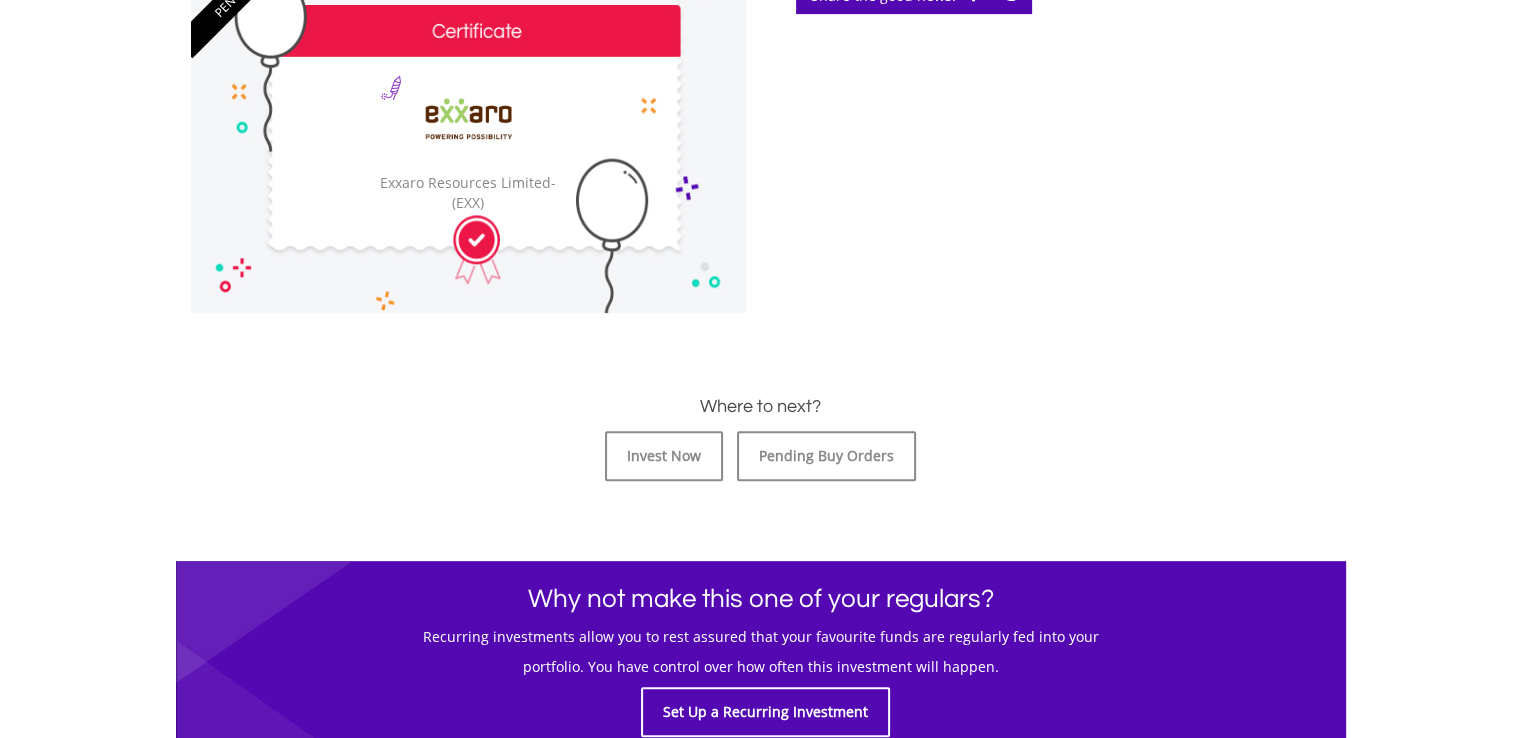 scroll, scrollTop: 660, scrollLeft: 0, axis: vertical 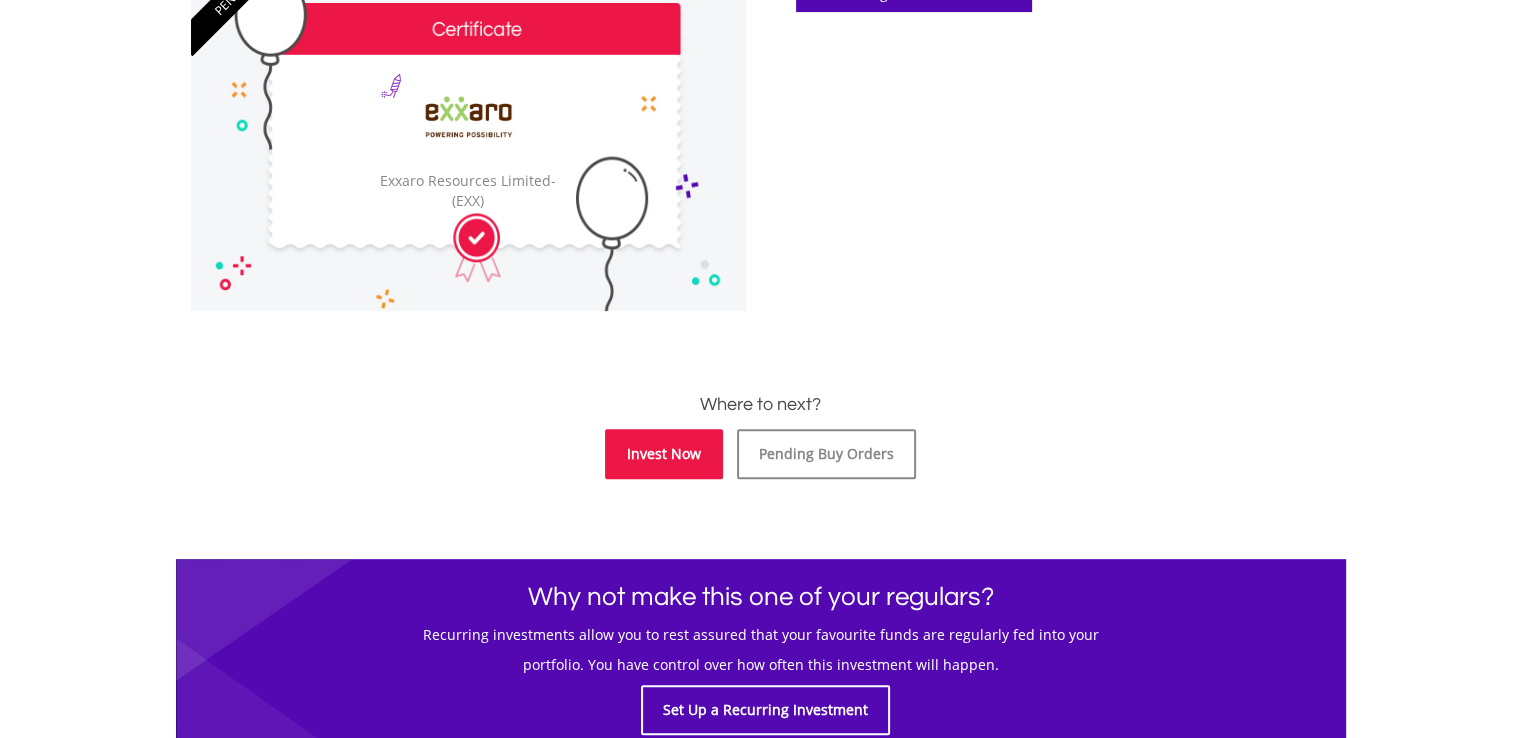 click on "Invest Now" at bounding box center (664, 454) 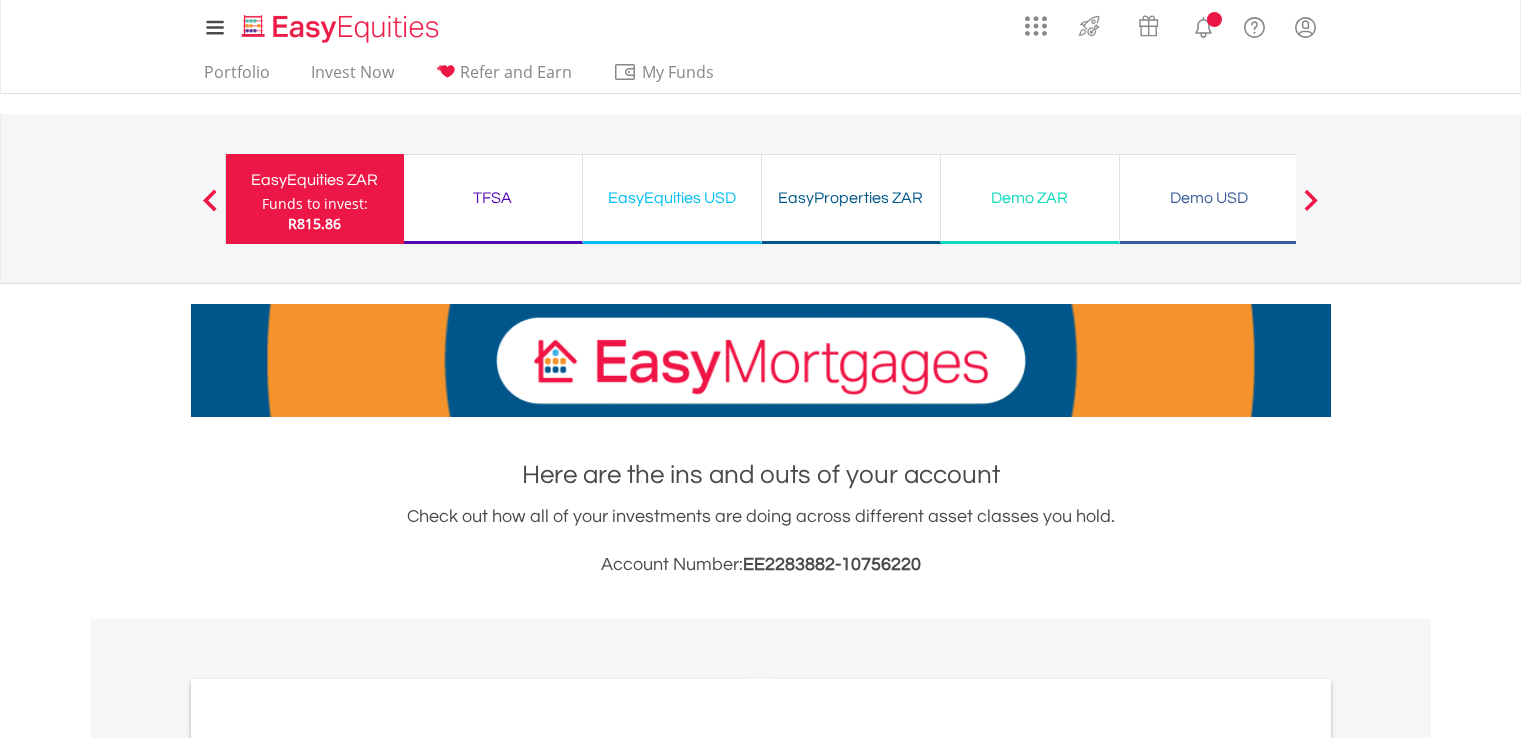 scroll, scrollTop: 0, scrollLeft: 0, axis: both 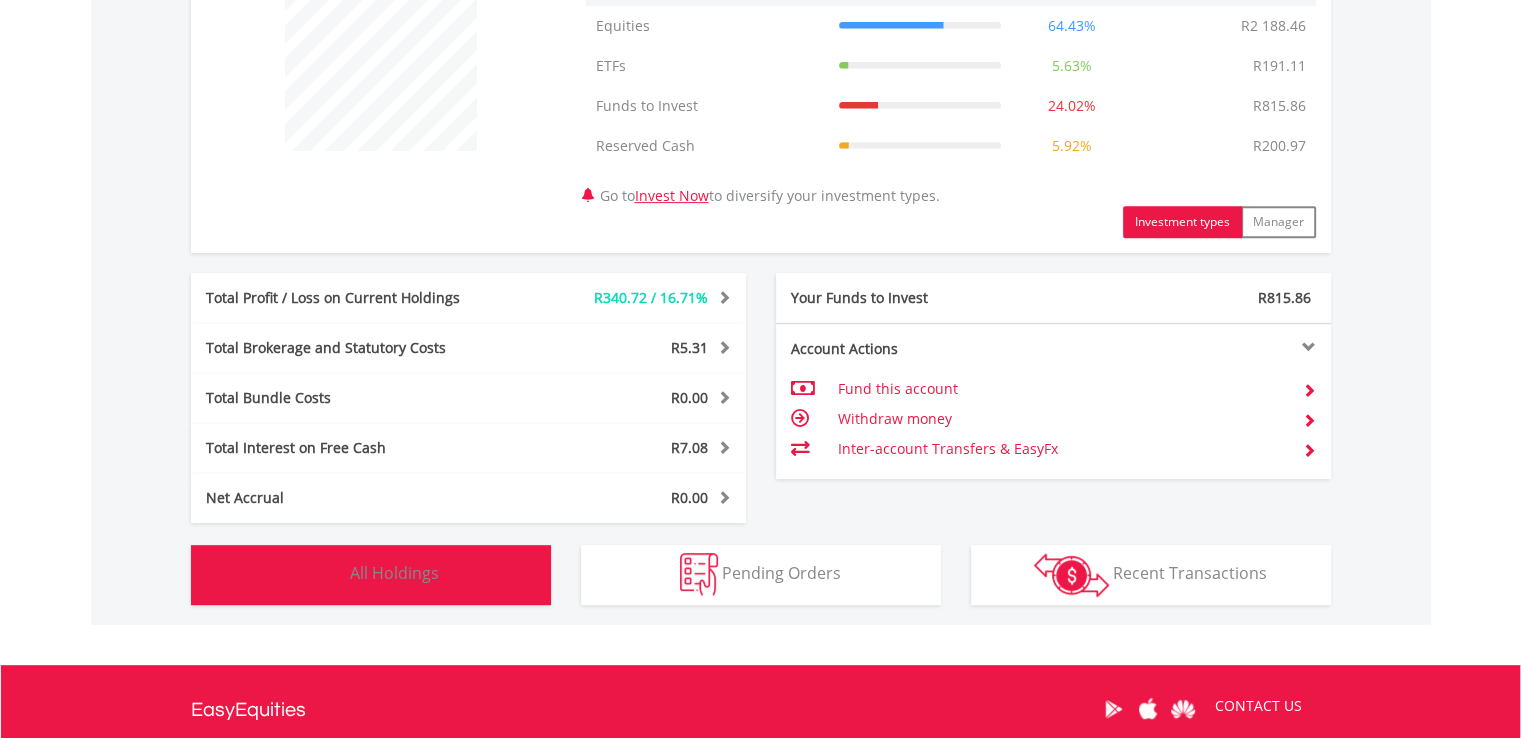 click on "All Holdings" at bounding box center [394, 573] 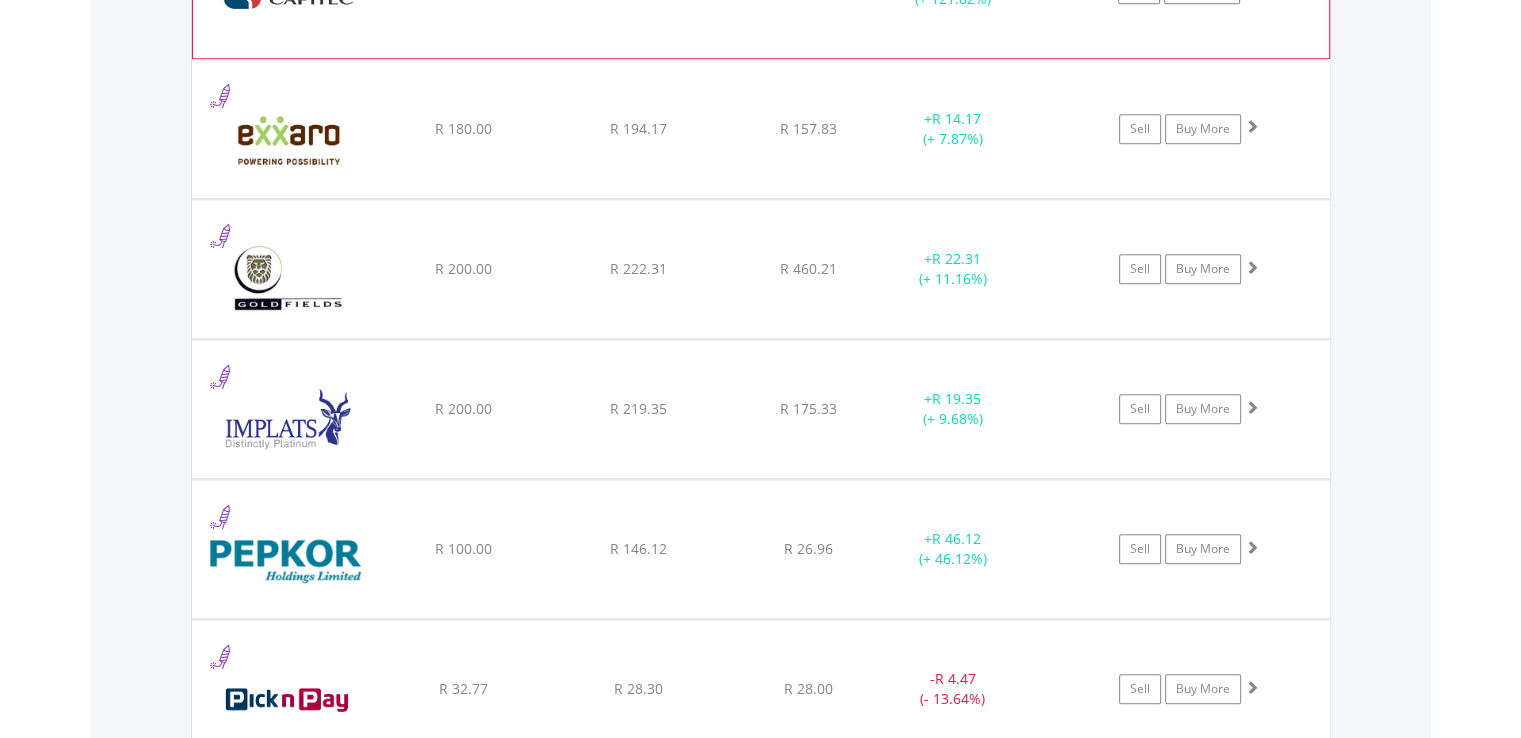scroll, scrollTop: 2134, scrollLeft: 0, axis: vertical 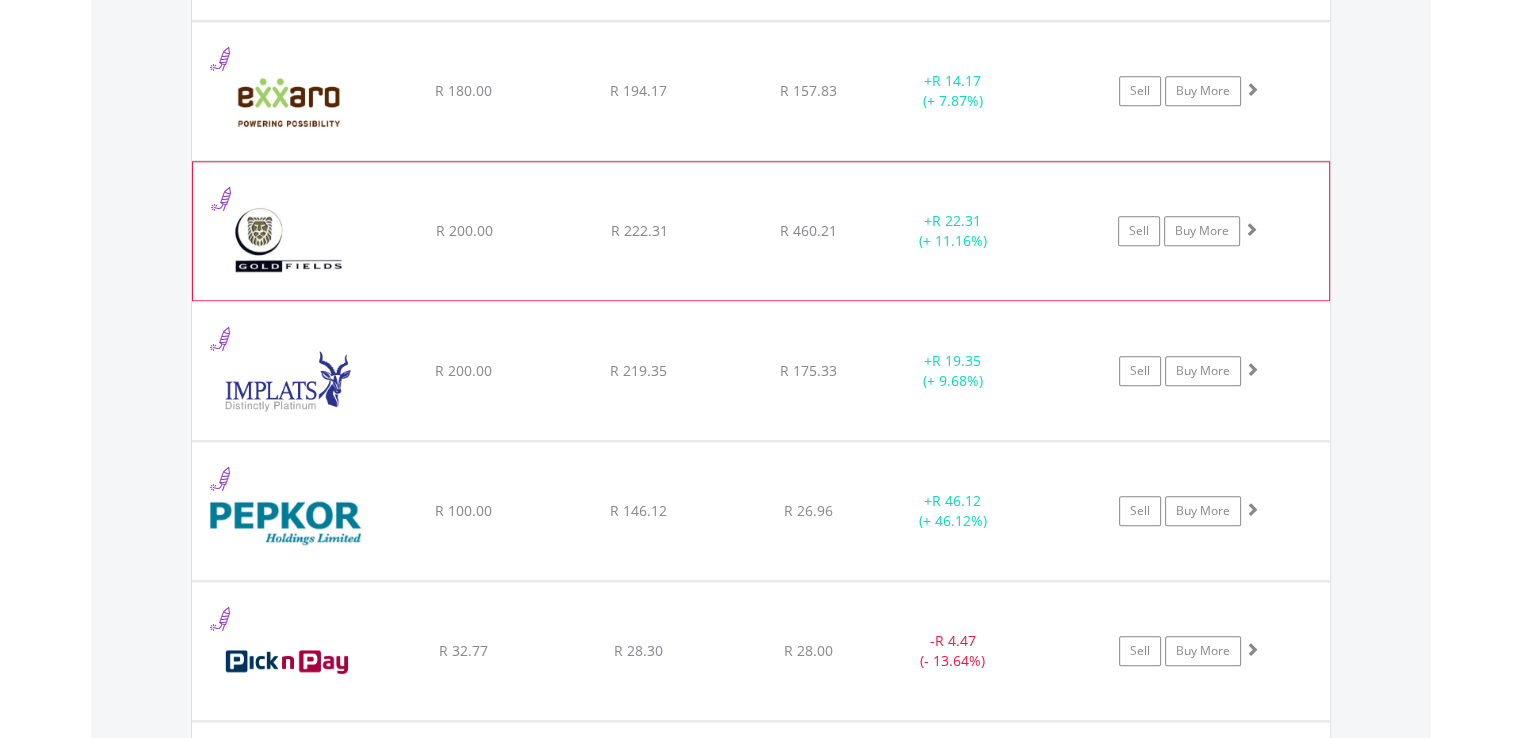 click at bounding box center (1251, 229) 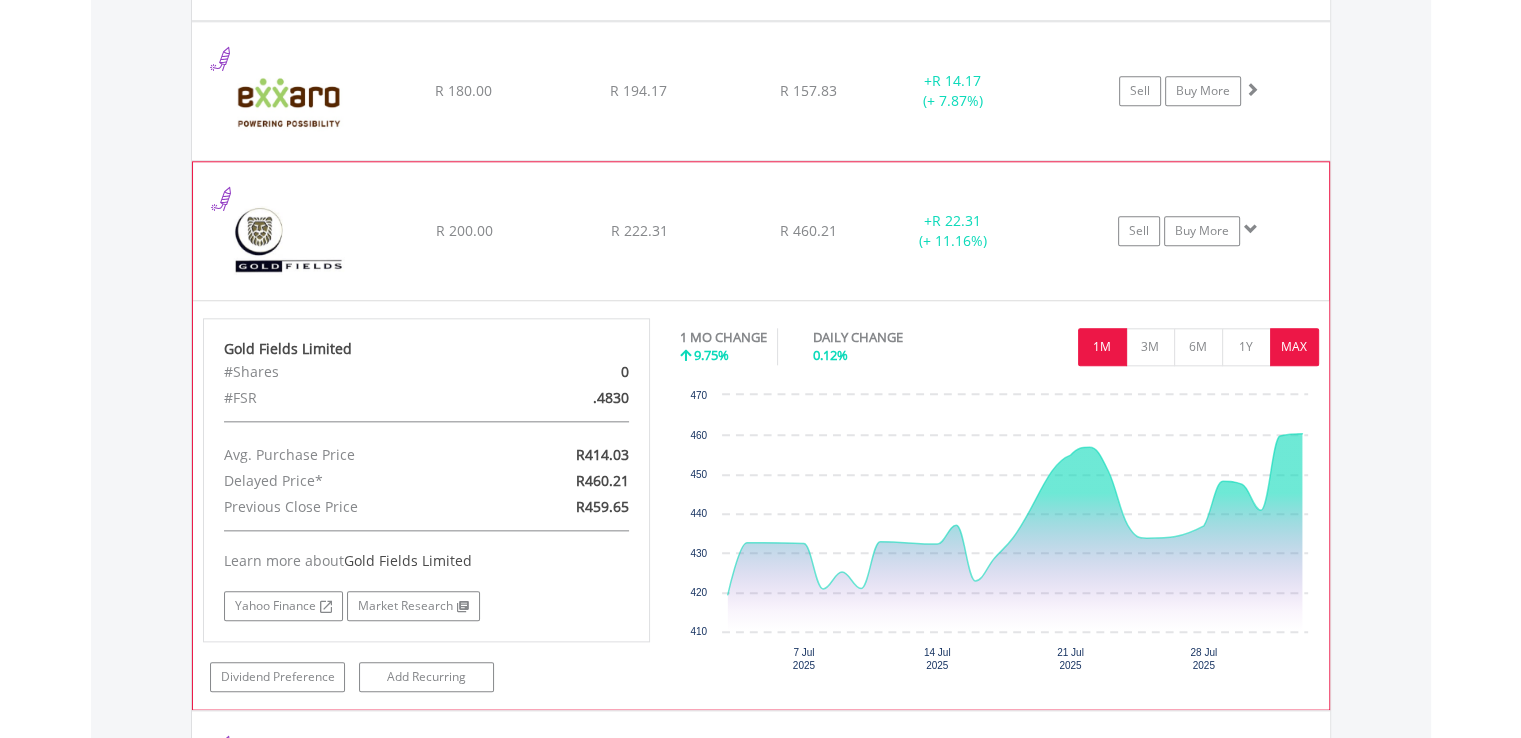 click on "MAX" at bounding box center [1294, 347] 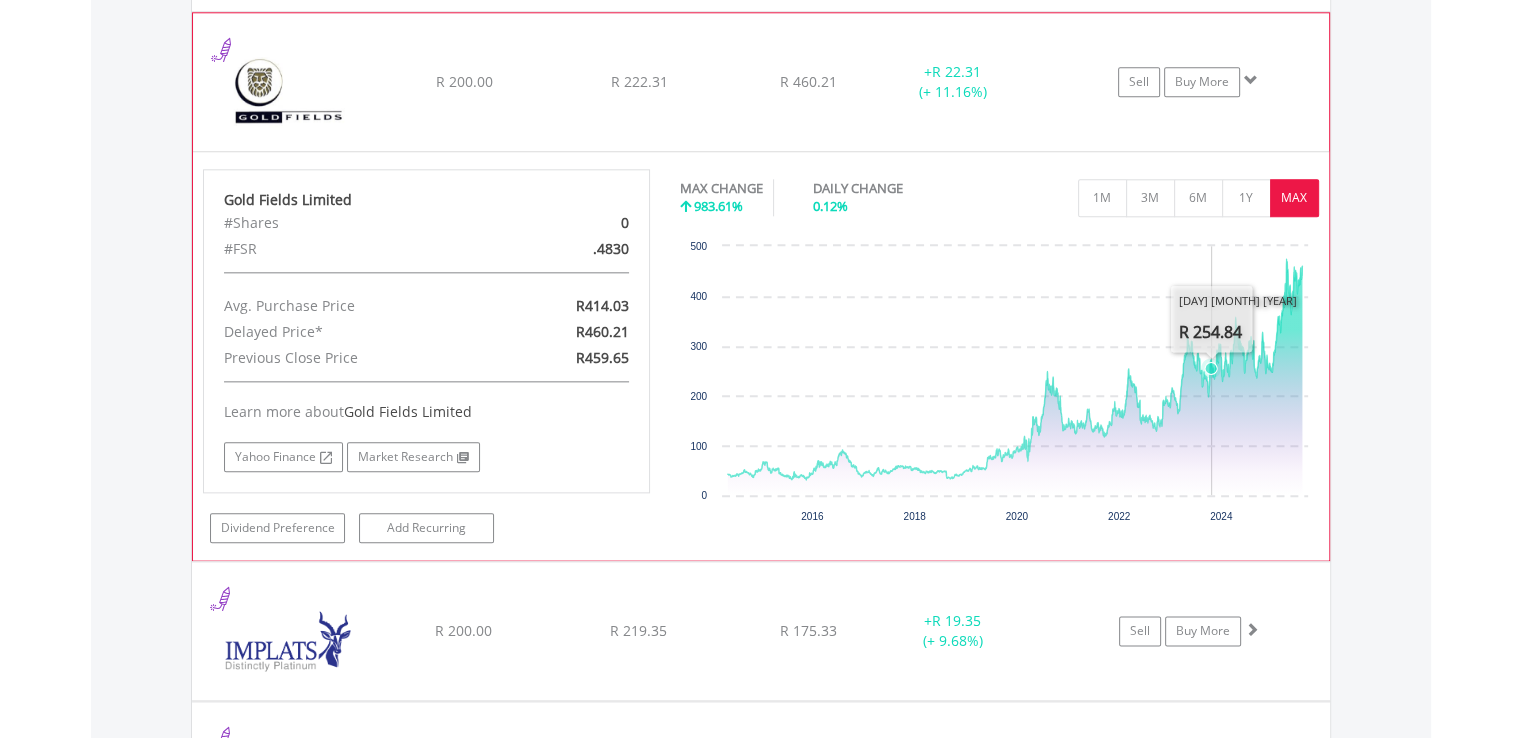 scroll, scrollTop: 2229, scrollLeft: 0, axis: vertical 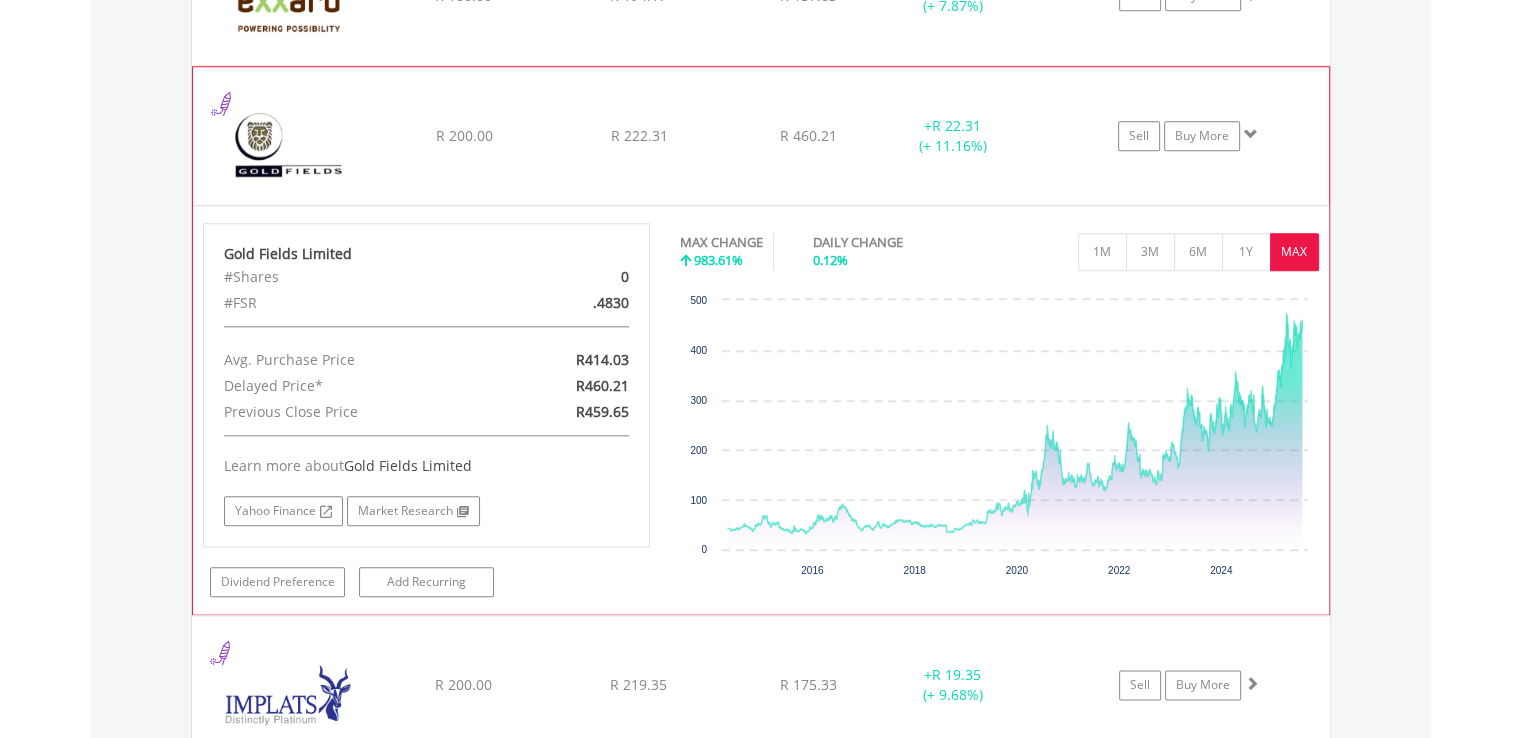 click at bounding box center [1251, 134] 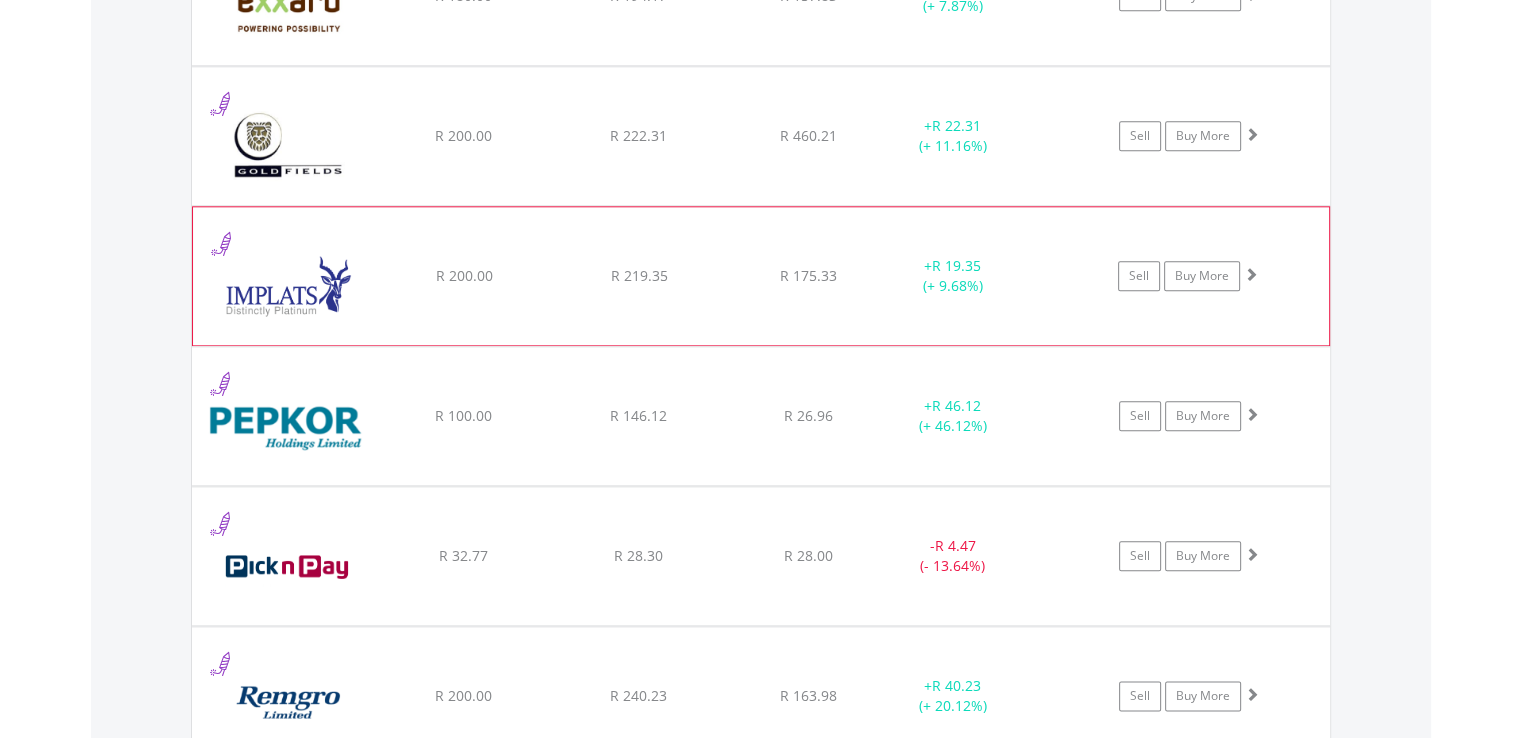 click at bounding box center (1251, 274) 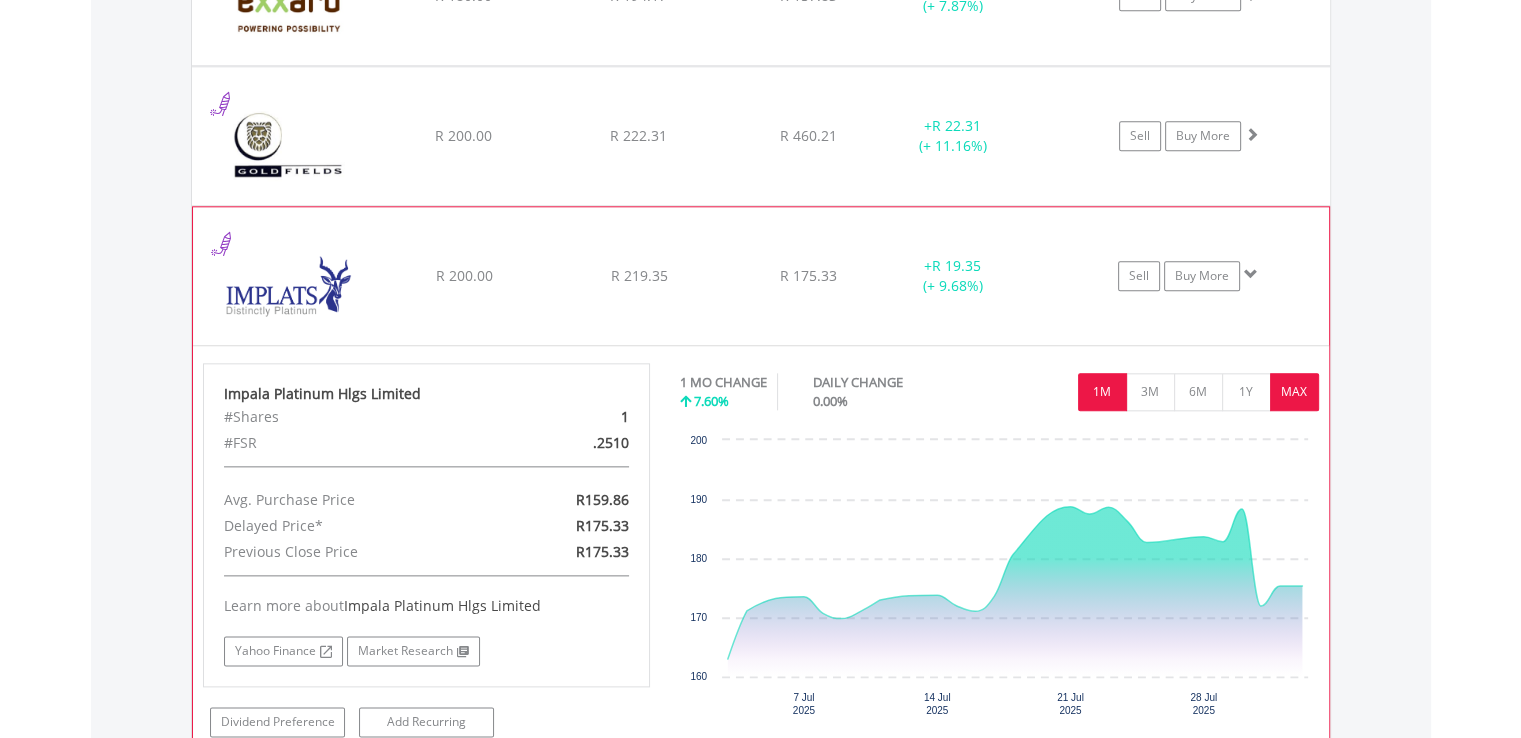 click on "MAX" at bounding box center [1294, 392] 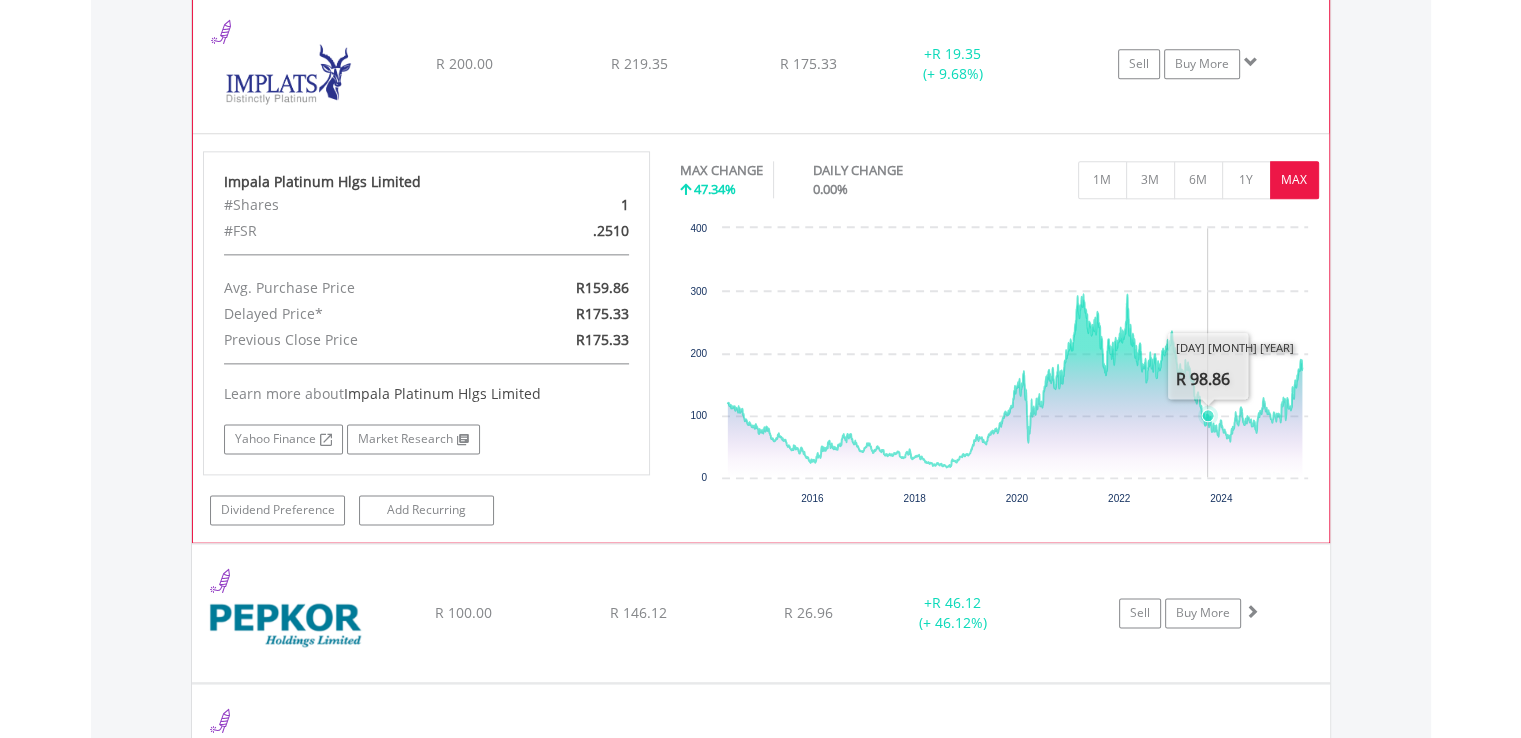 scroll, scrollTop: 2437, scrollLeft: 0, axis: vertical 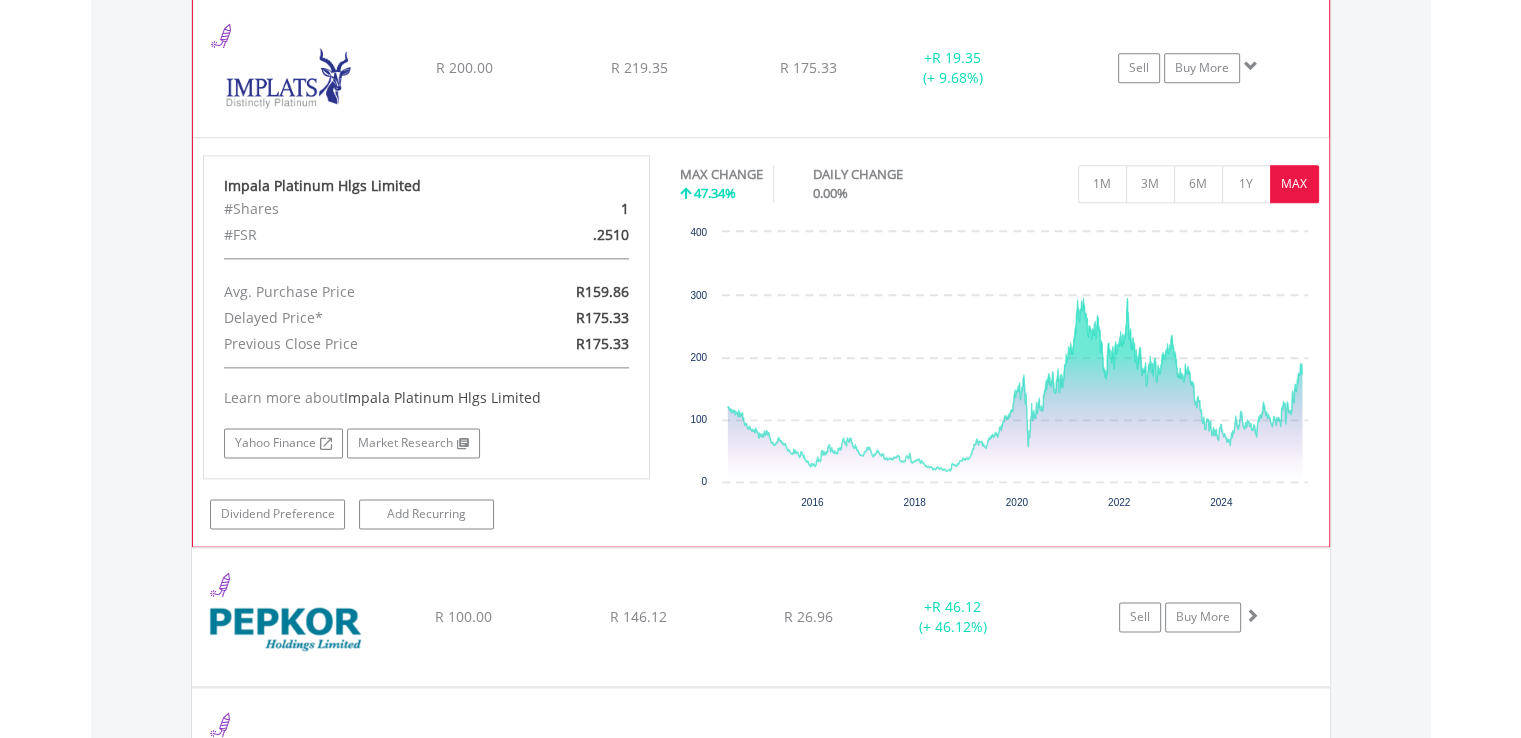 click at bounding box center [1251, 66] 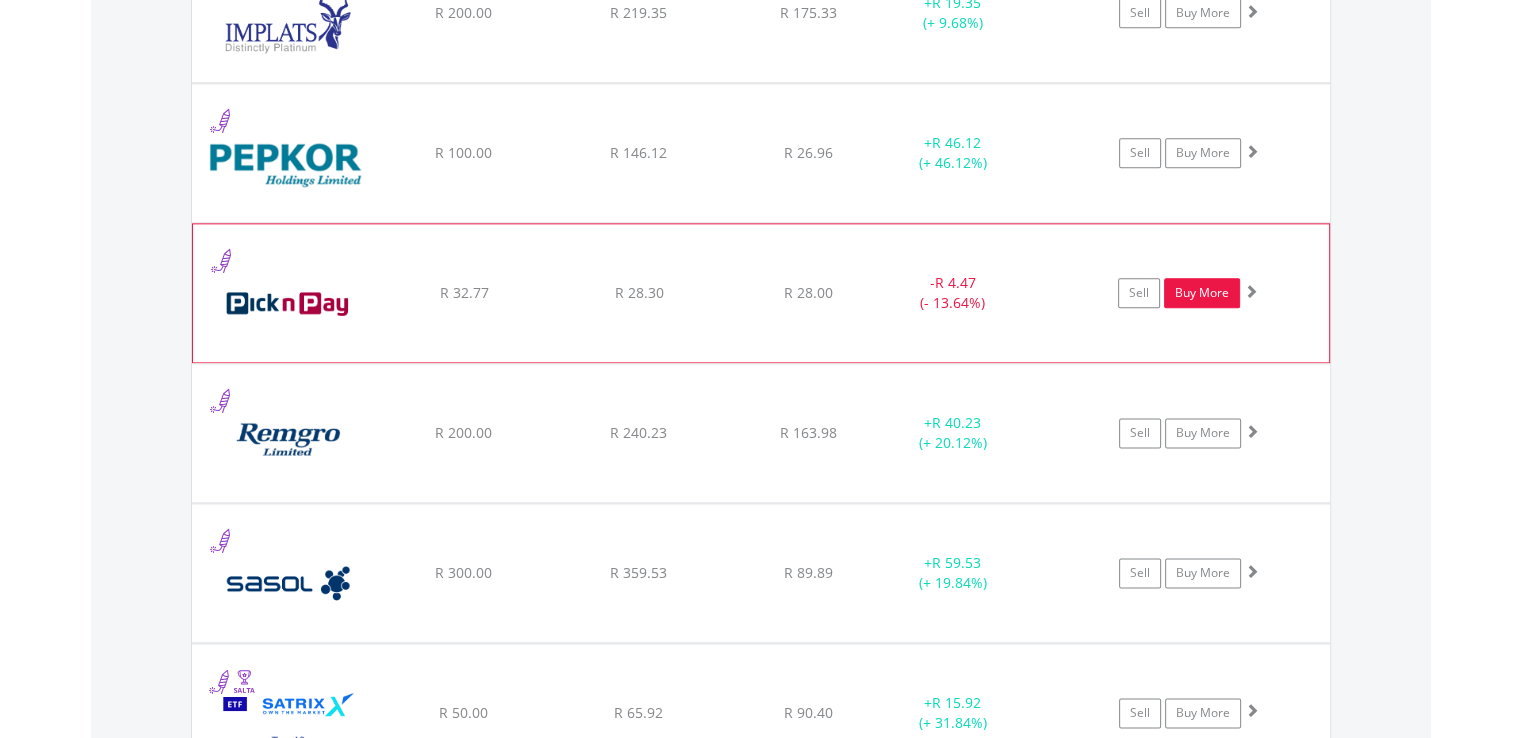 scroll, scrollTop: 2520, scrollLeft: 0, axis: vertical 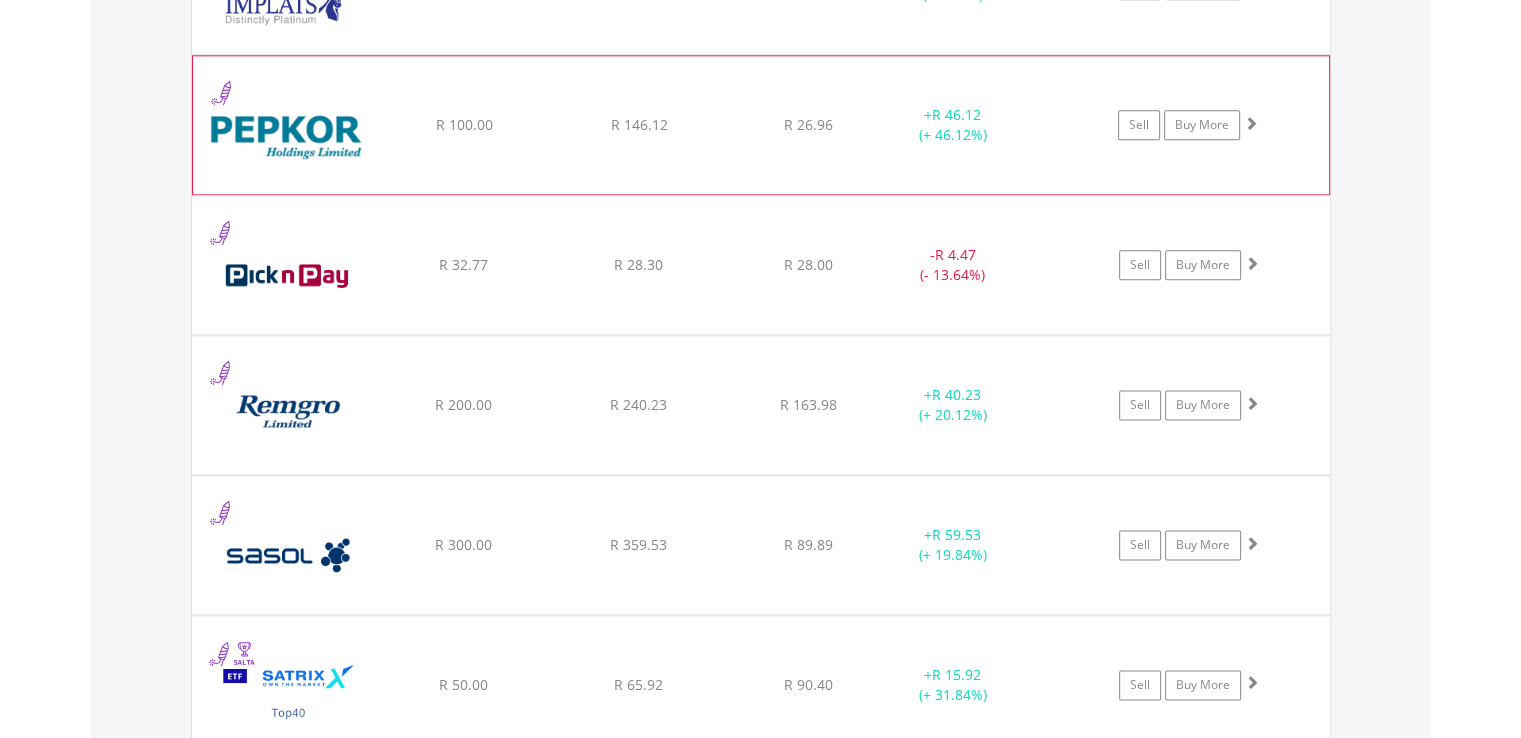 click at bounding box center (1251, 123) 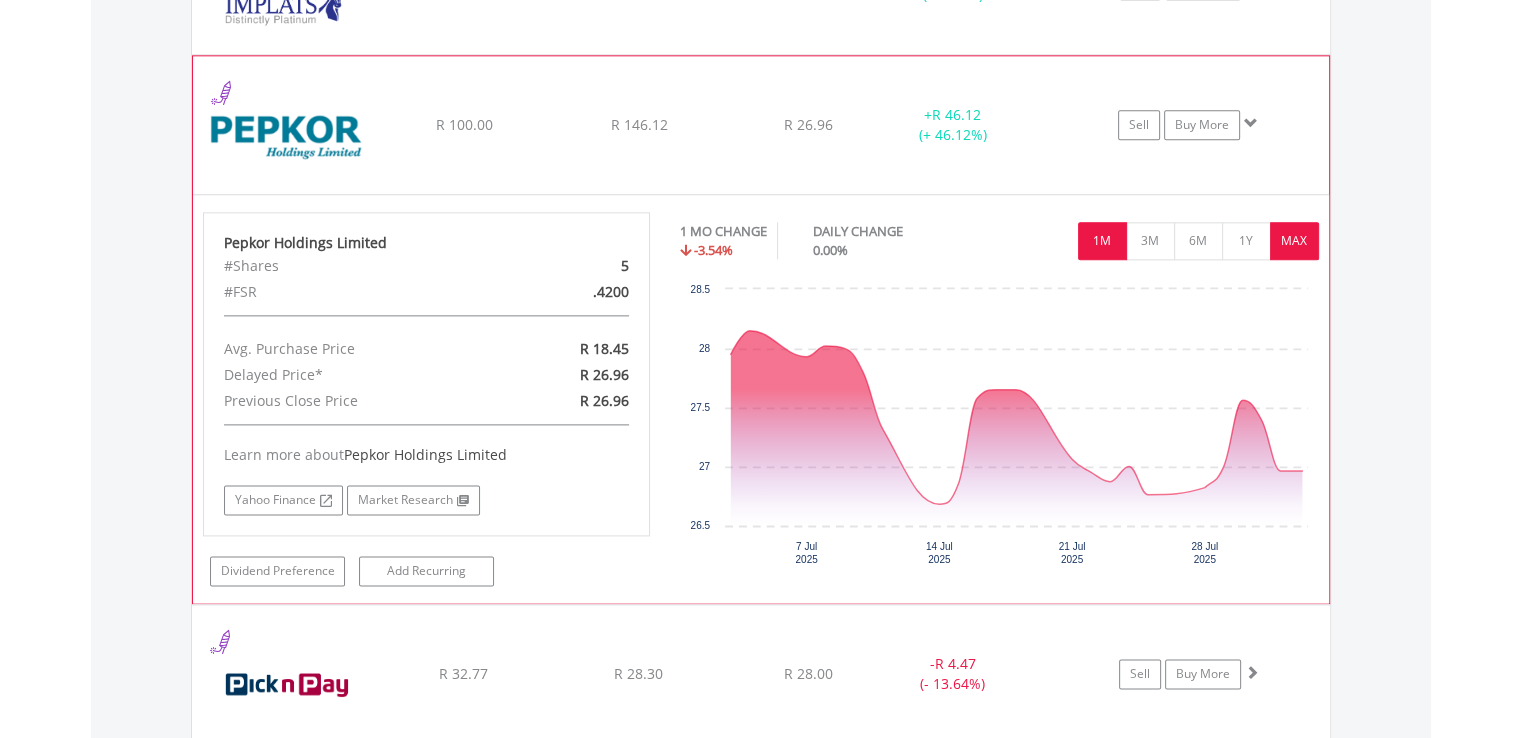 click on "MAX" at bounding box center [1294, 241] 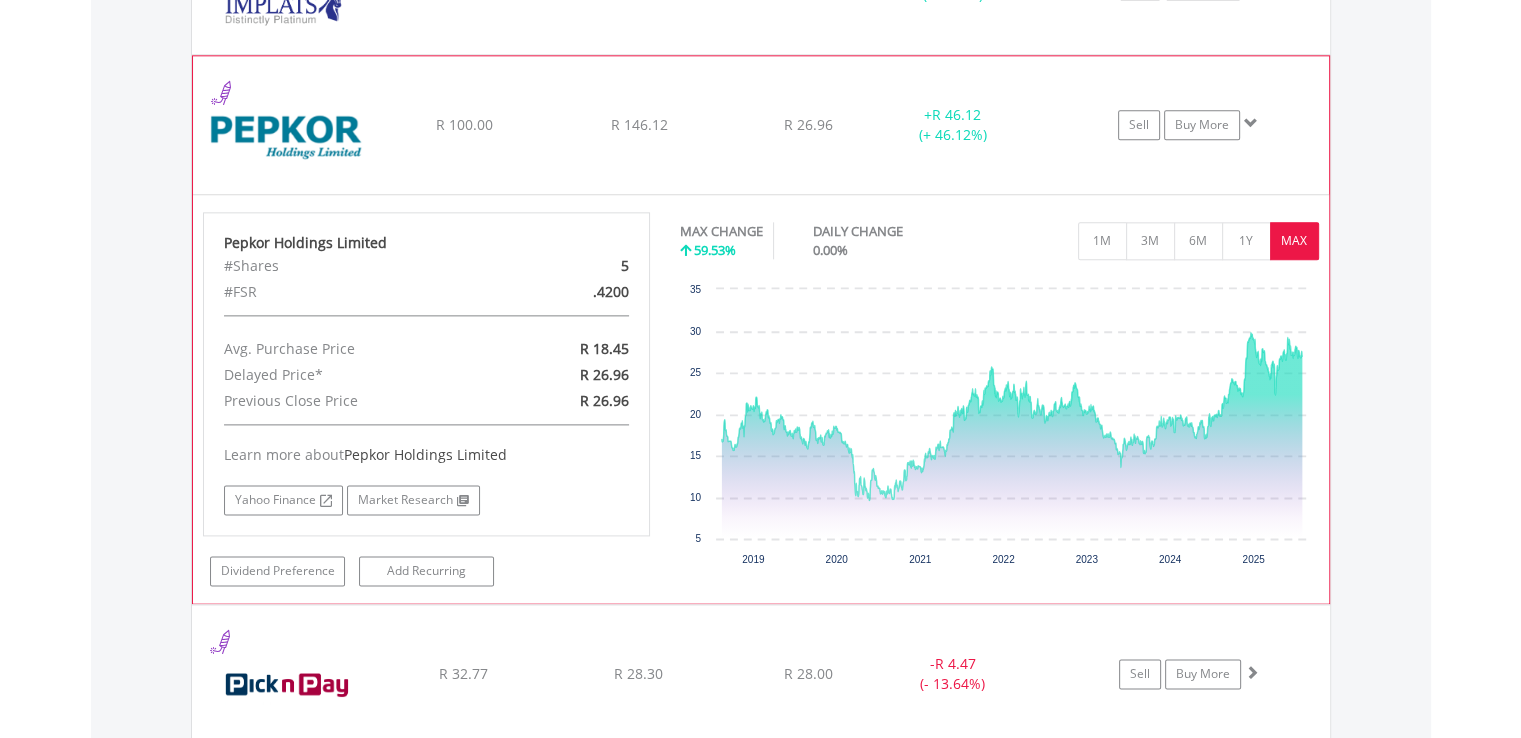 click at bounding box center (1251, 123) 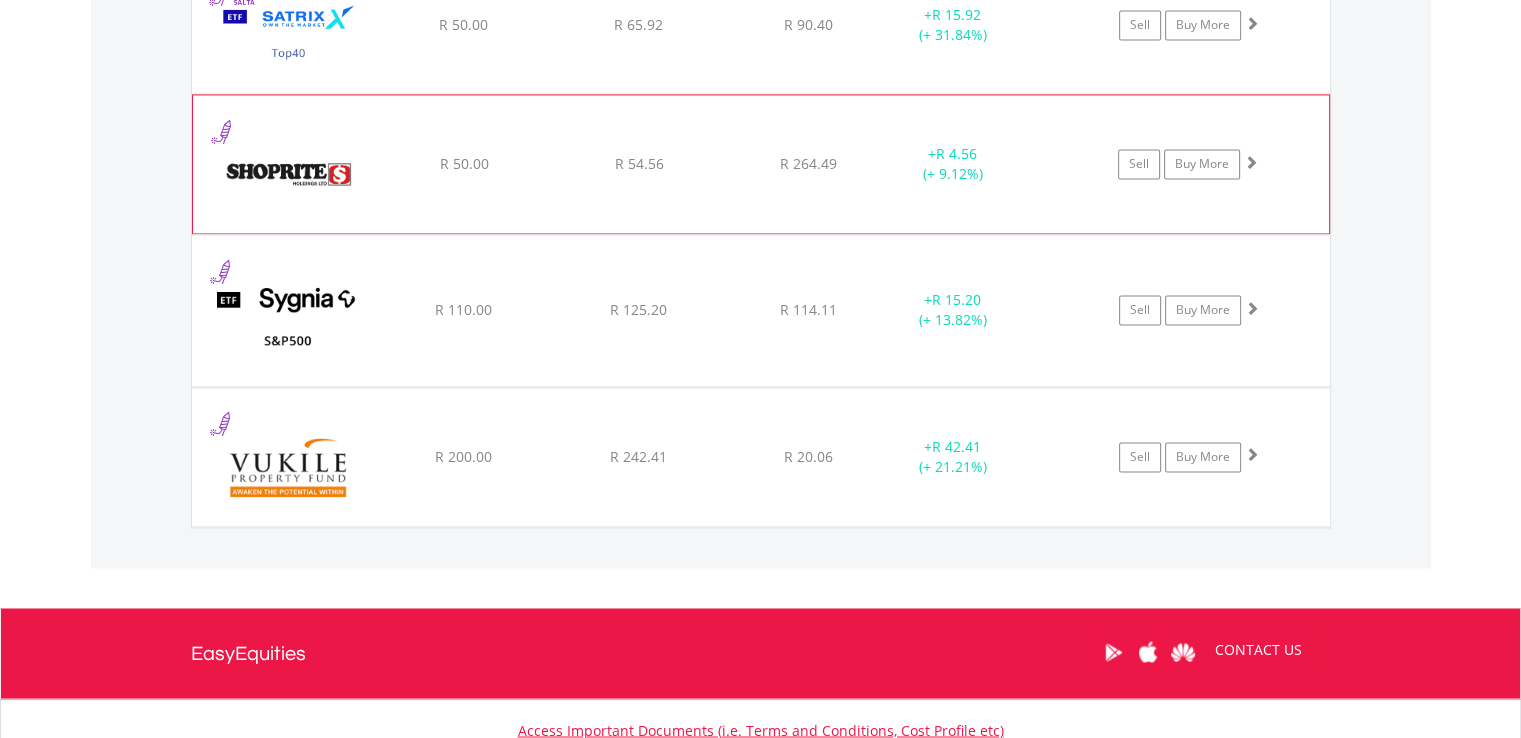 scroll, scrollTop: 3174, scrollLeft: 0, axis: vertical 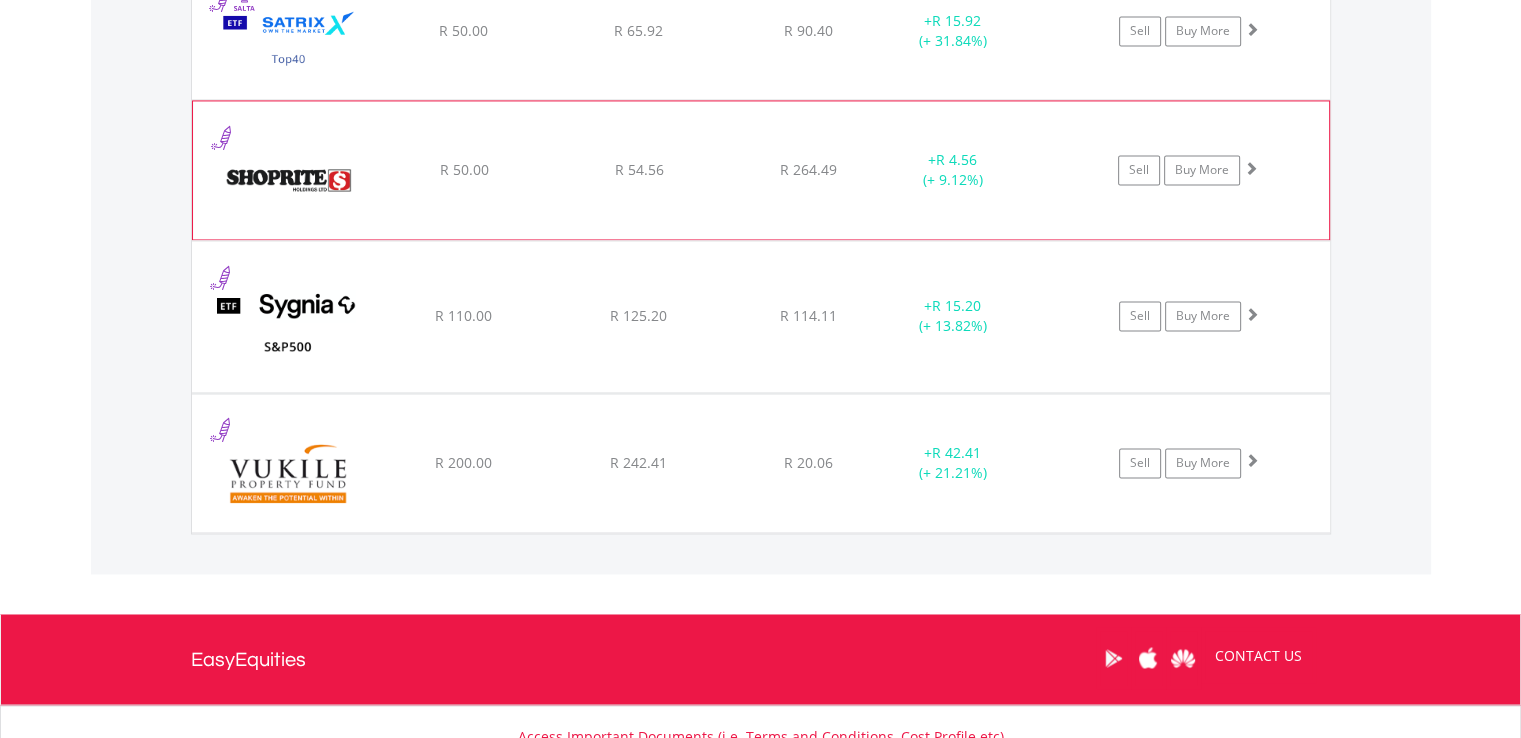 click at bounding box center [1251, 168] 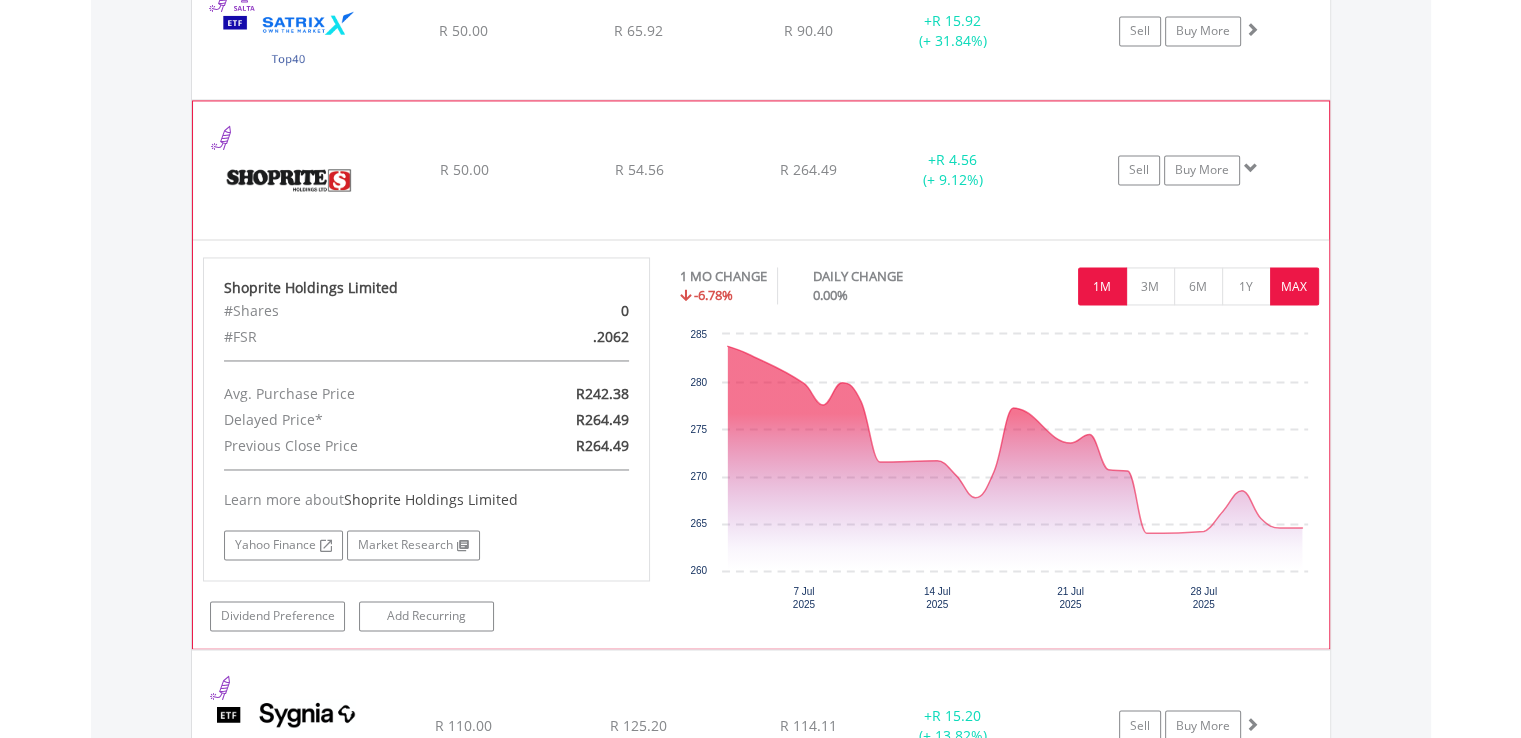 click on "MAX" at bounding box center [1294, 286] 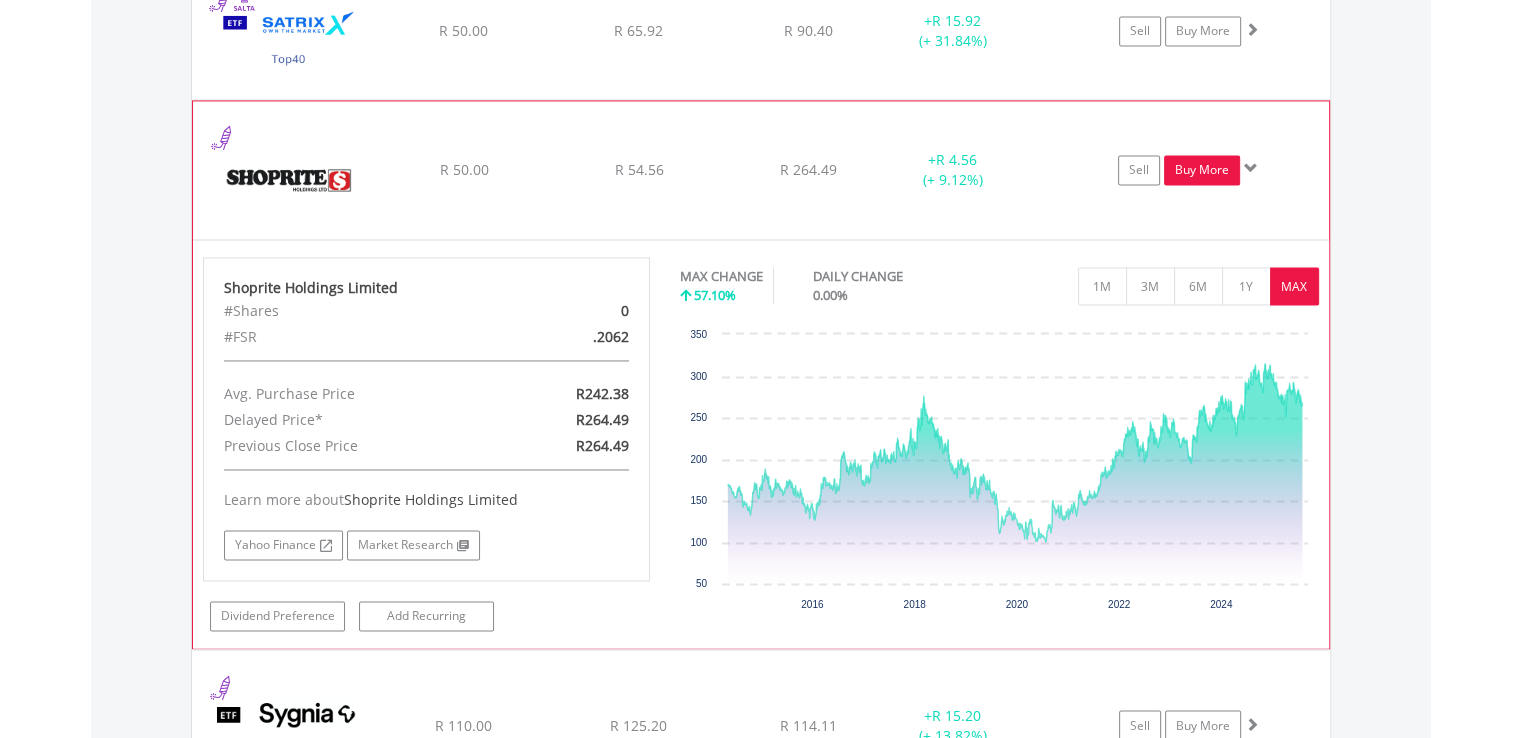 click on "Buy More" at bounding box center (1202, 170) 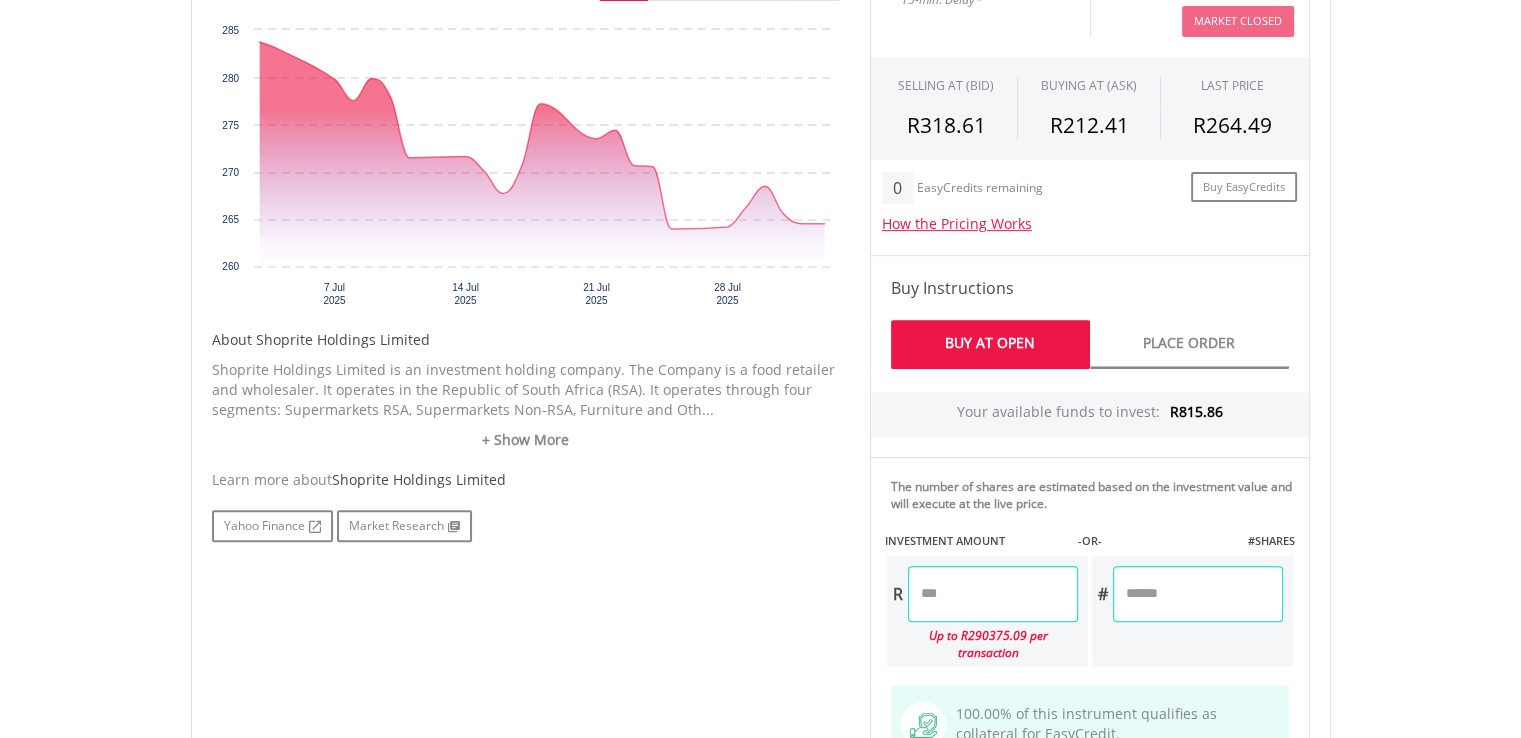 scroll, scrollTop: 765, scrollLeft: 0, axis: vertical 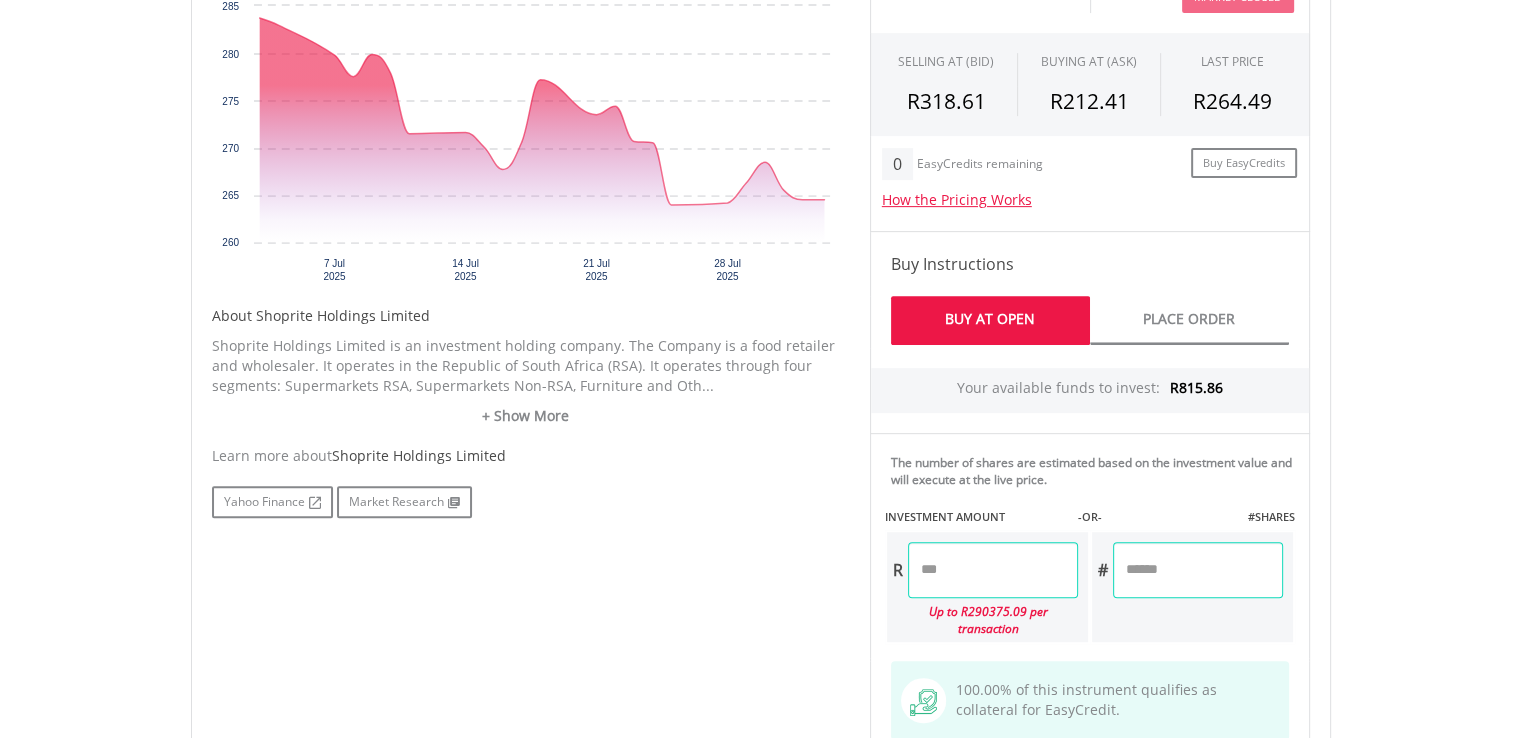 click at bounding box center [993, 570] 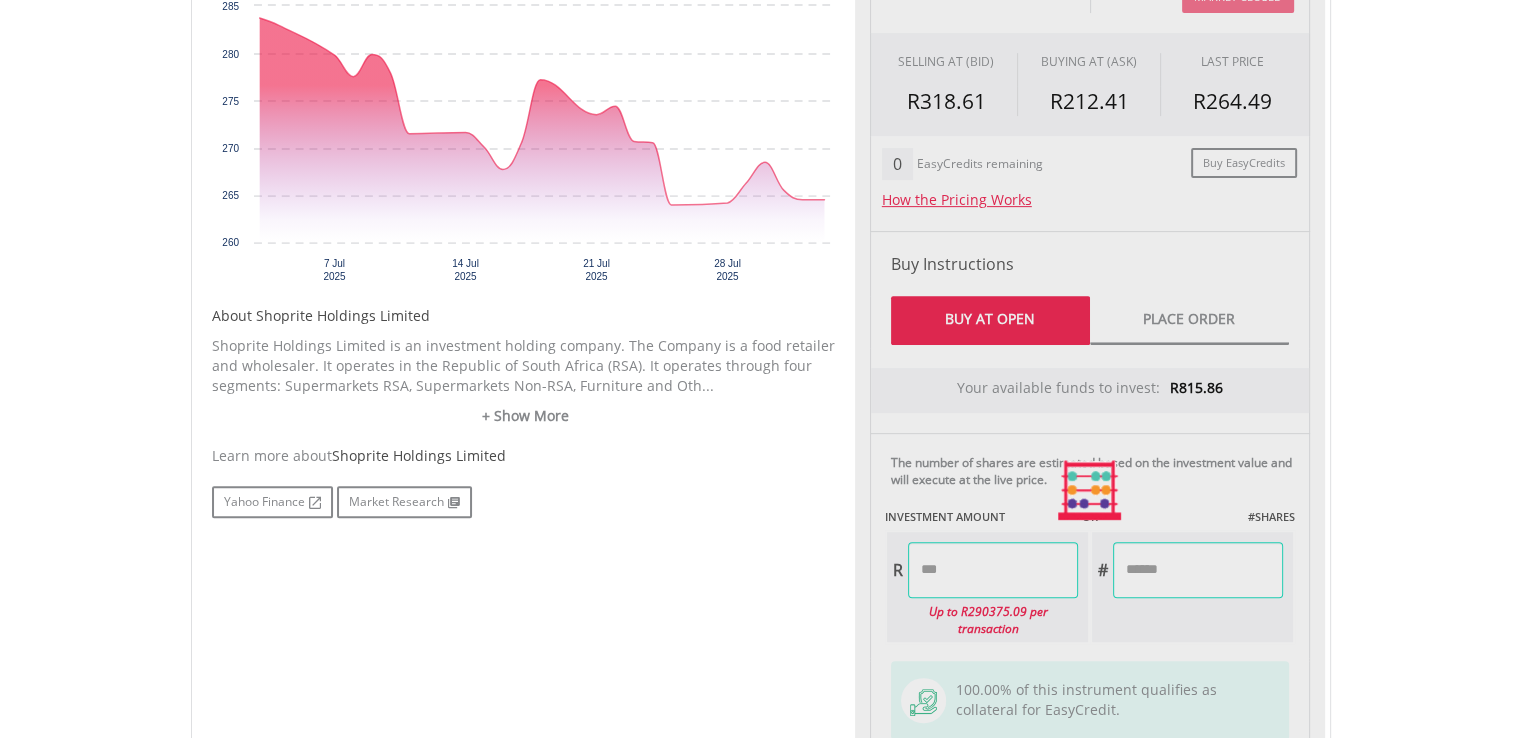 click on "Last Updated Price:
15-min. Delay*
Price Update Cost:
0
Credits
Market Closed
SELLING AT (BID)
BUYING AT                     (ASK)
LAST PRICE
R318.61
R212.41
R264.49
0
R" at bounding box center [1090, 490] 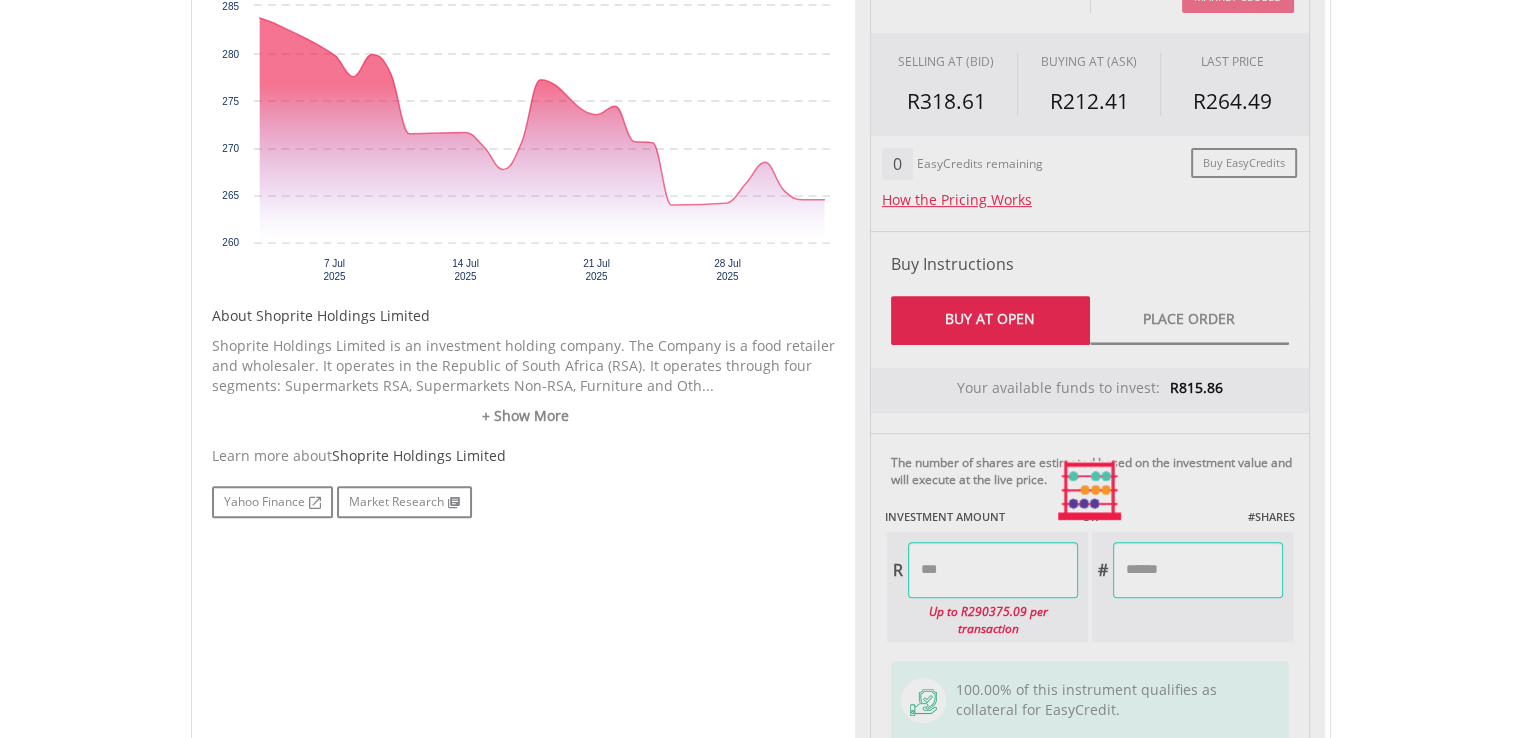 type on "******" 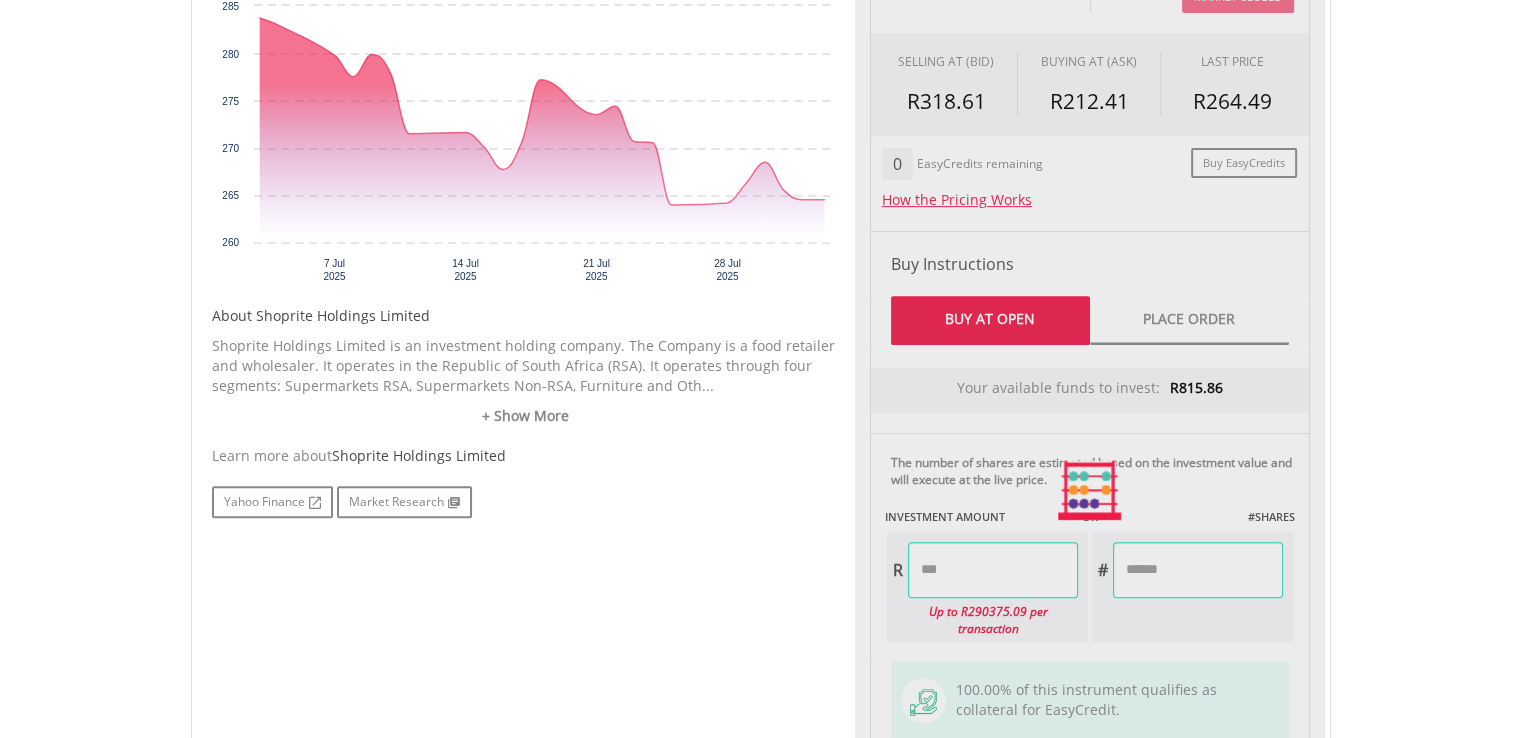 type on "******" 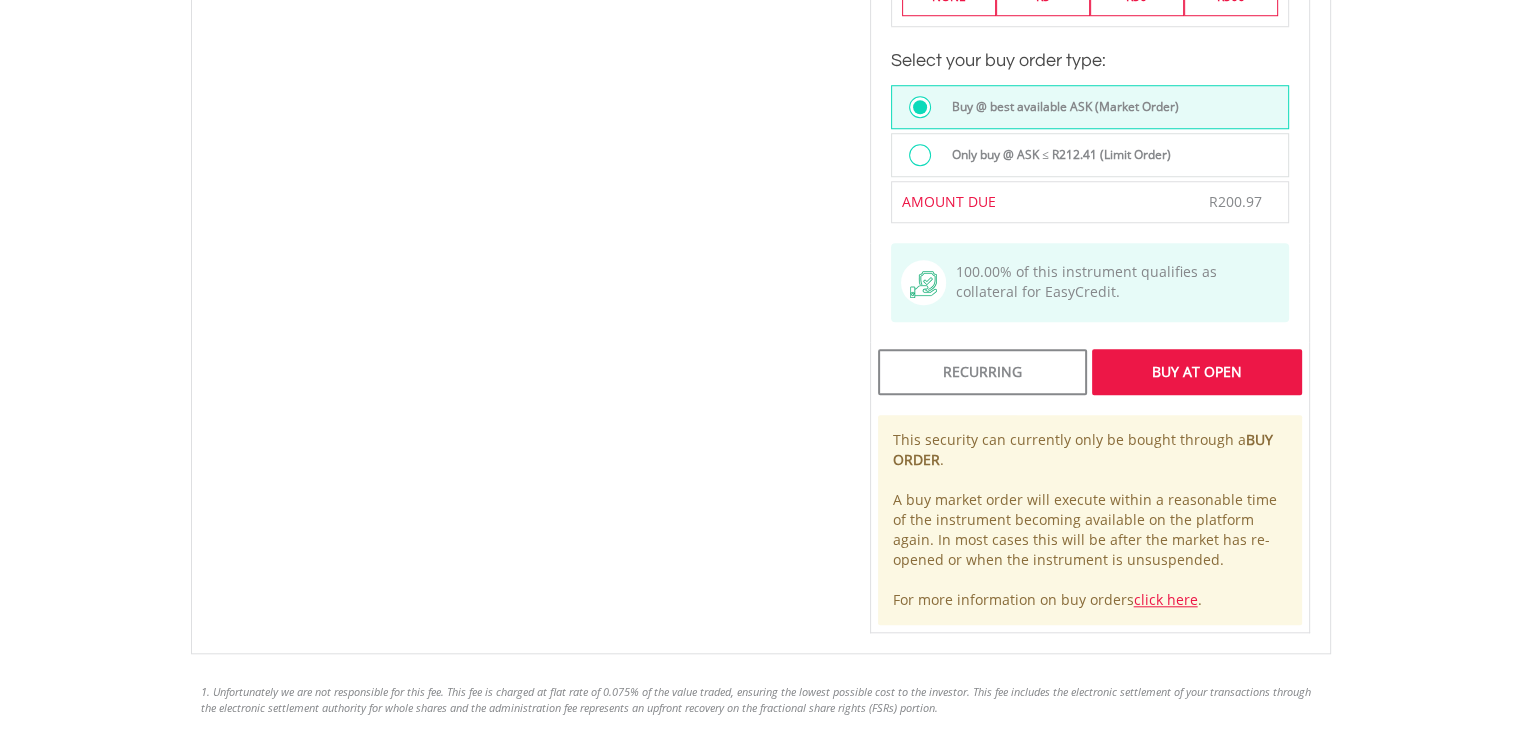 scroll, scrollTop: 1704, scrollLeft: 0, axis: vertical 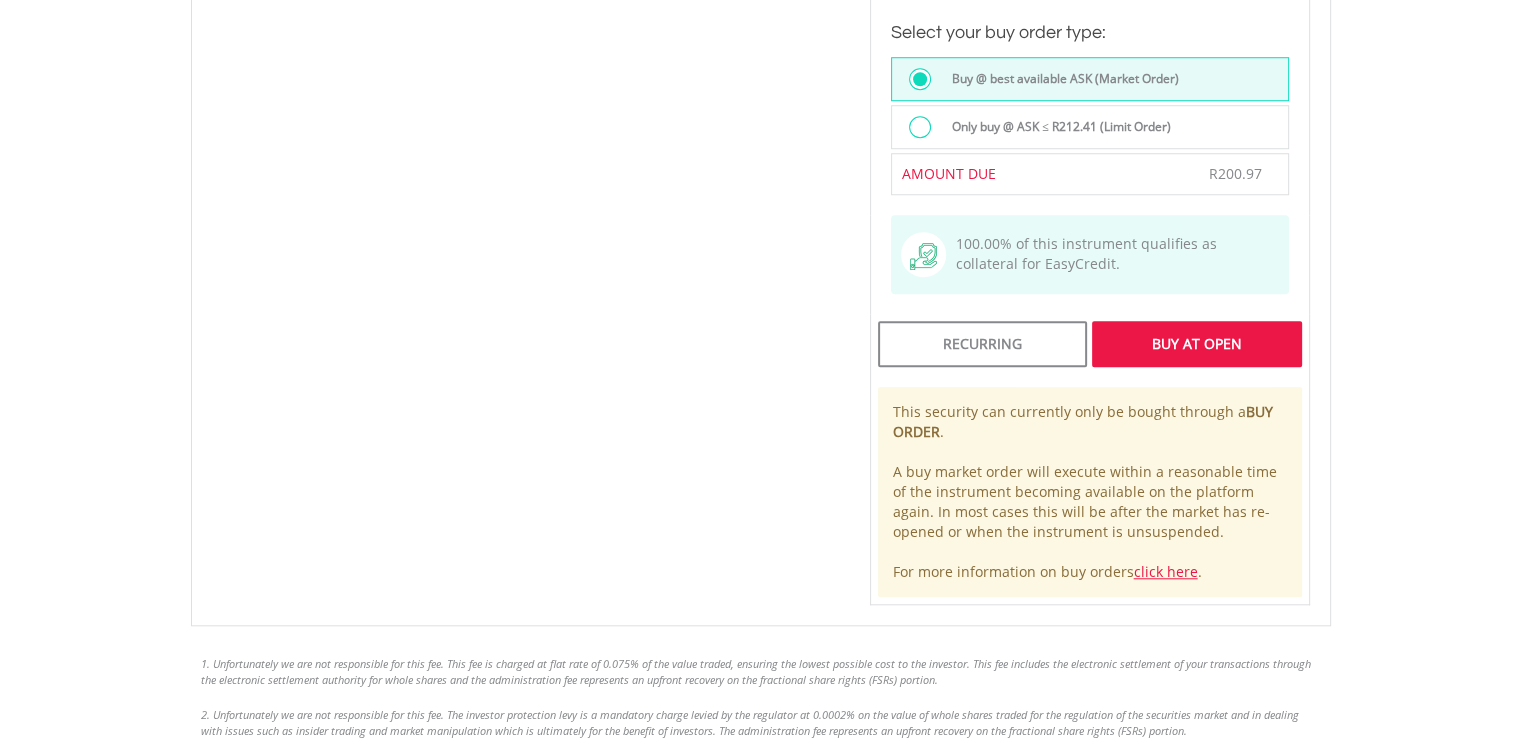 click on "Buy At Open" at bounding box center [1196, 344] 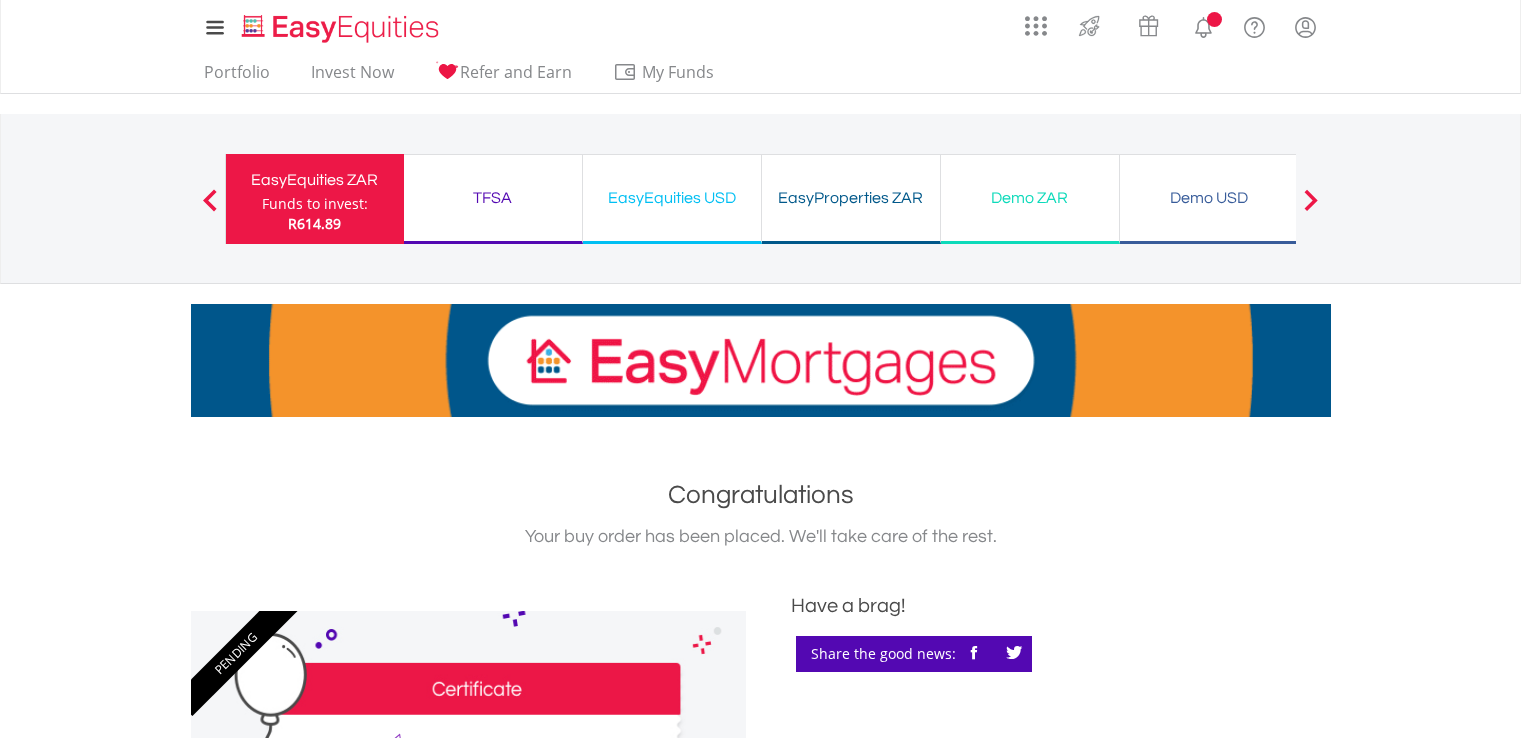 scroll, scrollTop: 0, scrollLeft: 0, axis: both 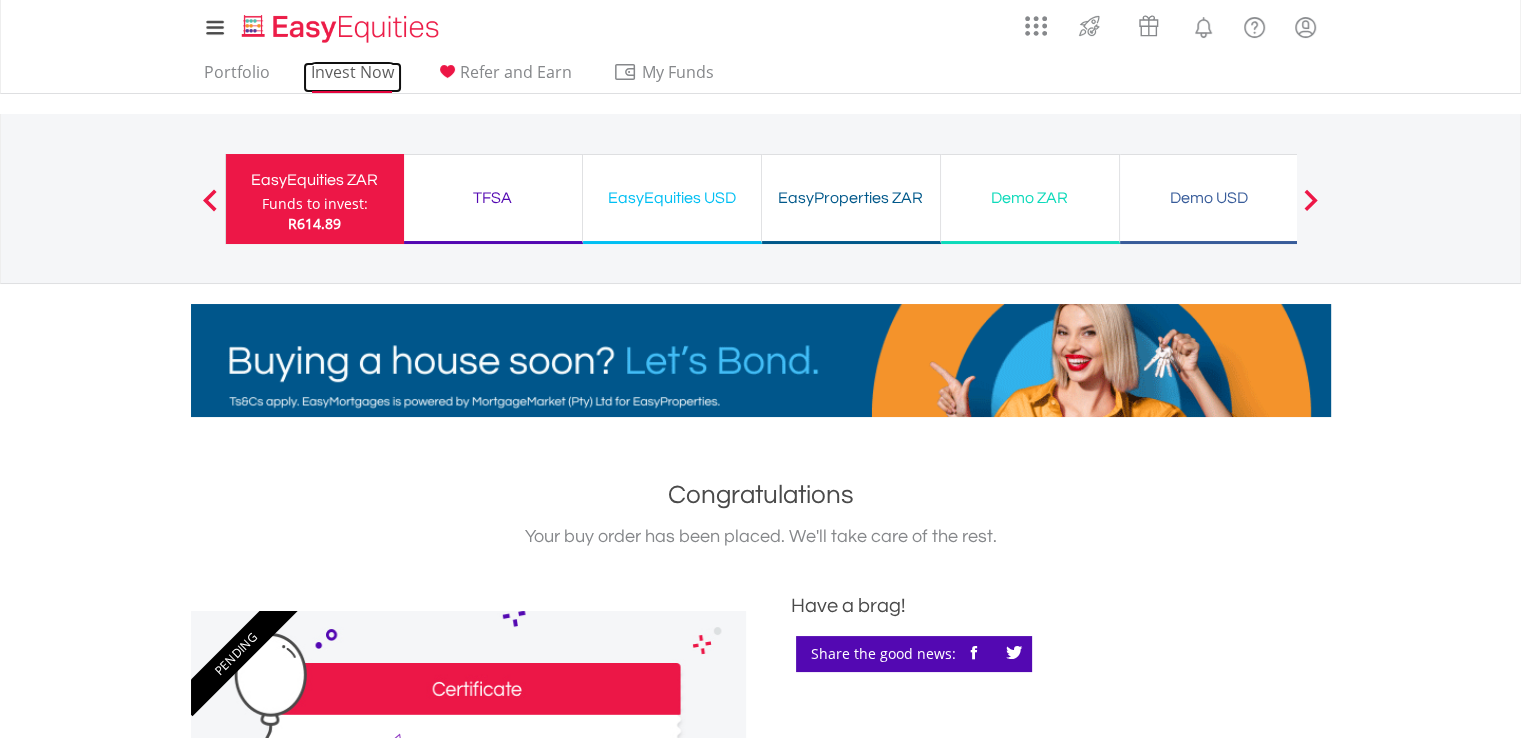 click on "Invest Now" at bounding box center (352, 77) 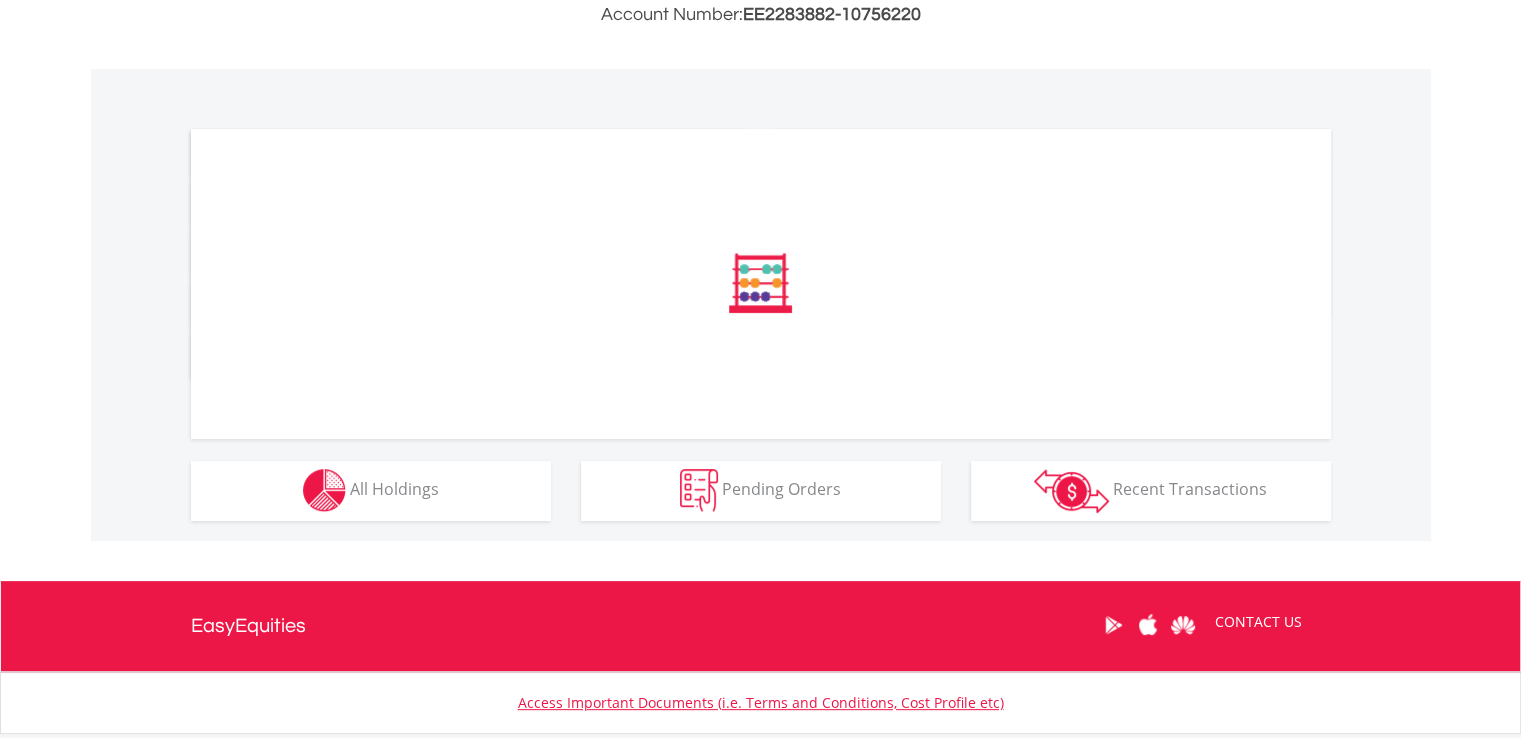 scroll, scrollTop: 680, scrollLeft: 0, axis: vertical 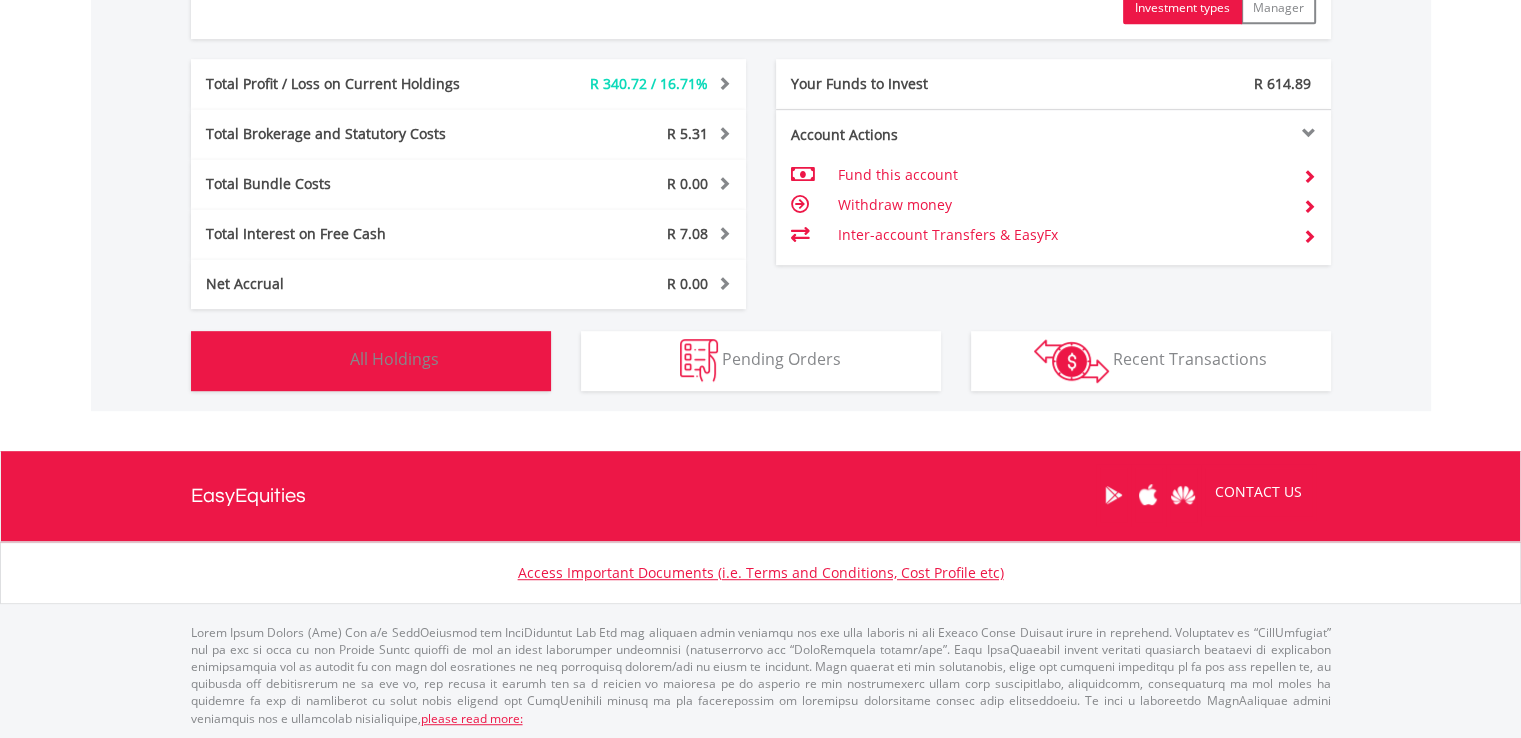 click on "Holdings
All Holdings" at bounding box center [371, 361] 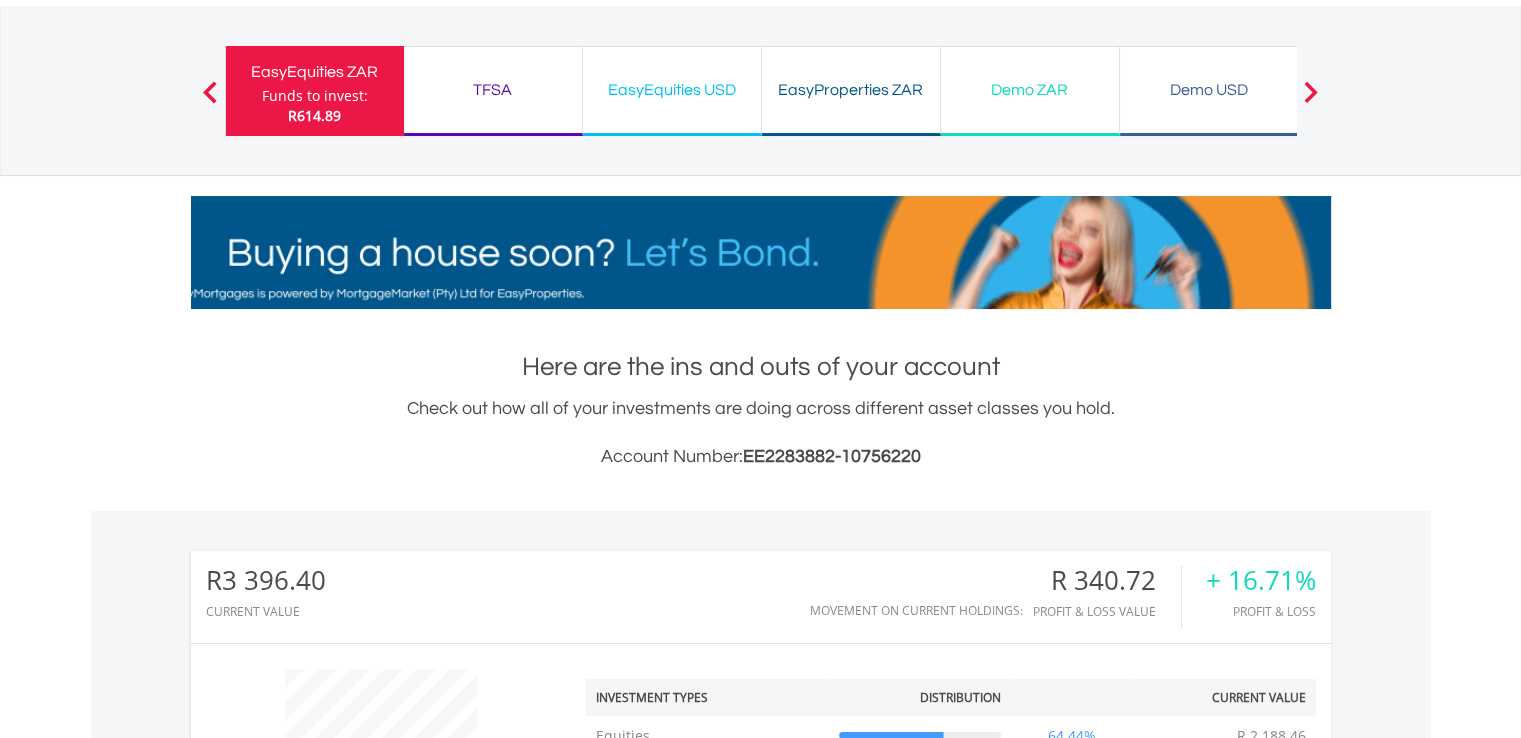 scroll, scrollTop: 0, scrollLeft: 0, axis: both 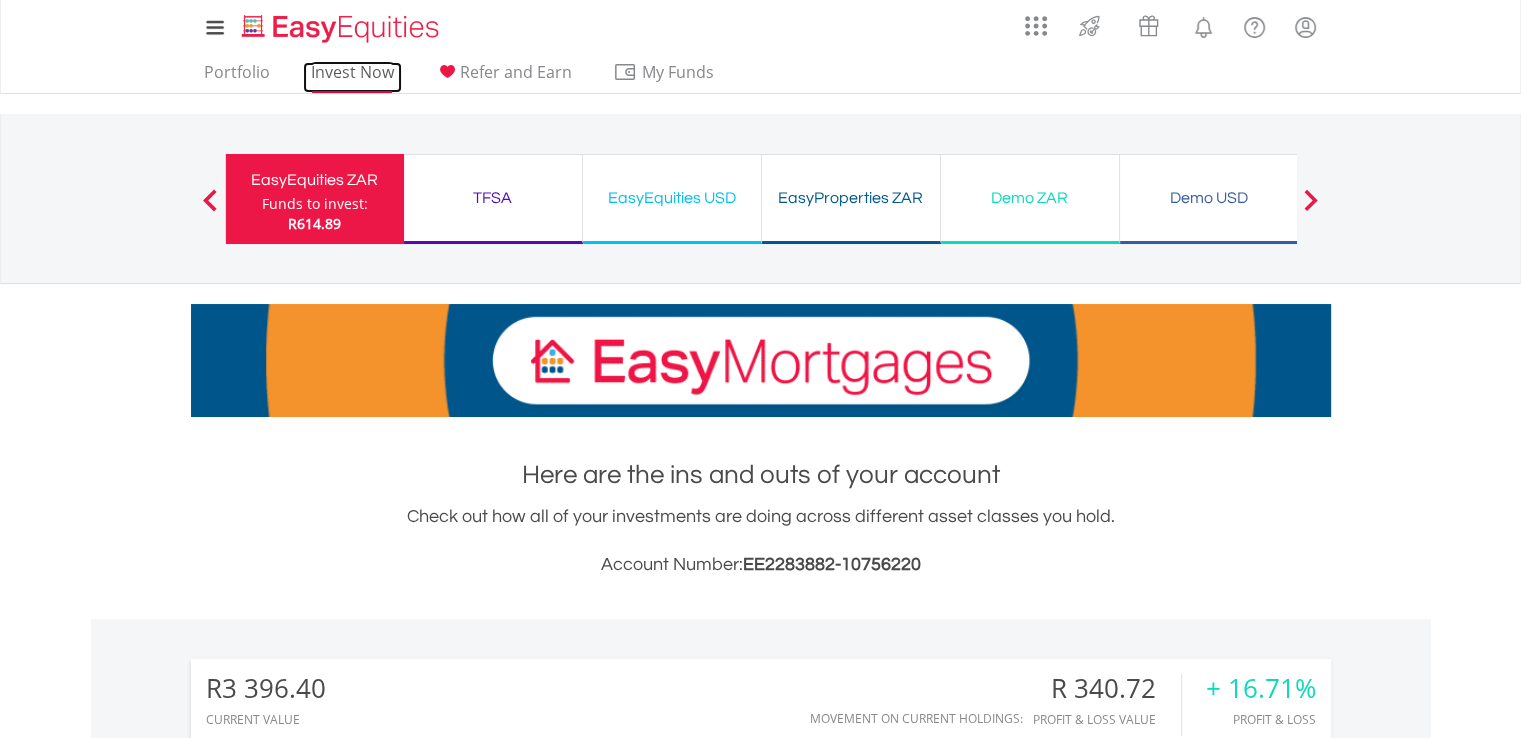 click on "Invest Now" at bounding box center (352, 77) 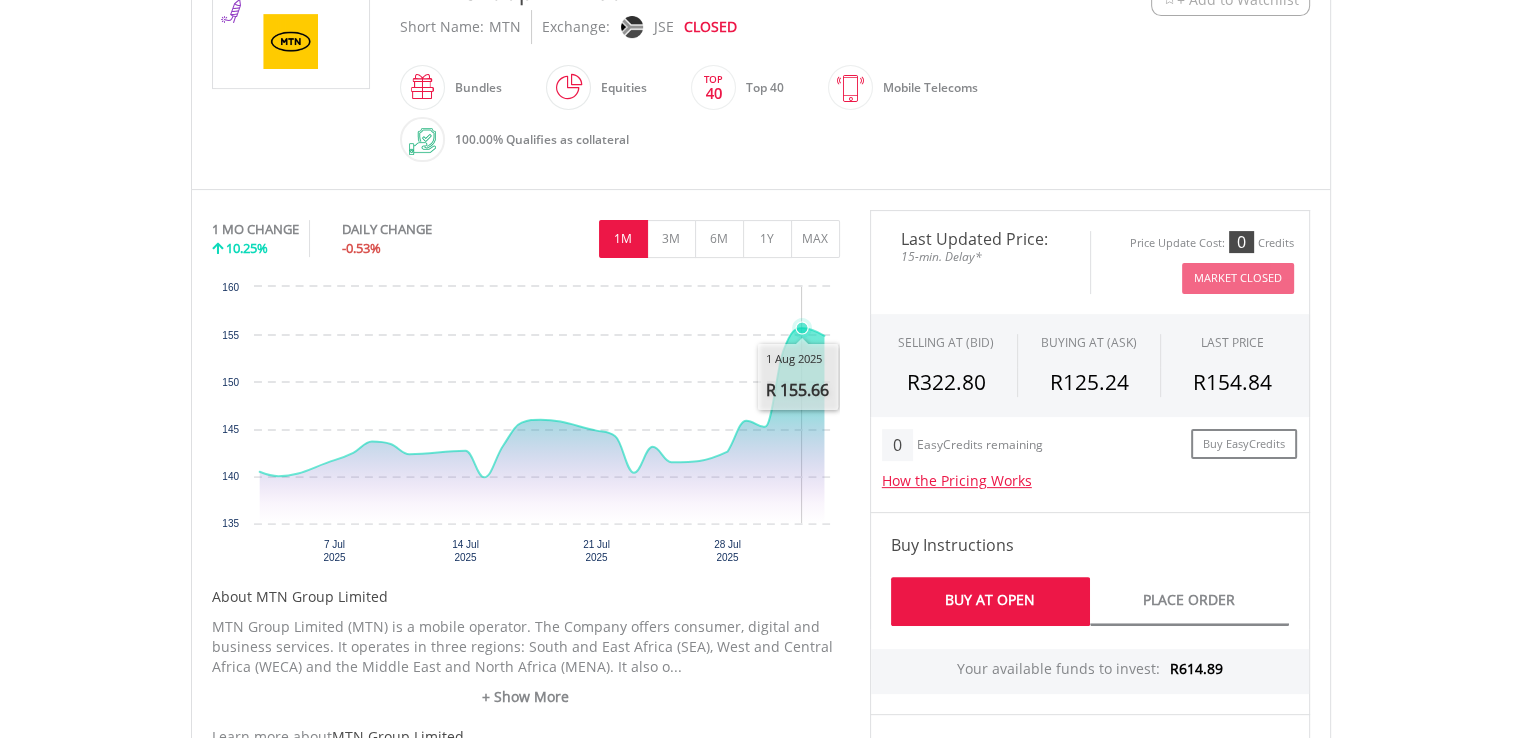 scroll, scrollTop: 527, scrollLeft: 0, axis: vertical 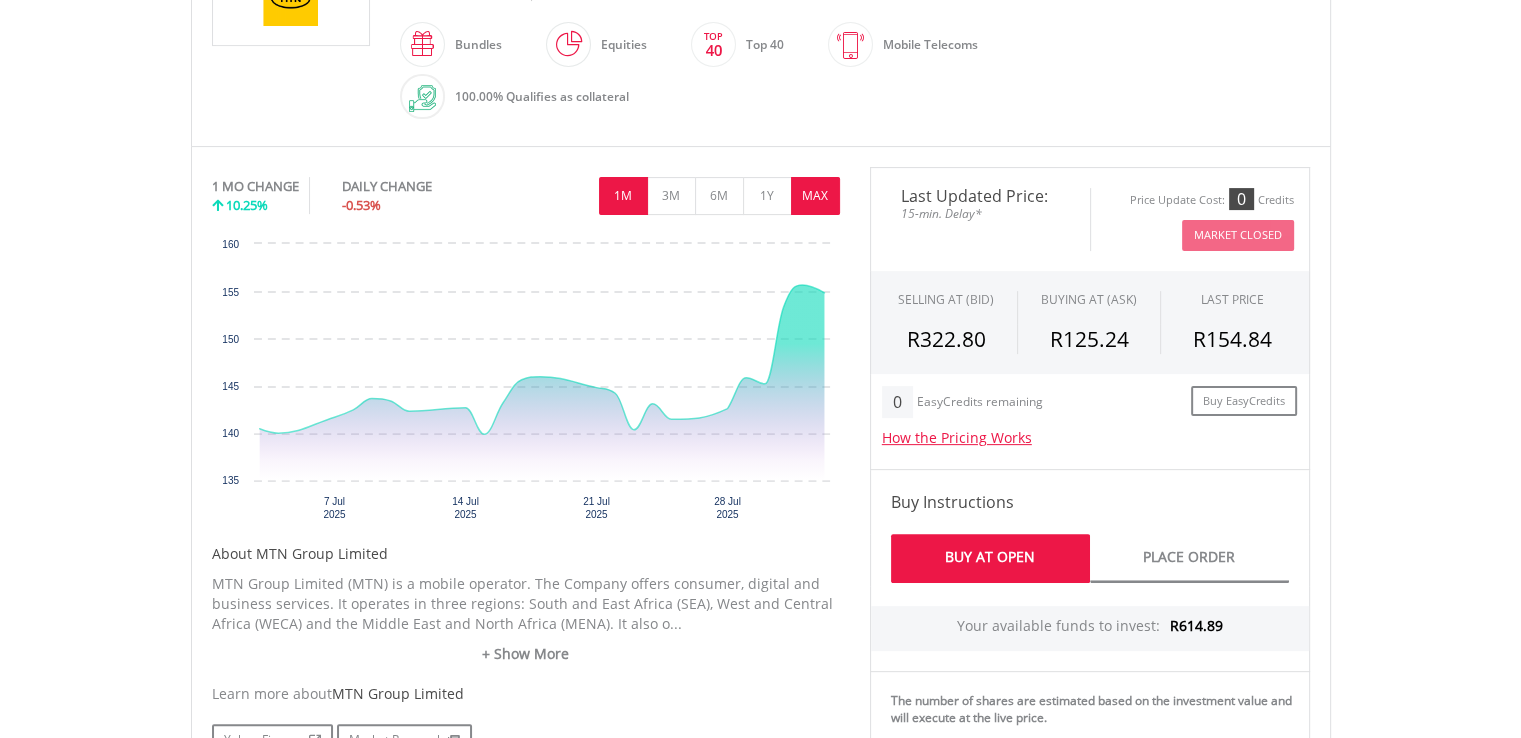 click on "MAX" at bounding box center [815, 196] 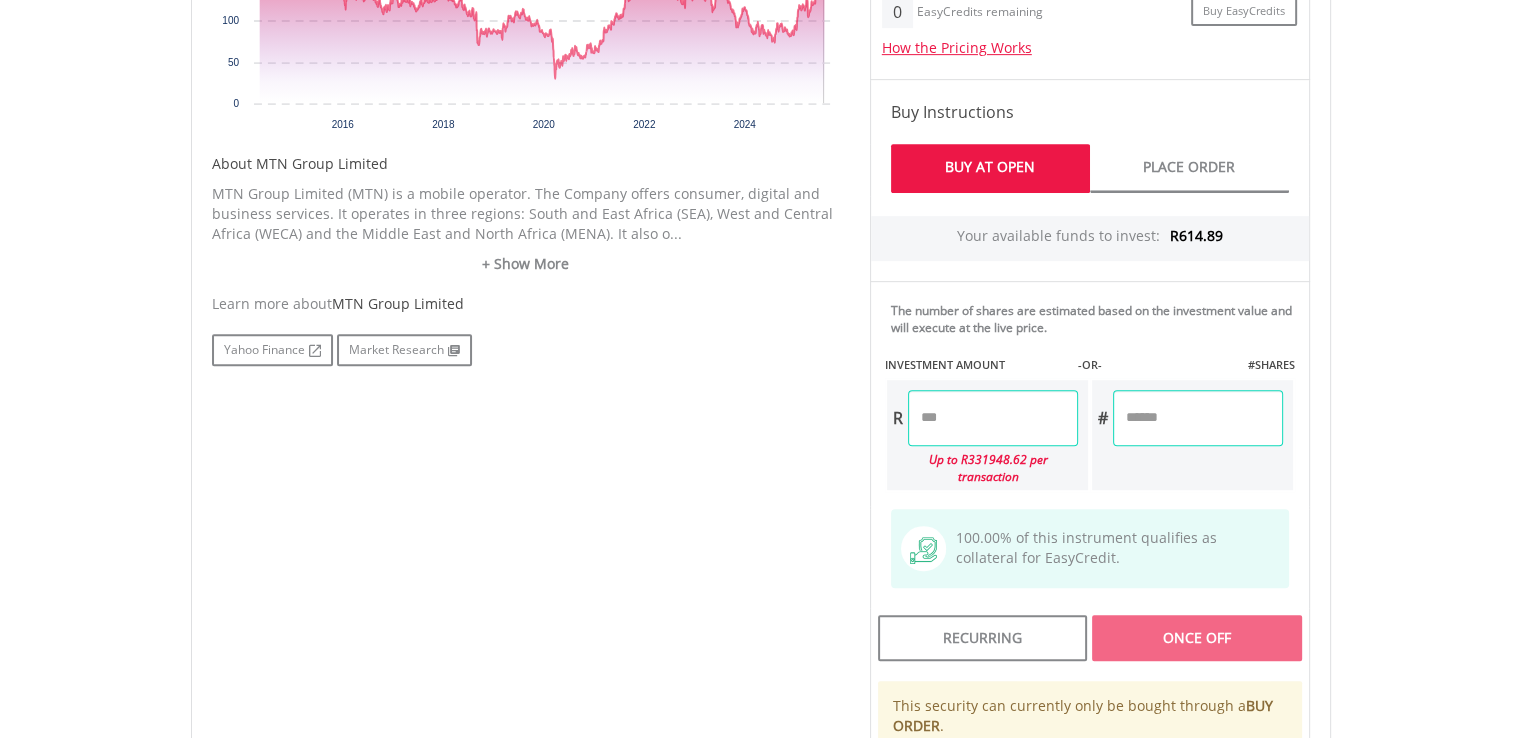 scroll, scrollTop: 918, scrollLeft: 0, axis: vertical 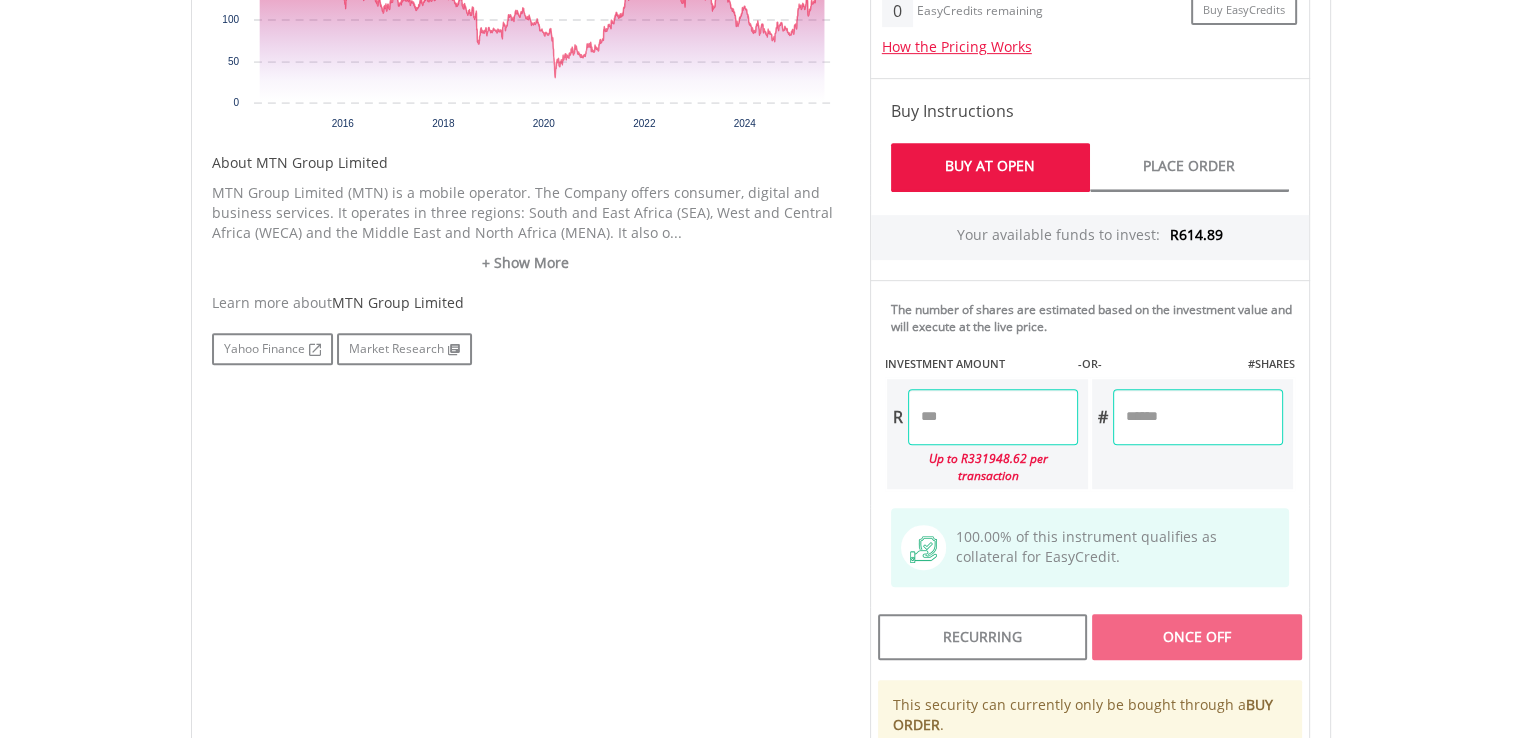 click at bounding box center (993, 417) 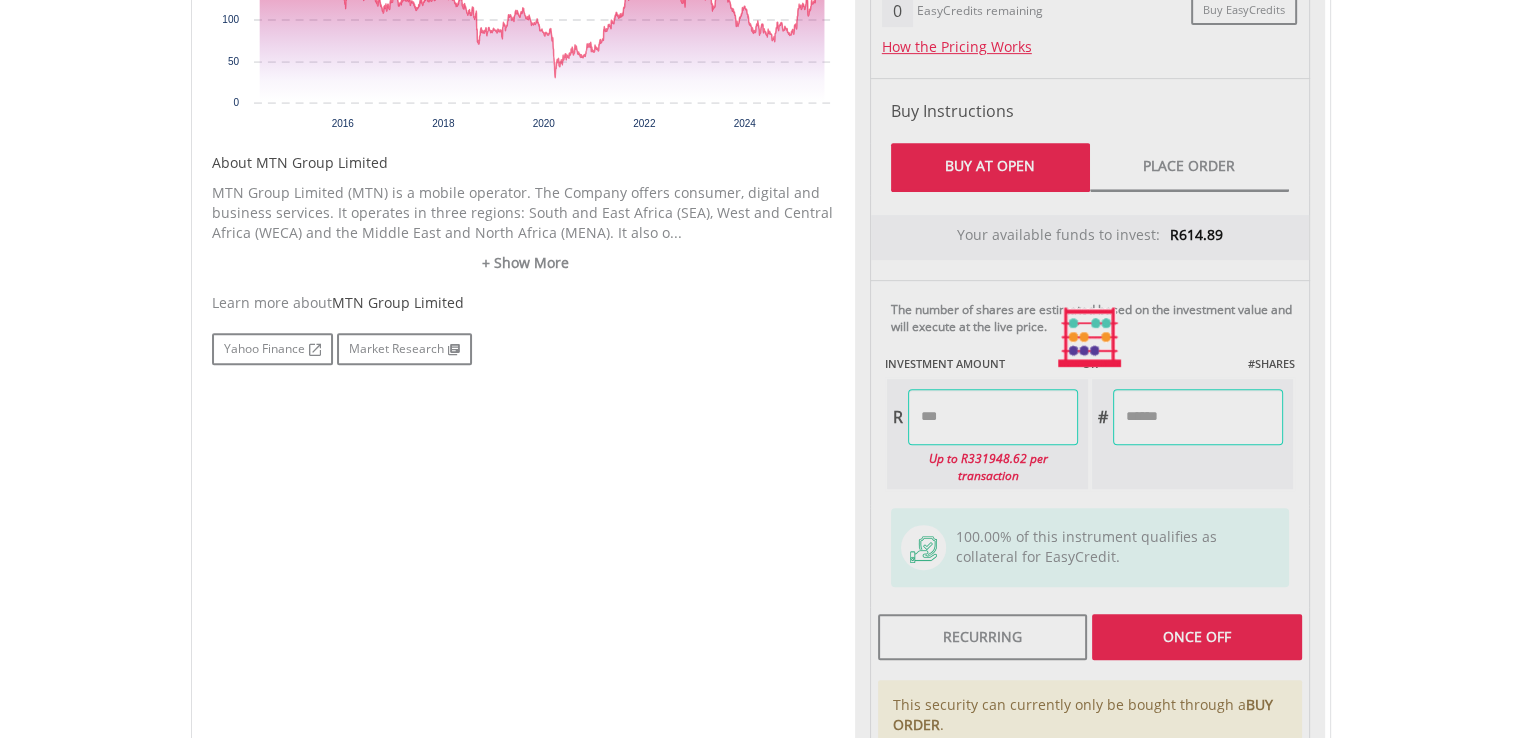 click on "Last Updated Price:
15-min. Delay*
Price Update Cost:
0
Credits
Market Closed
SELLING AT (BID)
BUYING AT                     (ASK)
LAST PRICE
R322.80
R125.24
R154.84
0
R" at bounding box center (1090, 337) 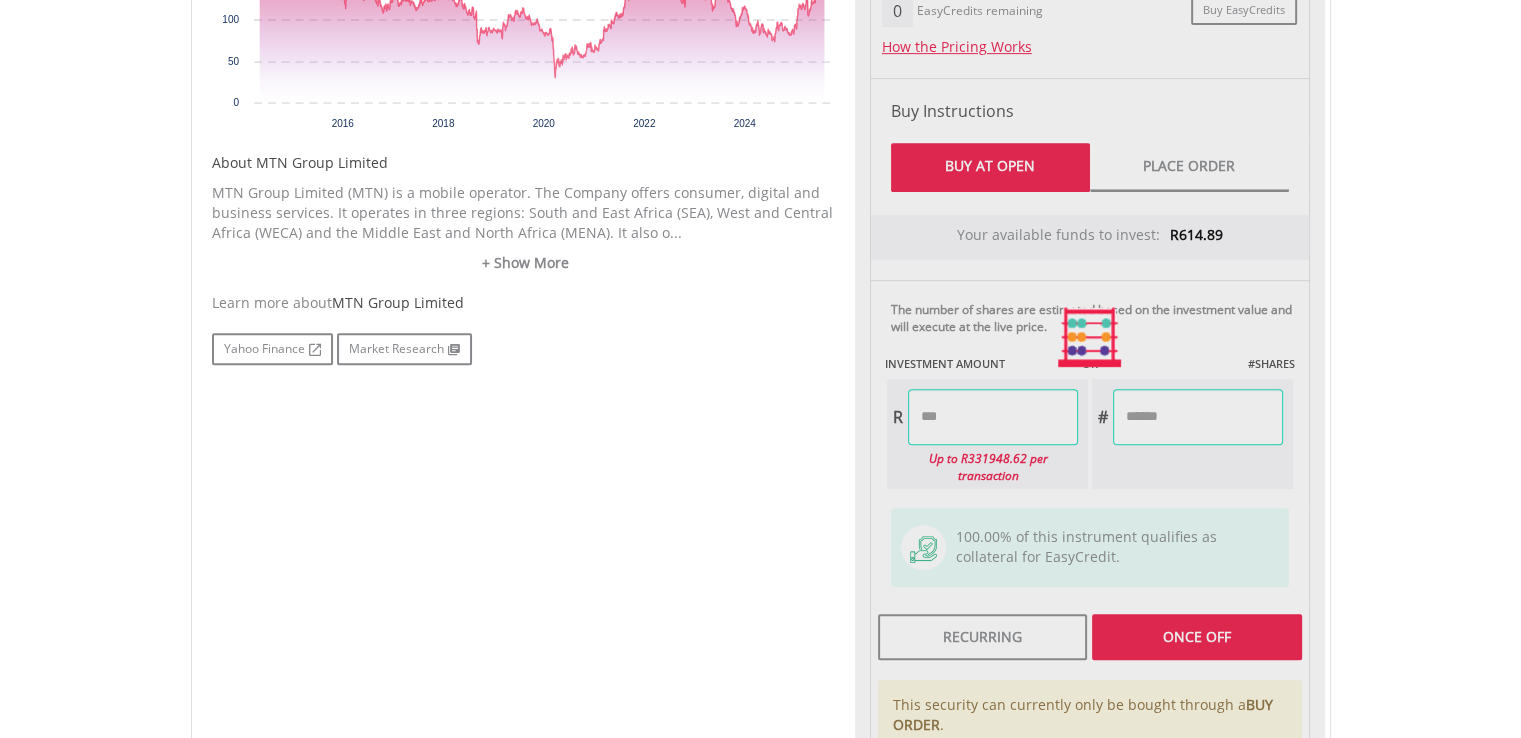 type on "******" 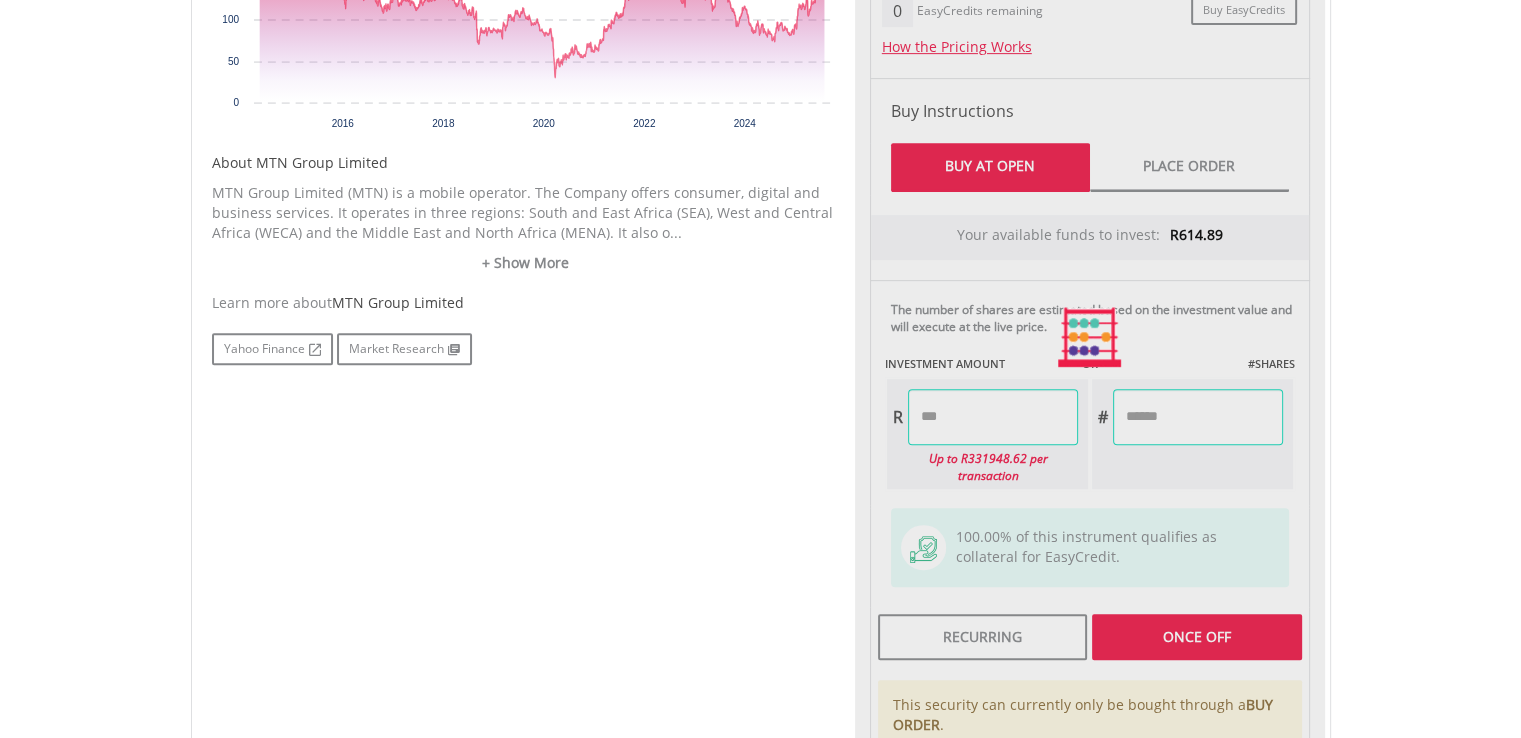 type on "******" 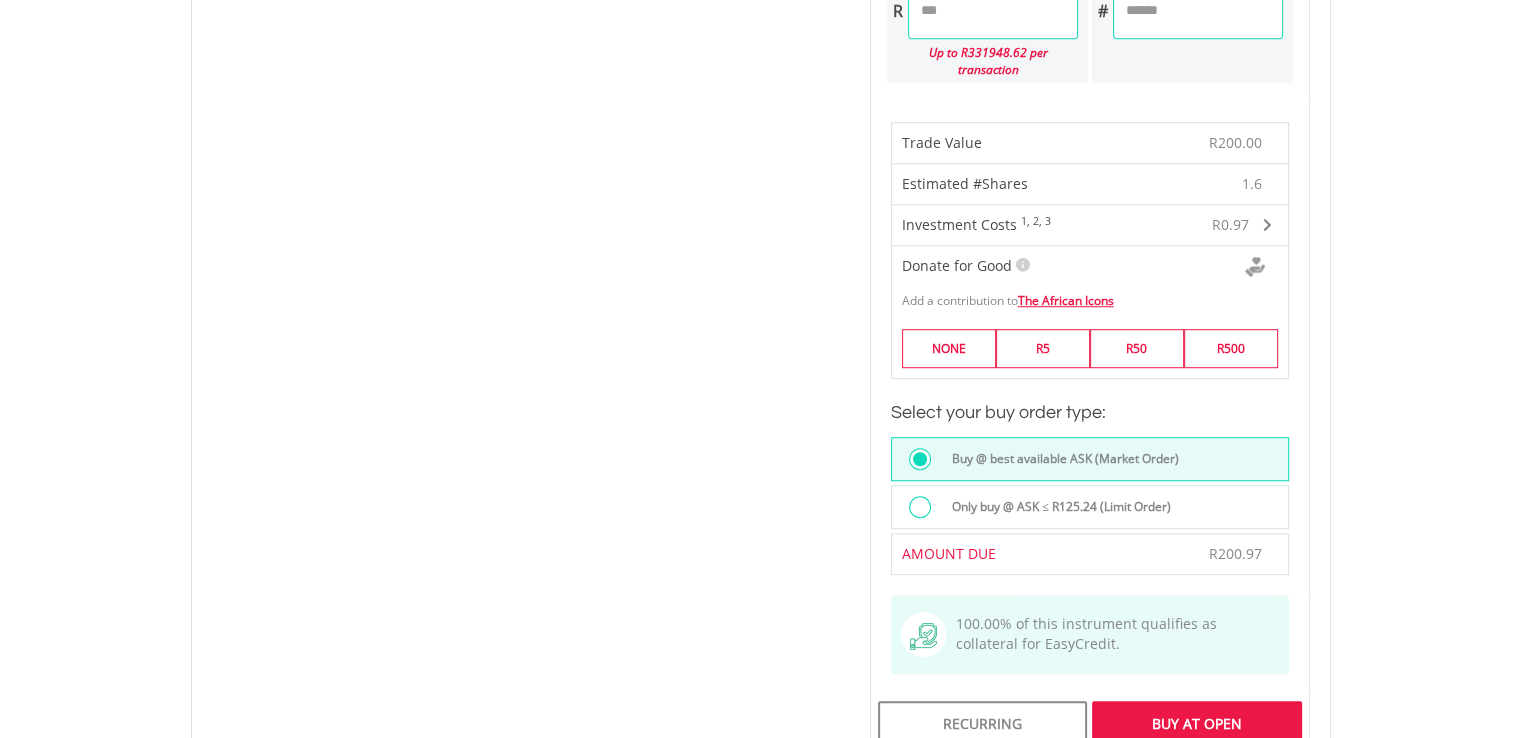 scroll, scrollTop: 1367, scrollLeft: 0, axis: vertical 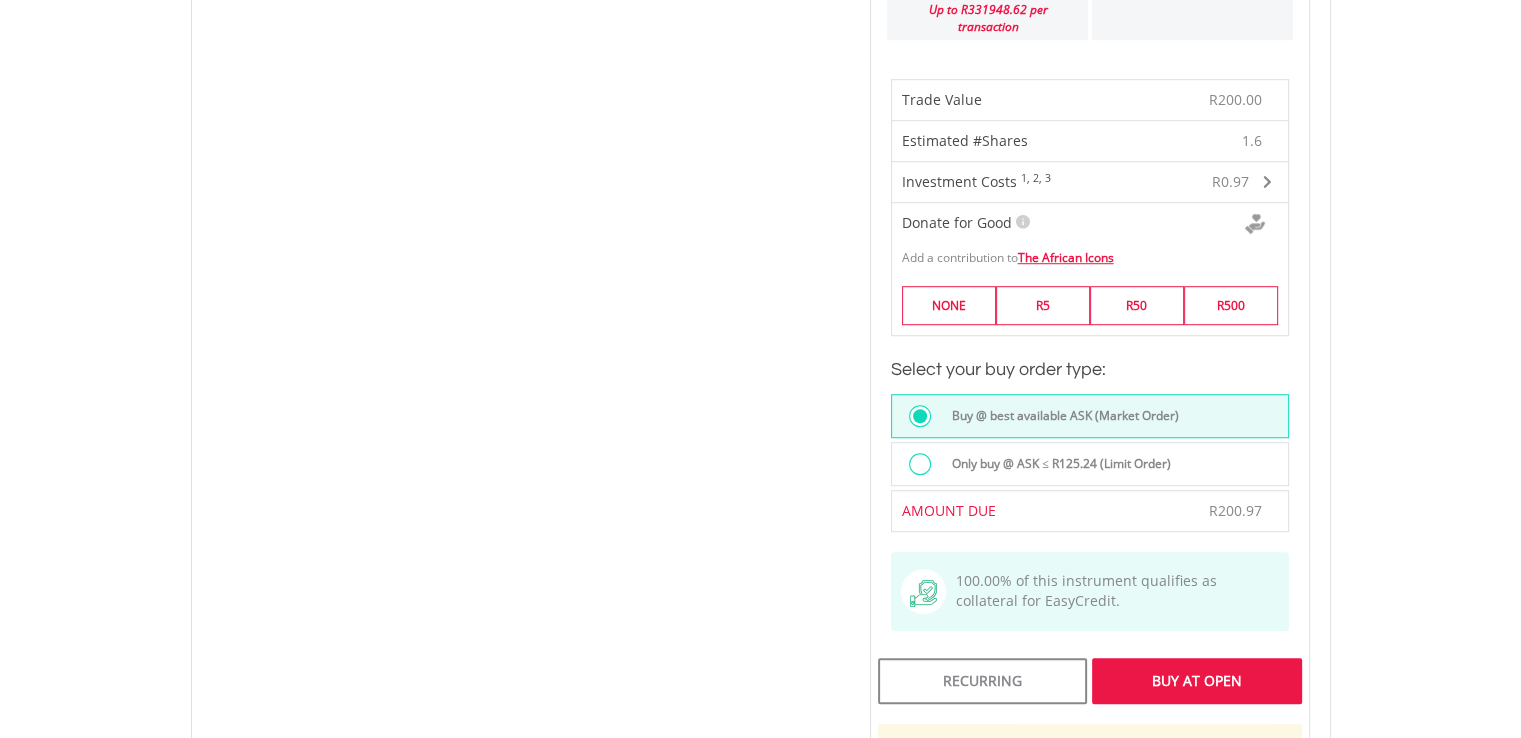 click on "Buy At Open" at bounding box center (1196, 681) 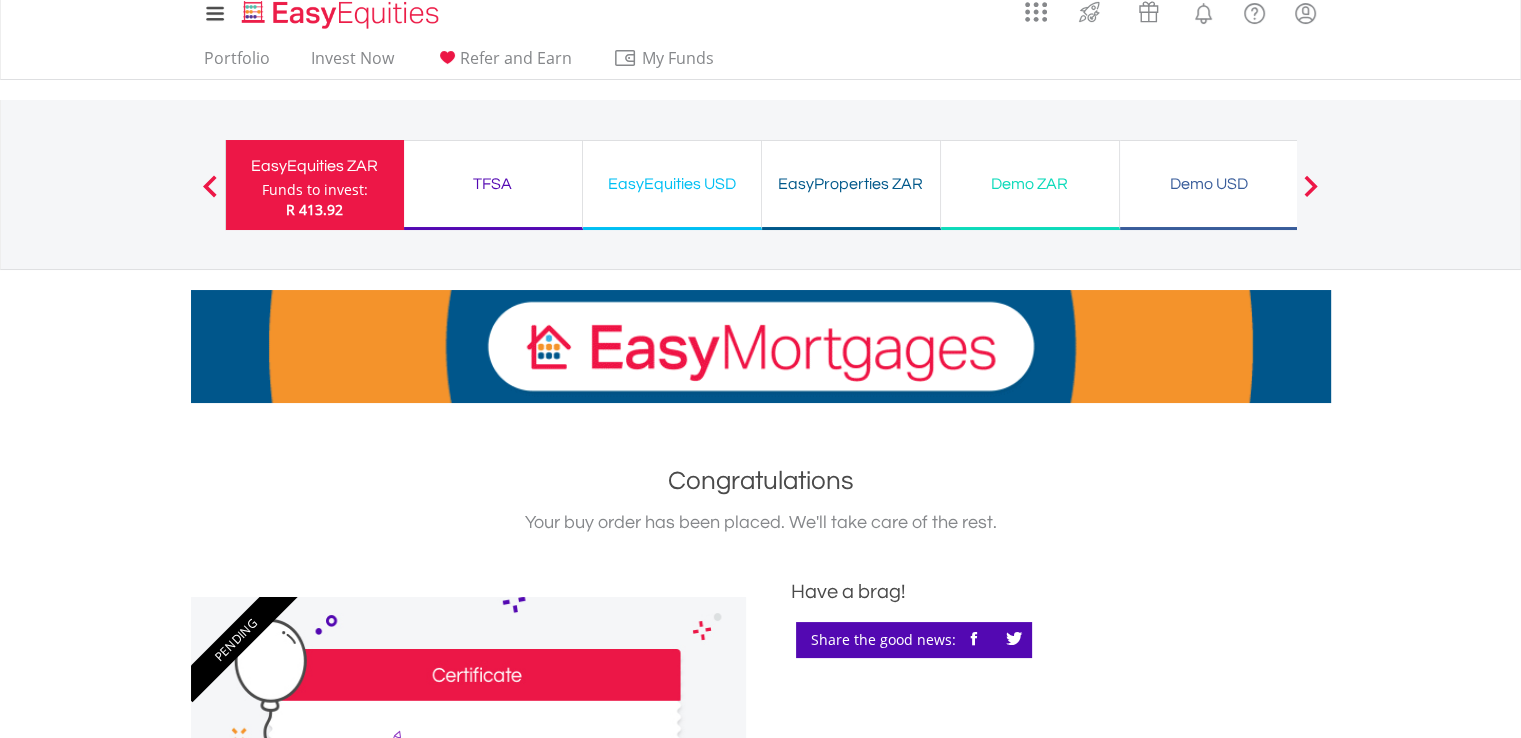 scroll, scrollTop: 0, scrollLeft: 0, axis: both 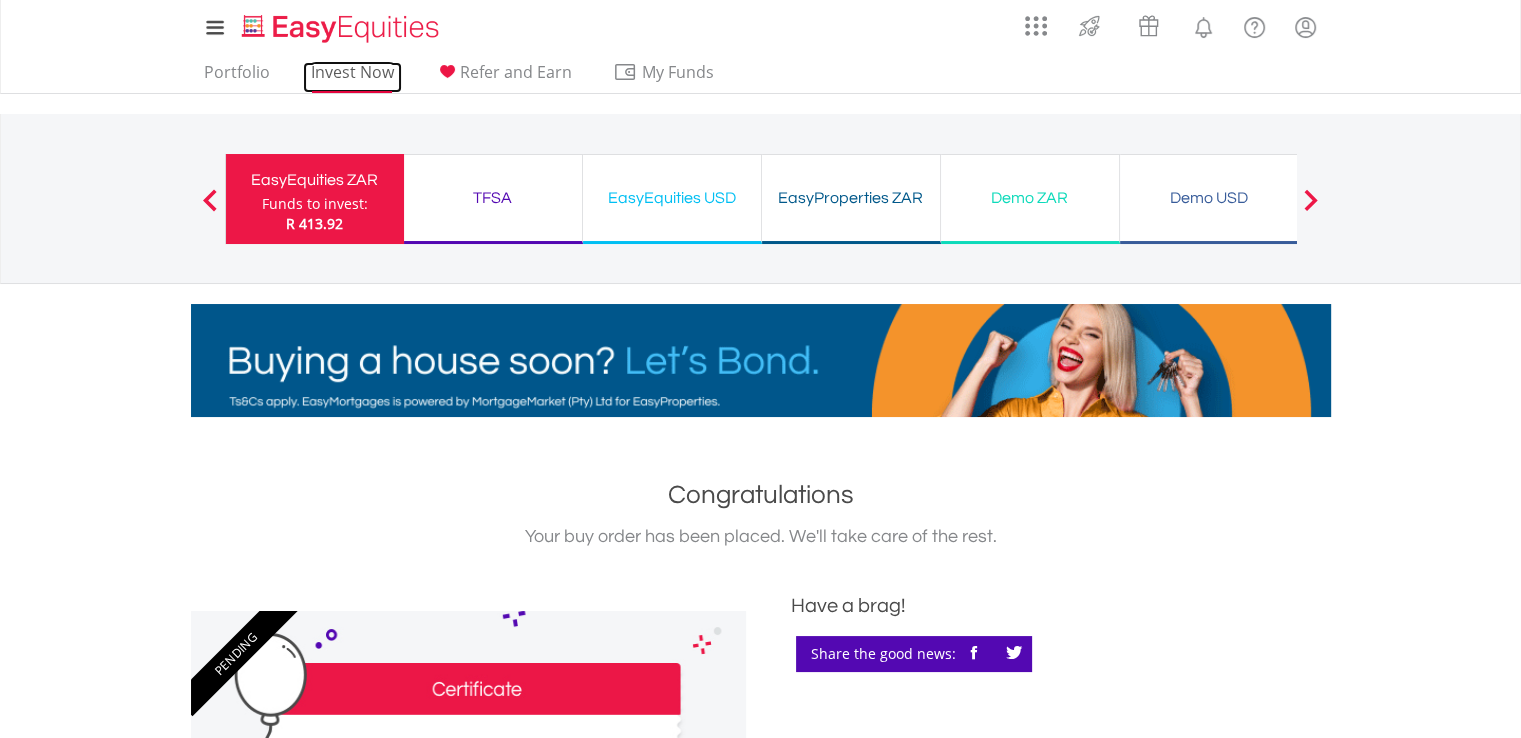 click on "Invest Now" at bounding box center (352, 77) 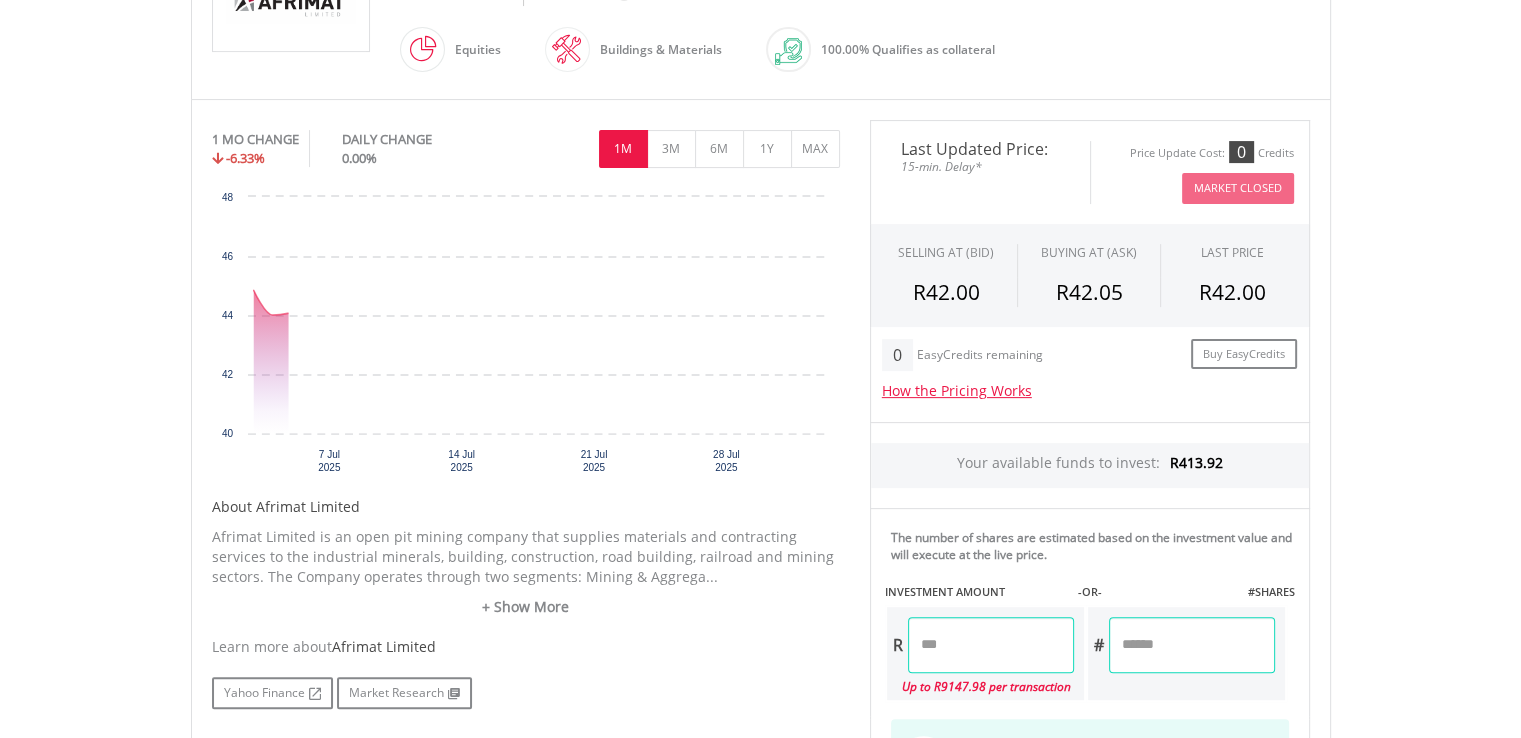 scroll, scrollTop: 528, scrollLeft: 0, axis: vertical 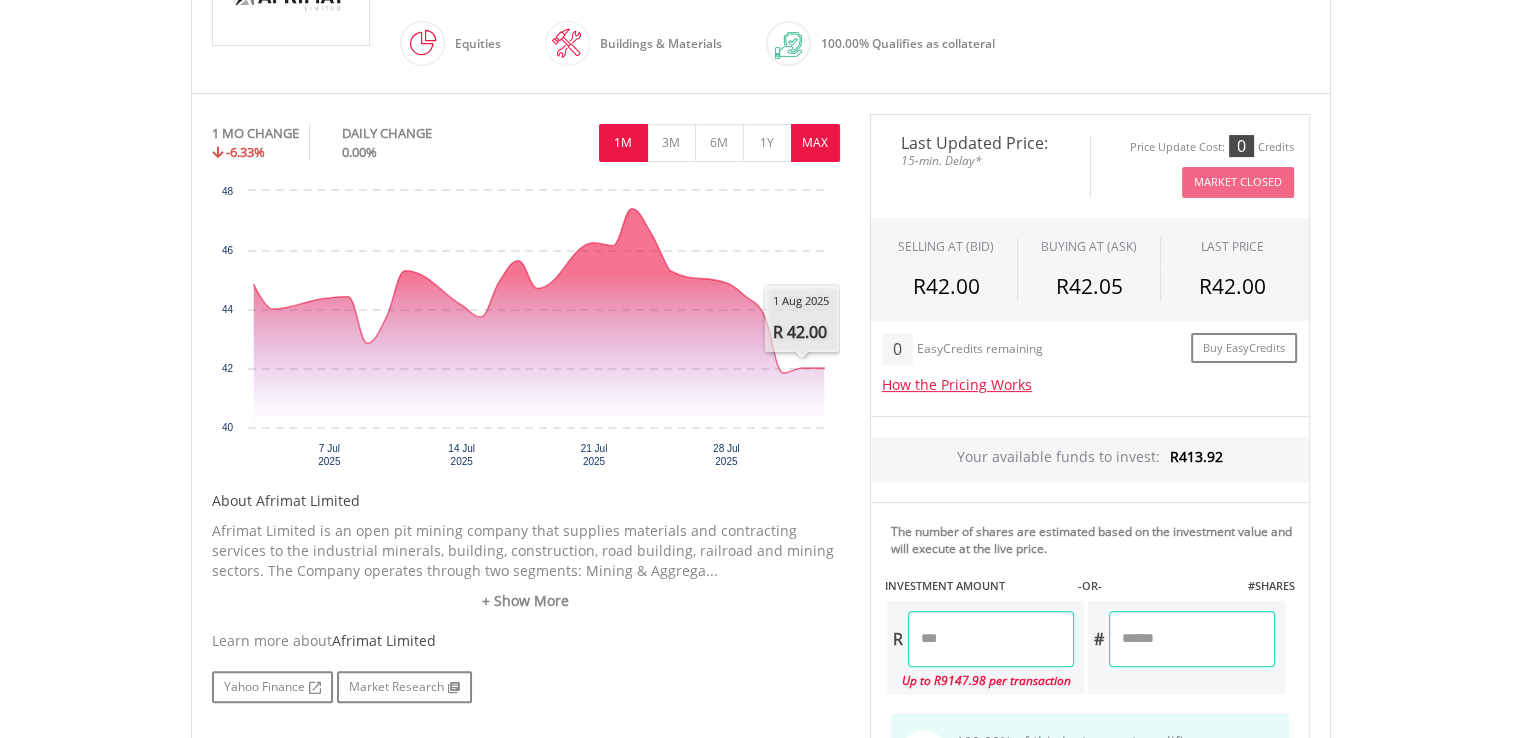 click on "MAX" at bounding box center (815, 143) 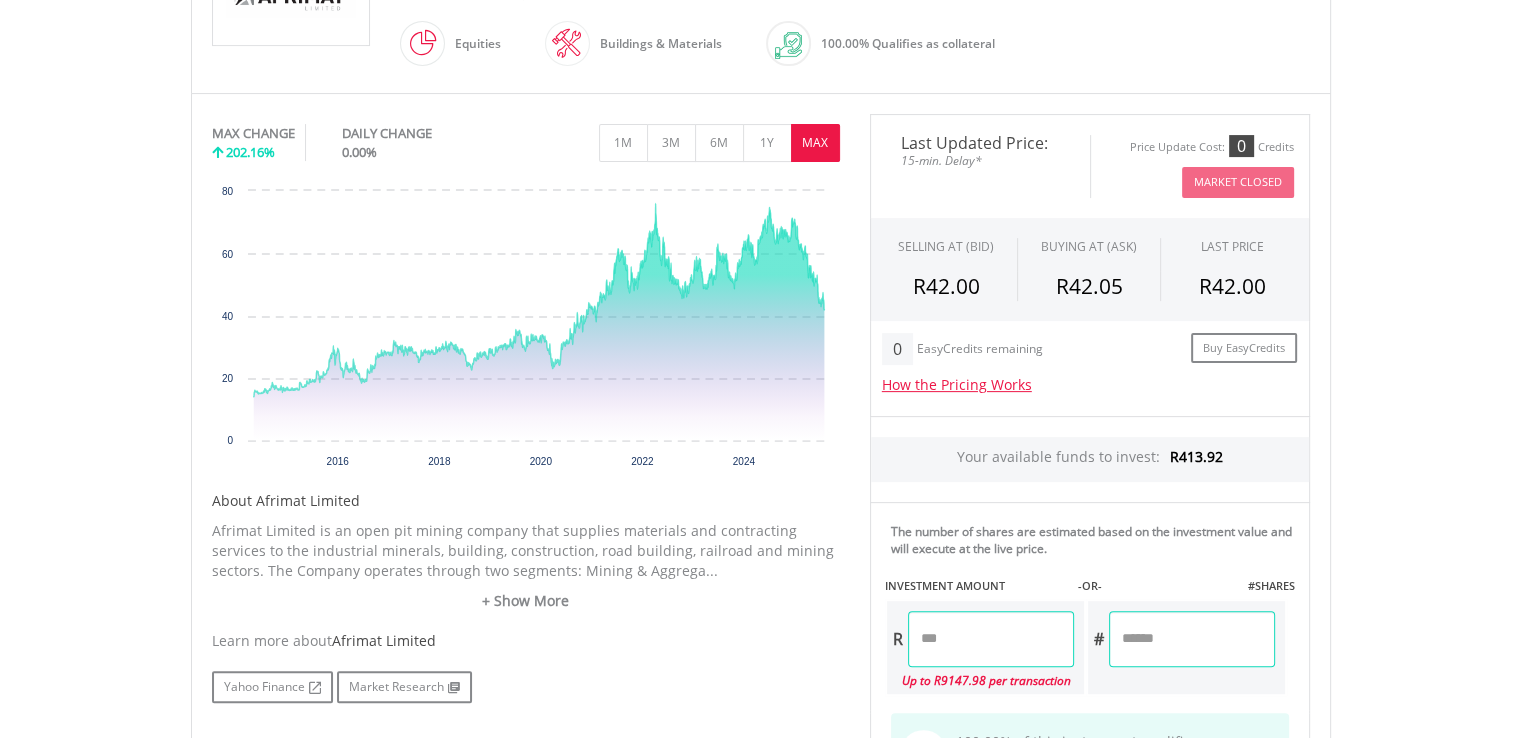 click at bounding box center (991, 639) 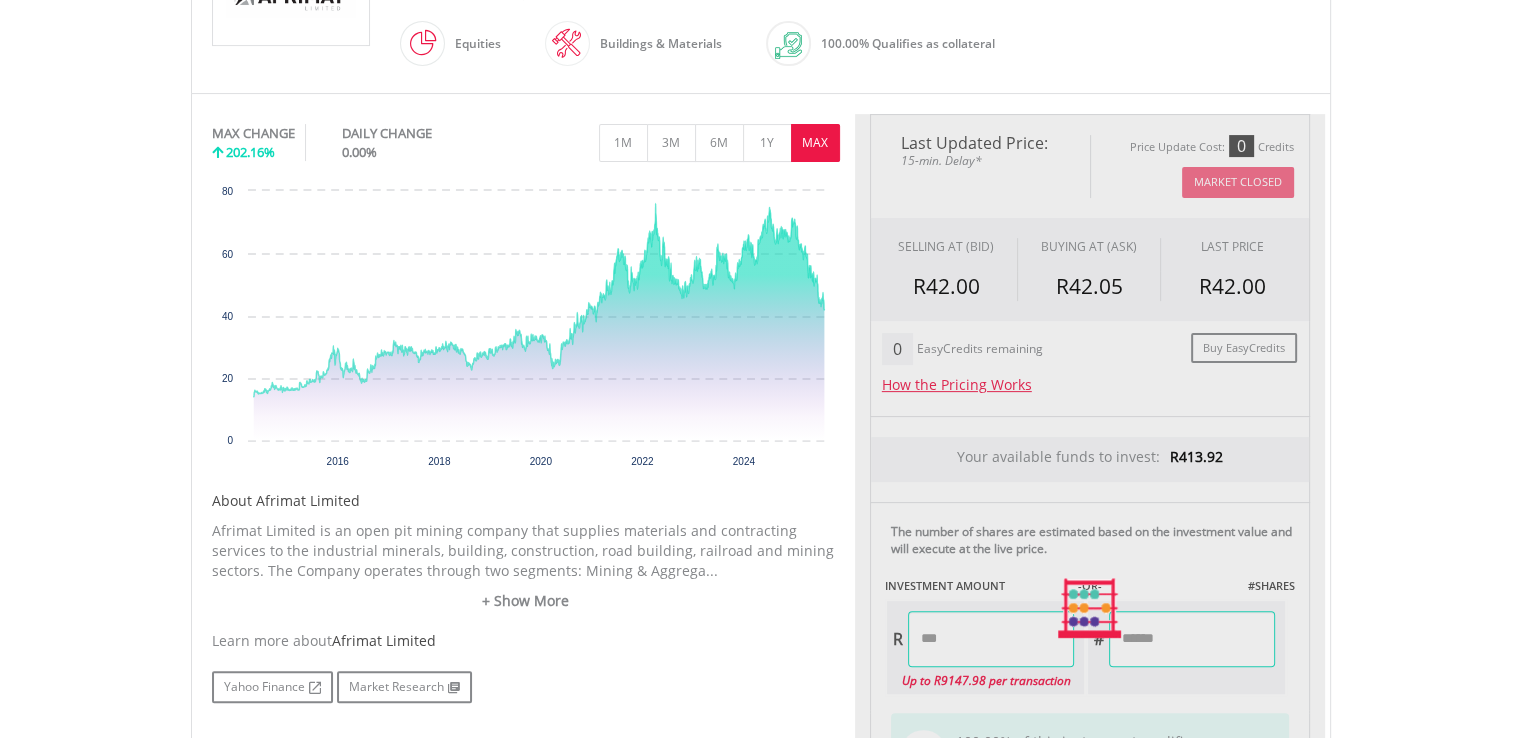 type on "******" 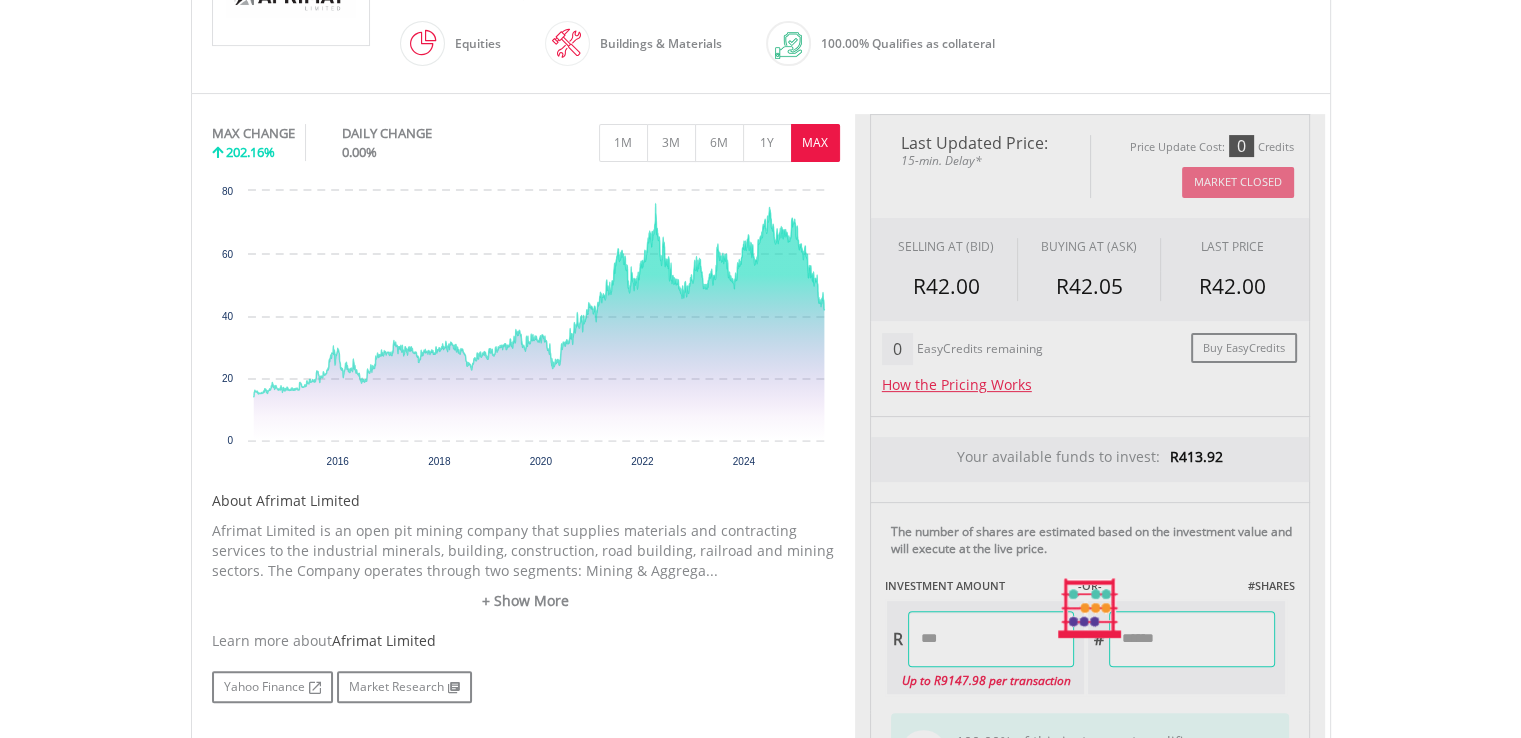 type on "******" 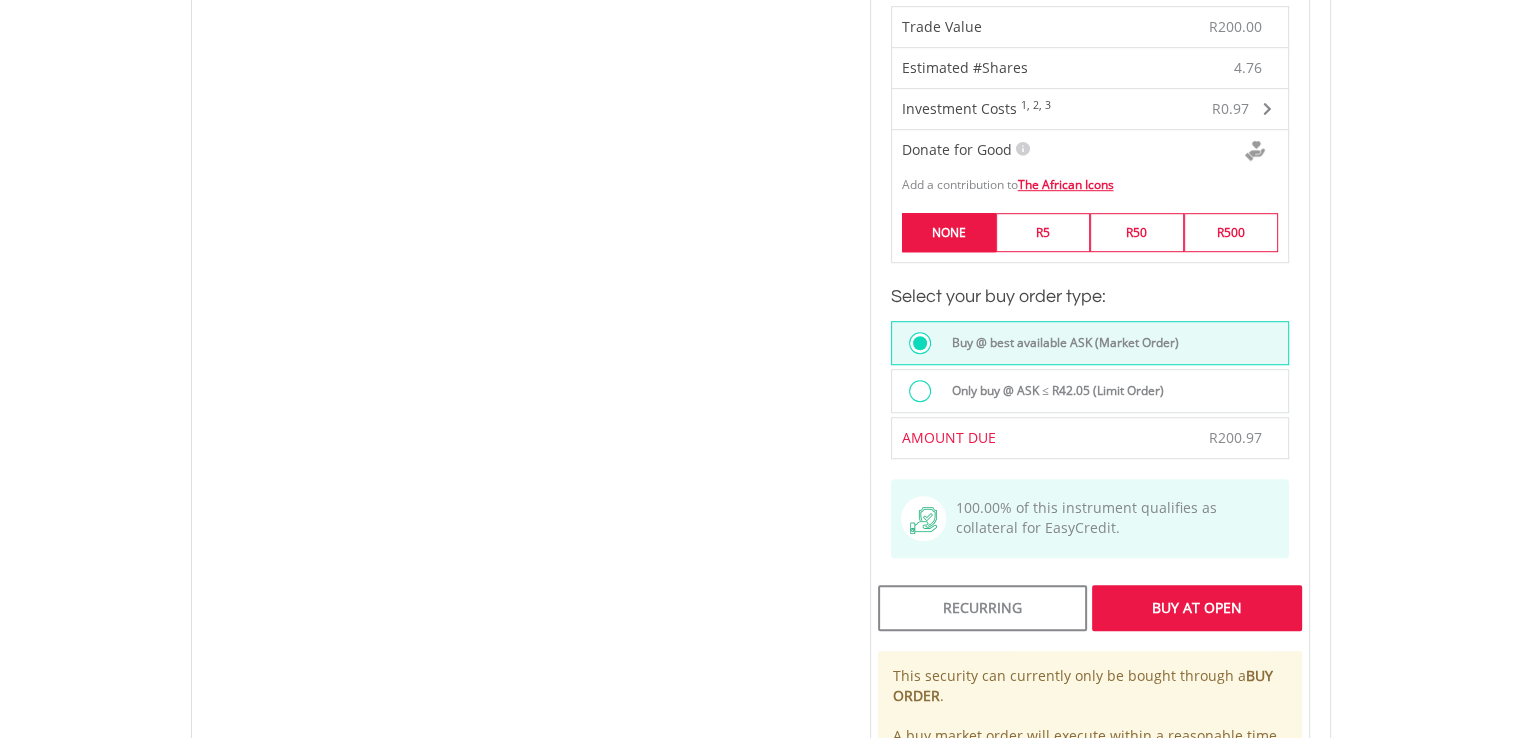 scroll, scrollTop: 1276, scrollLeft: 0, axis: vertical 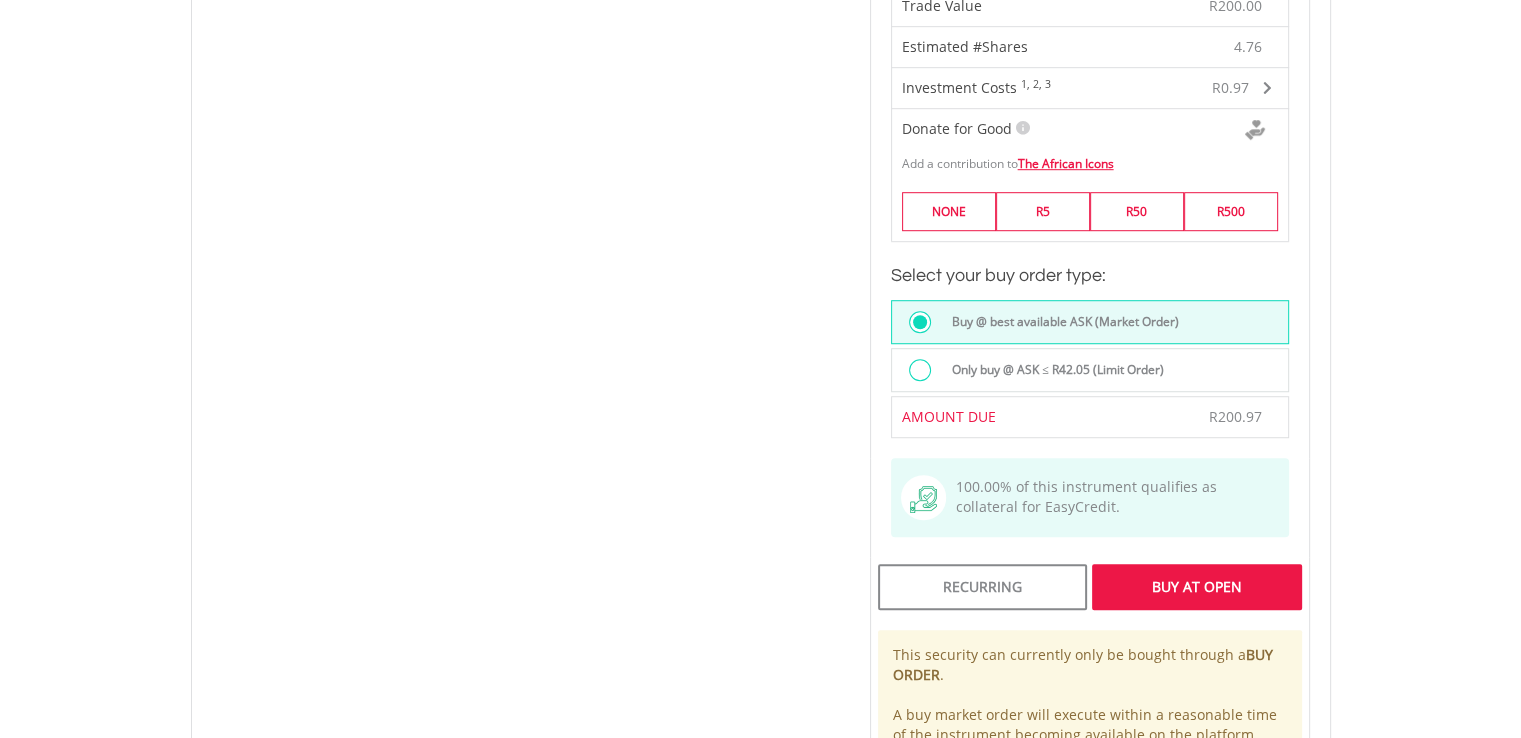 click on "Buy At Open" at bounding box center [1196, 587] 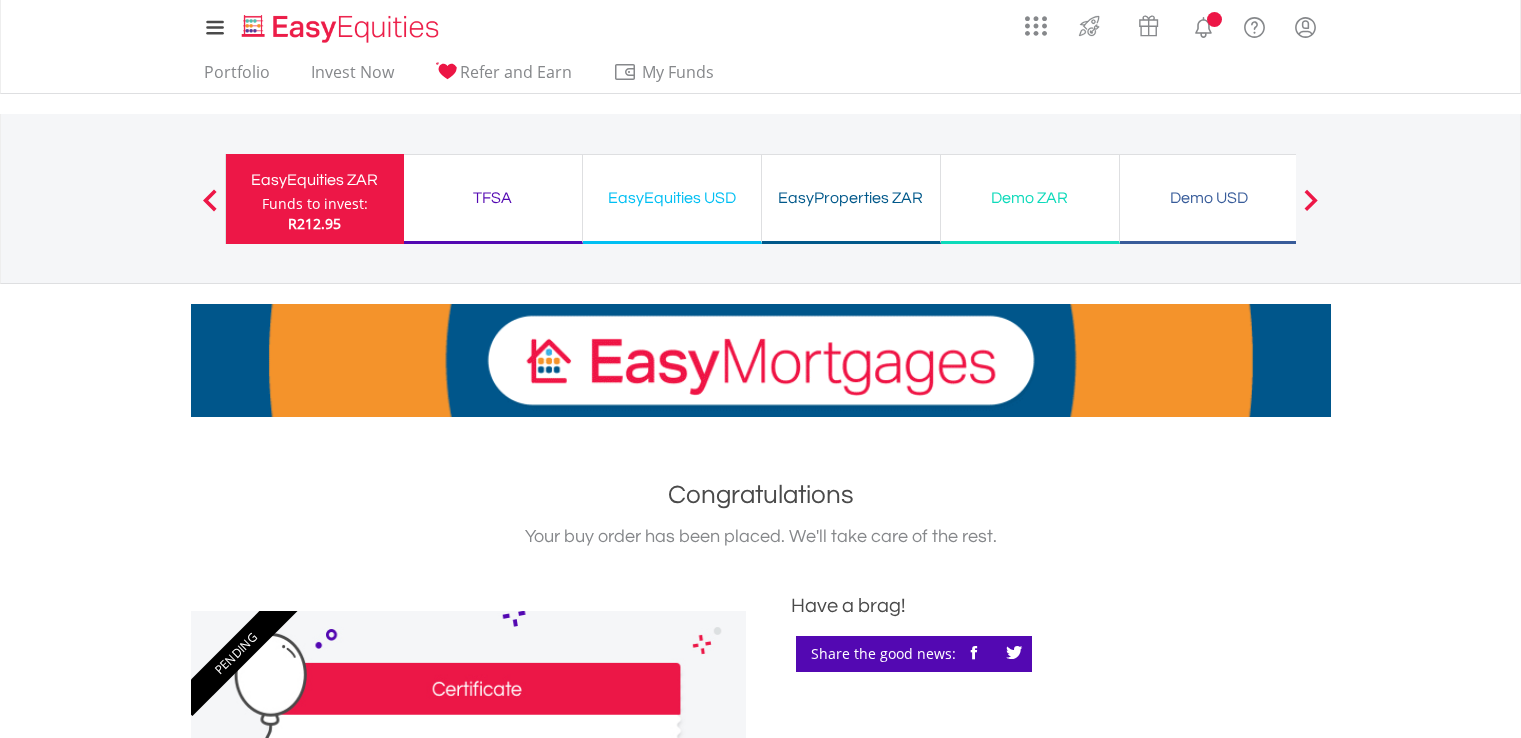 scroll, scrollTop: 0, scrollLeft: 0, axis: both 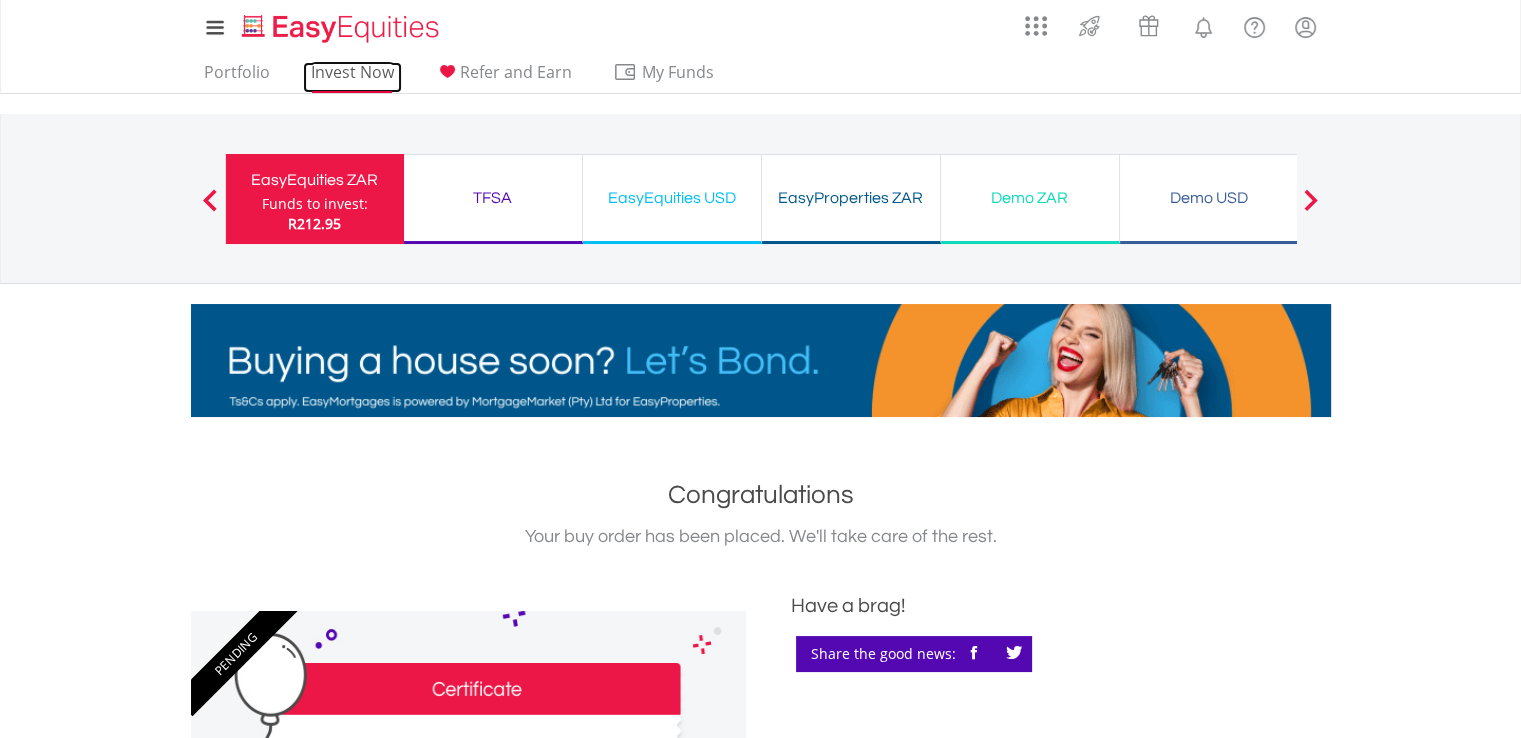 click on "Invest Now" at bounding box center (352, 77) 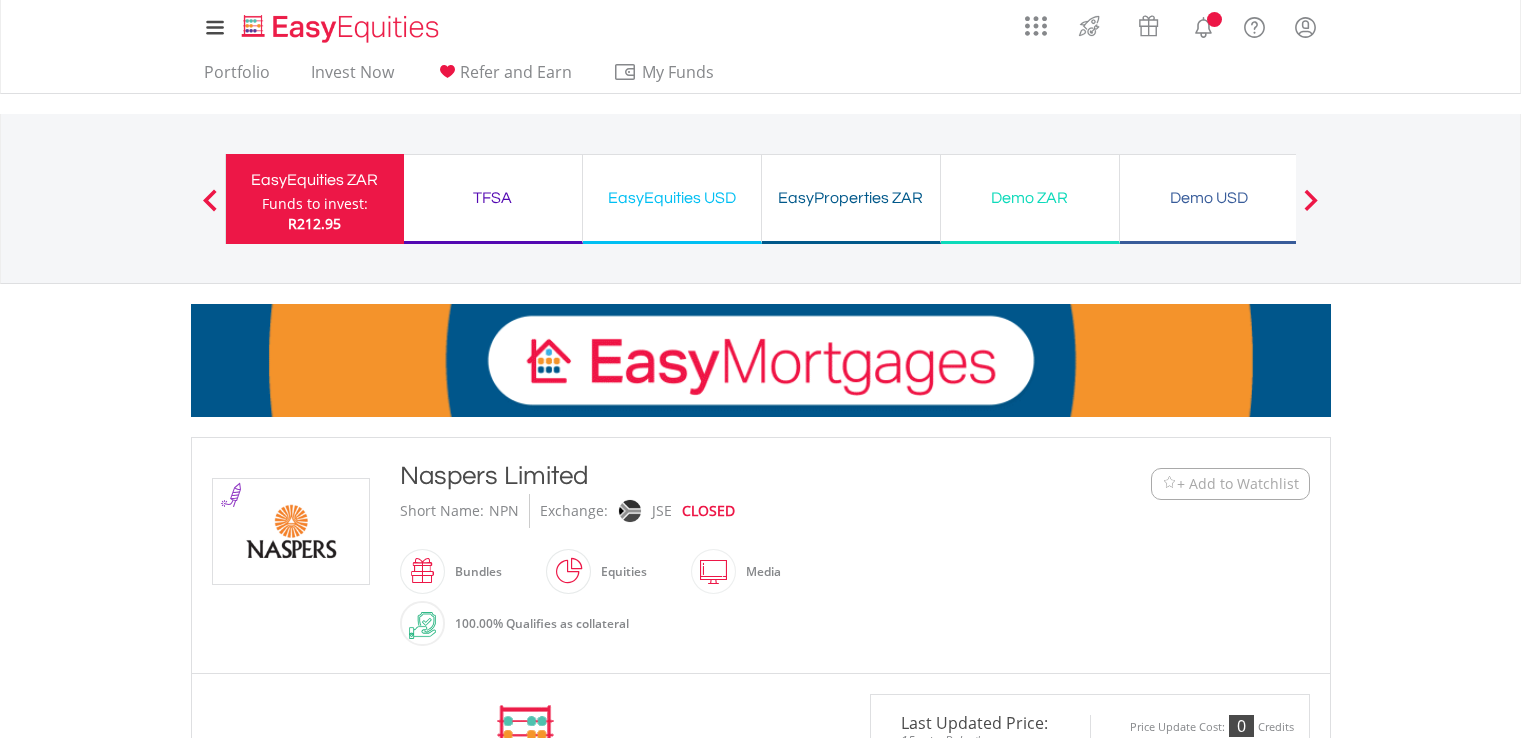 scroll, scrollTop: 456, scrollLeft: 0, axis: vertical 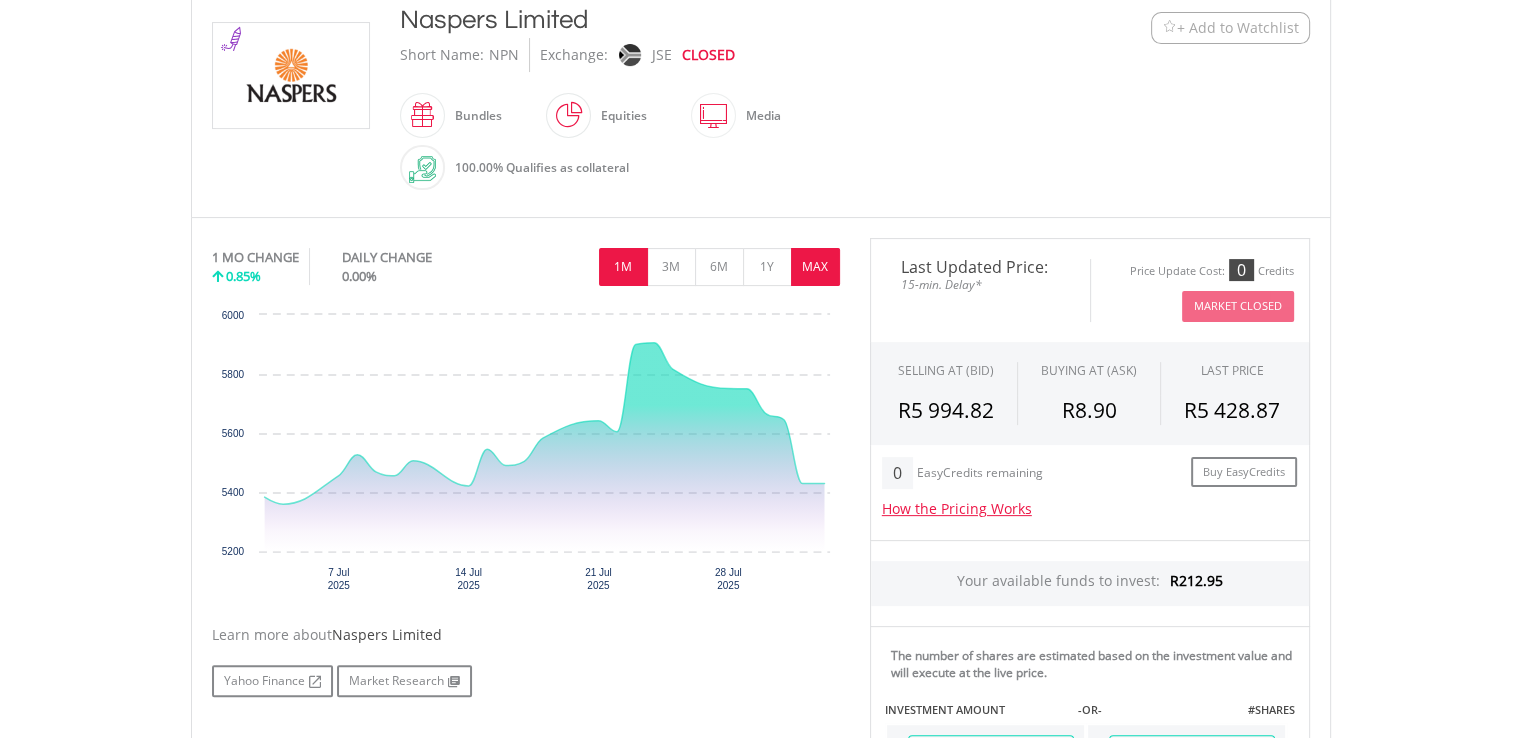click on "MAX" at bounding box center (815, 267) 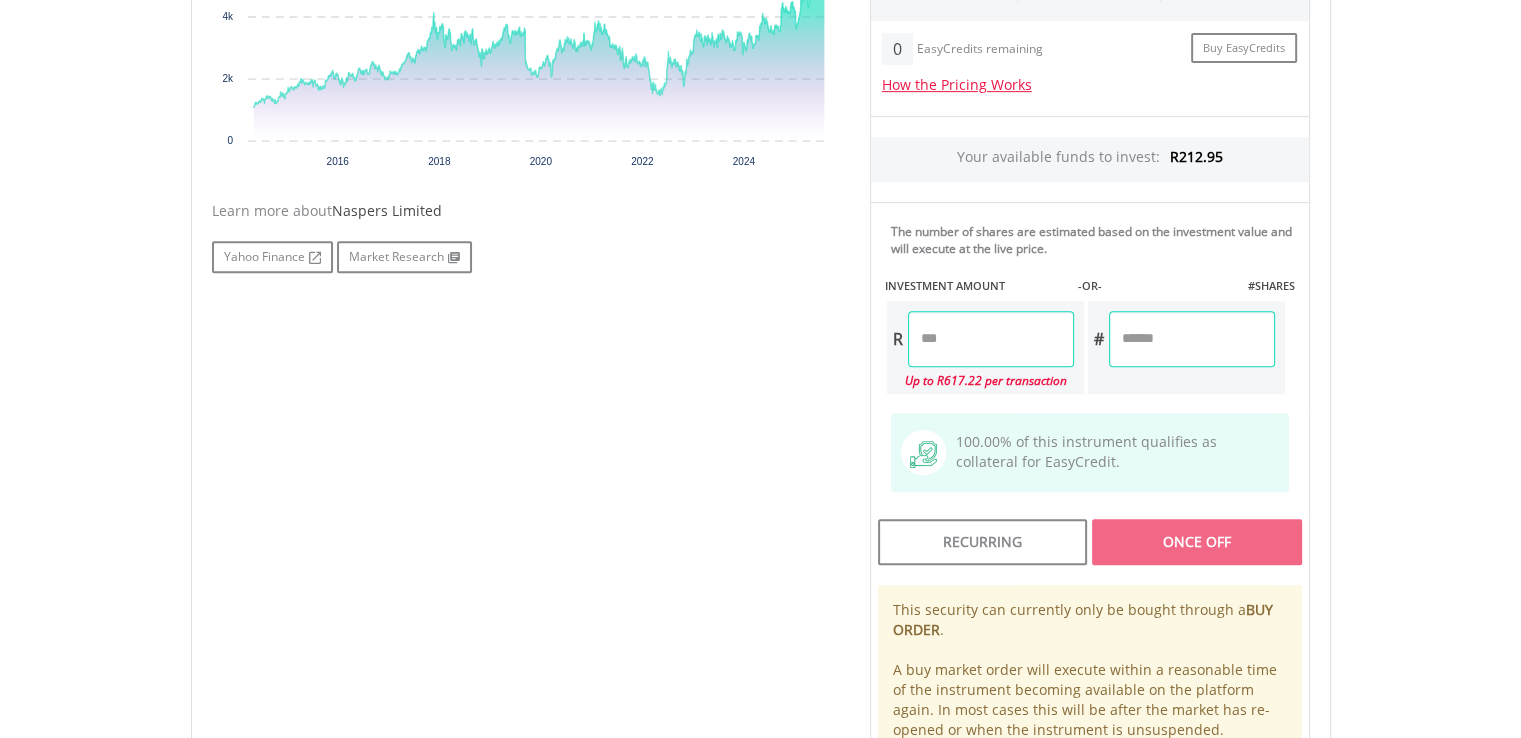 scroll, scrollTop: 907, scrollLeft: 0, axis: vertical 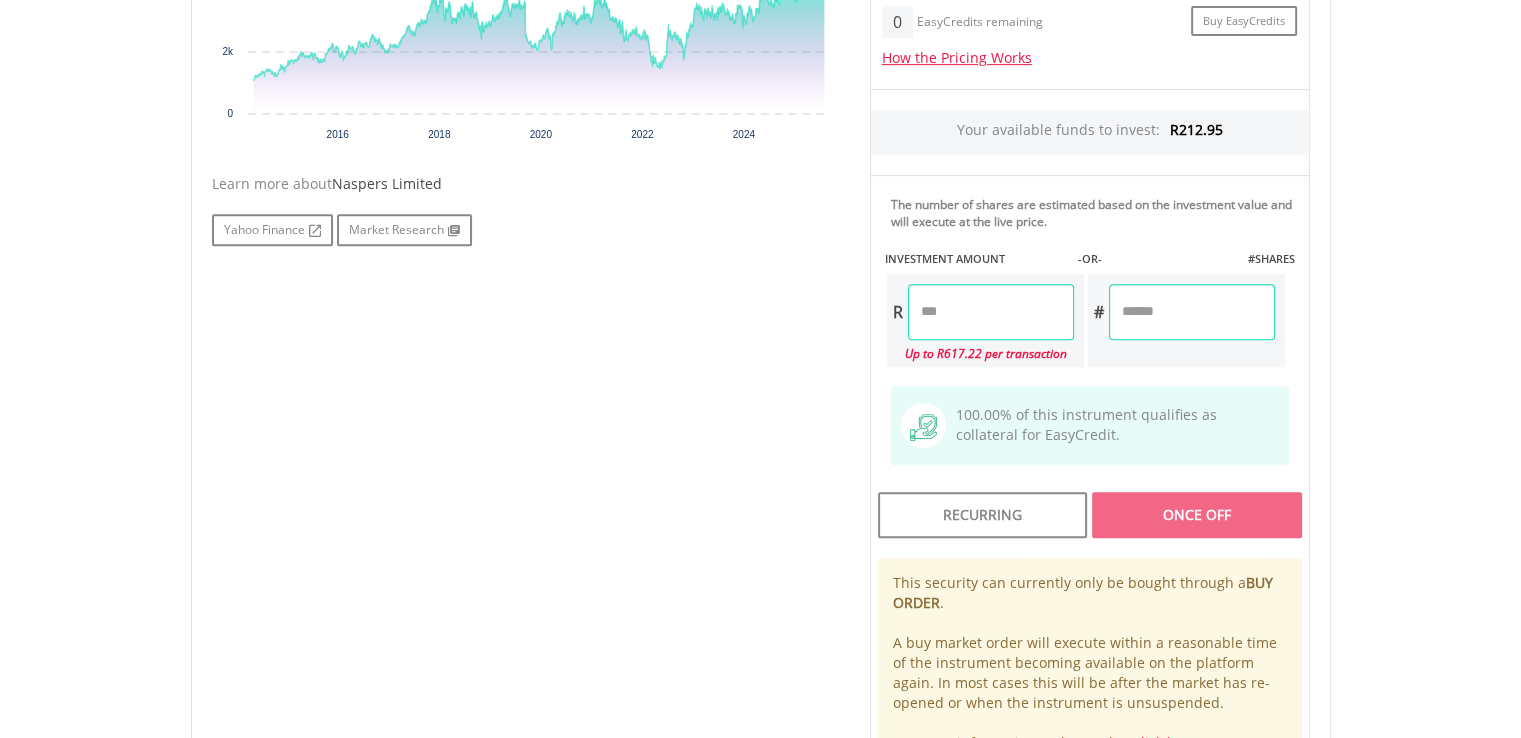 click at bounding box center [991, 312] 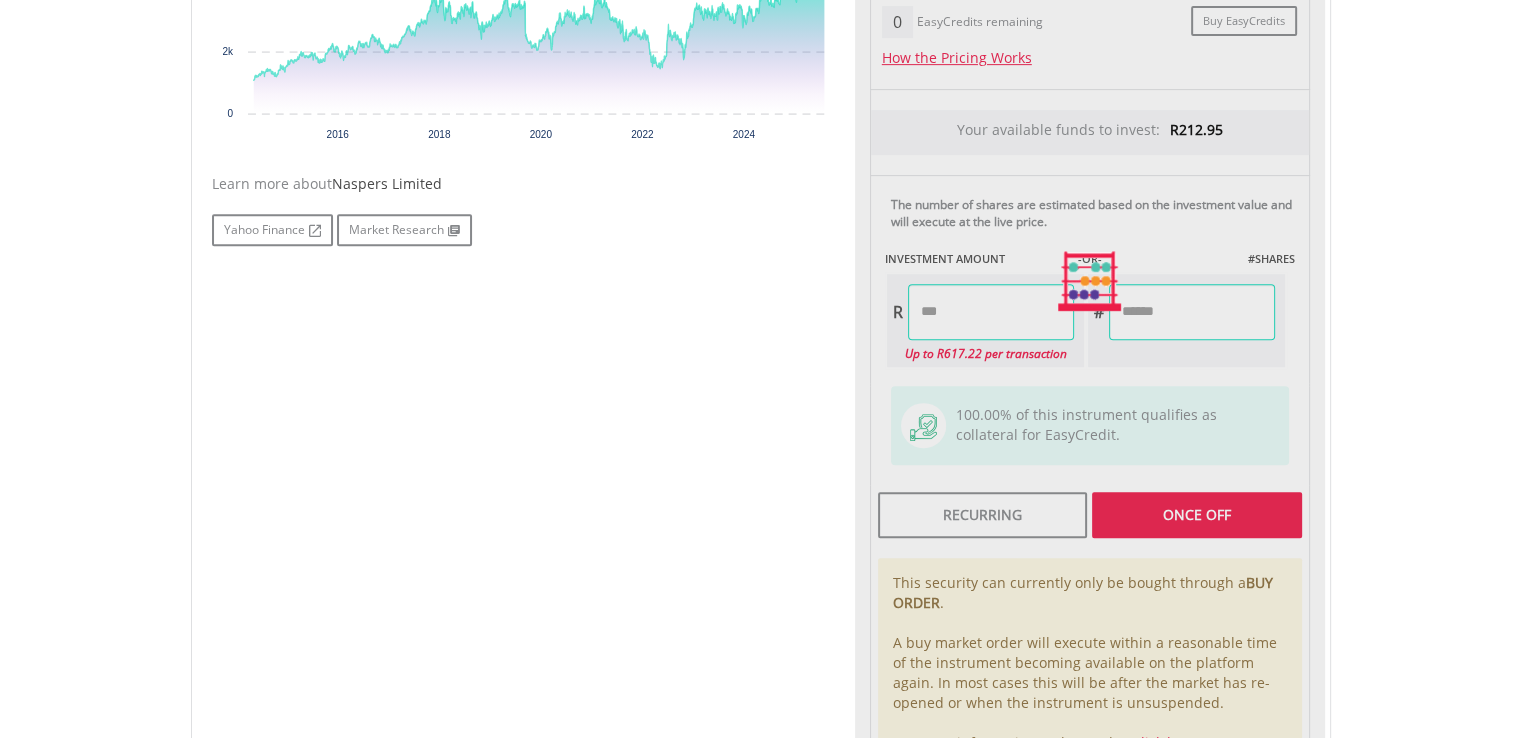 click on "Last Updated Price:
15-min. Delay*
Price Update Cost:
0
Credits
Market Closed
SELLING AT (BID)
BUYING AT                     (ASK)
LAST PRICE
R5 994.82
R8.90
R5 428.87
0" at bounding box center [1090, 281] 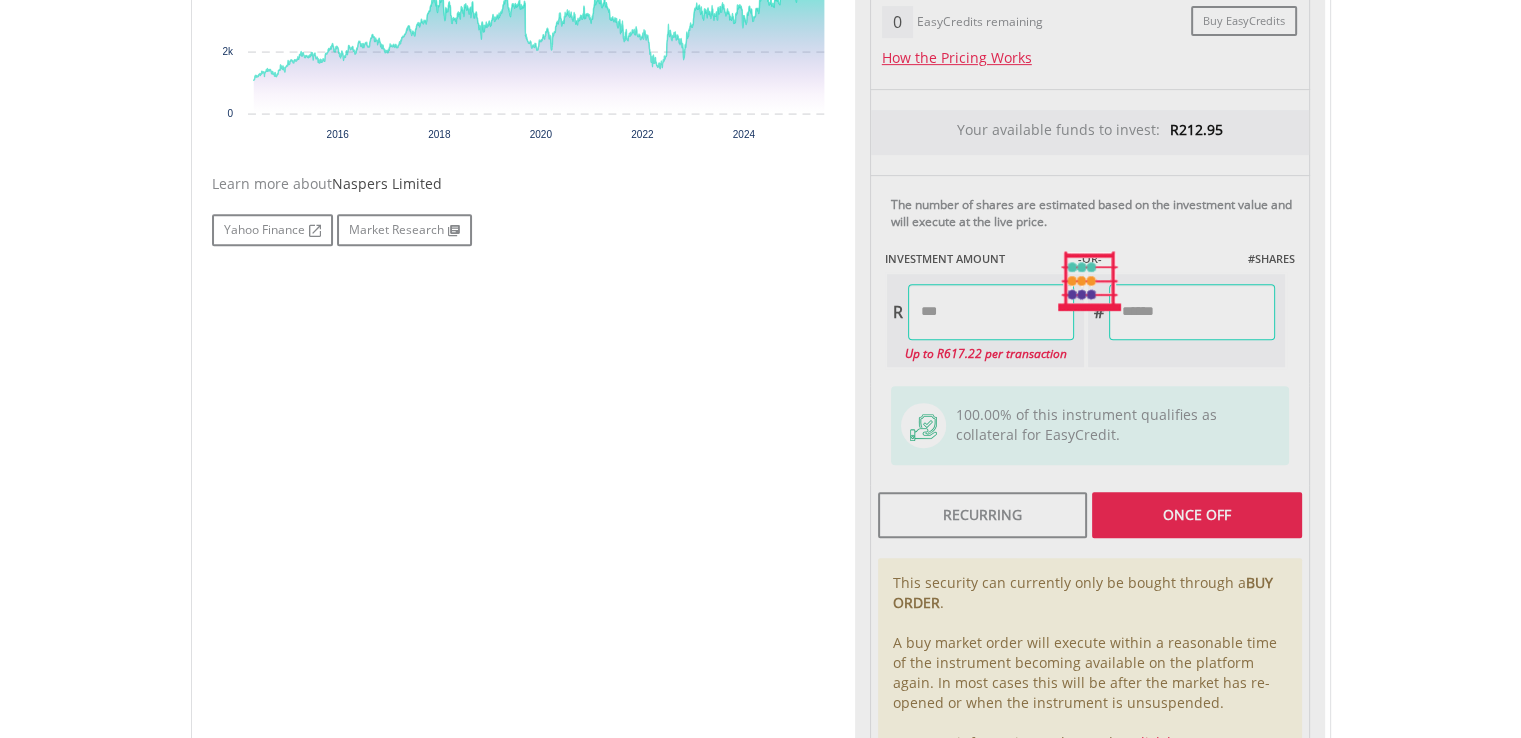 type on "******" 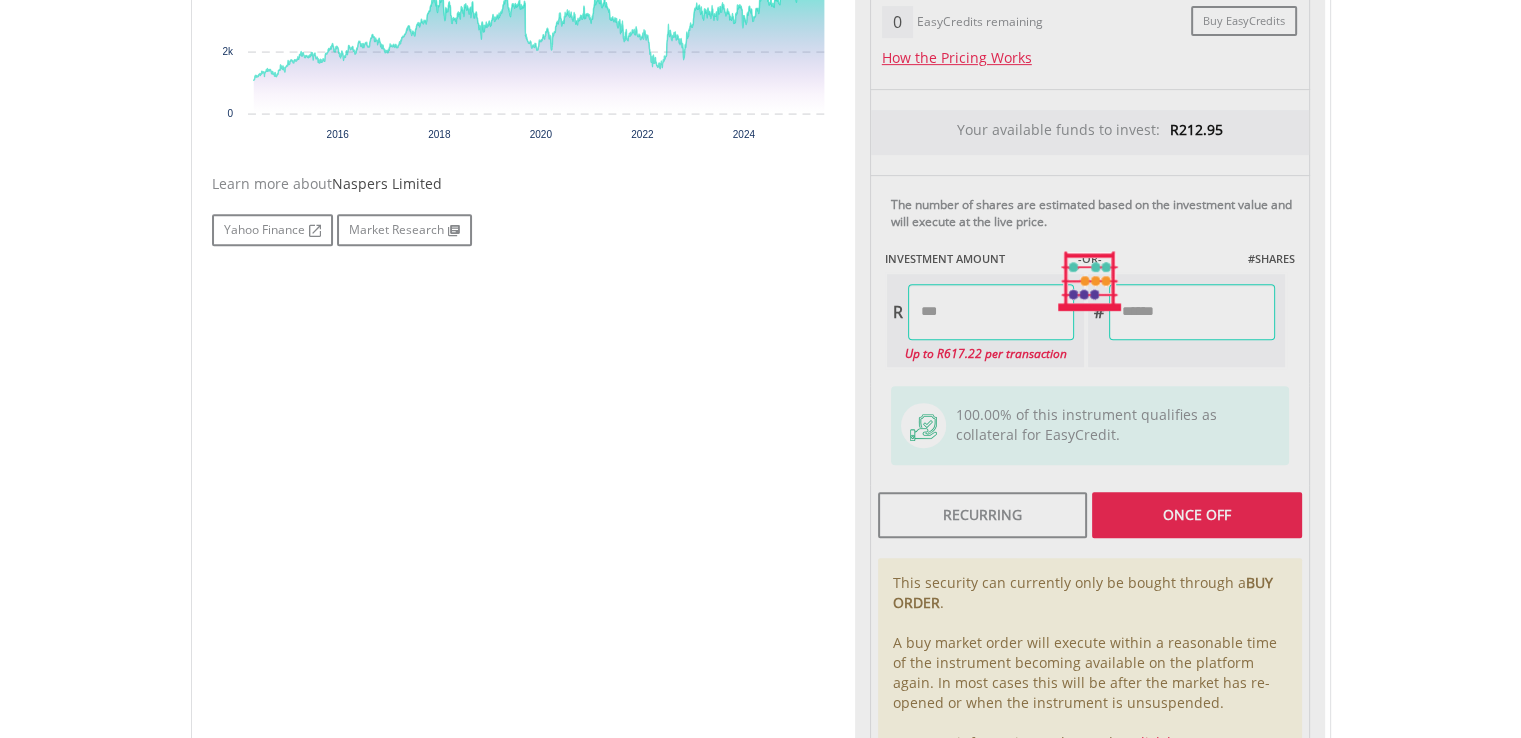 type on "*******" 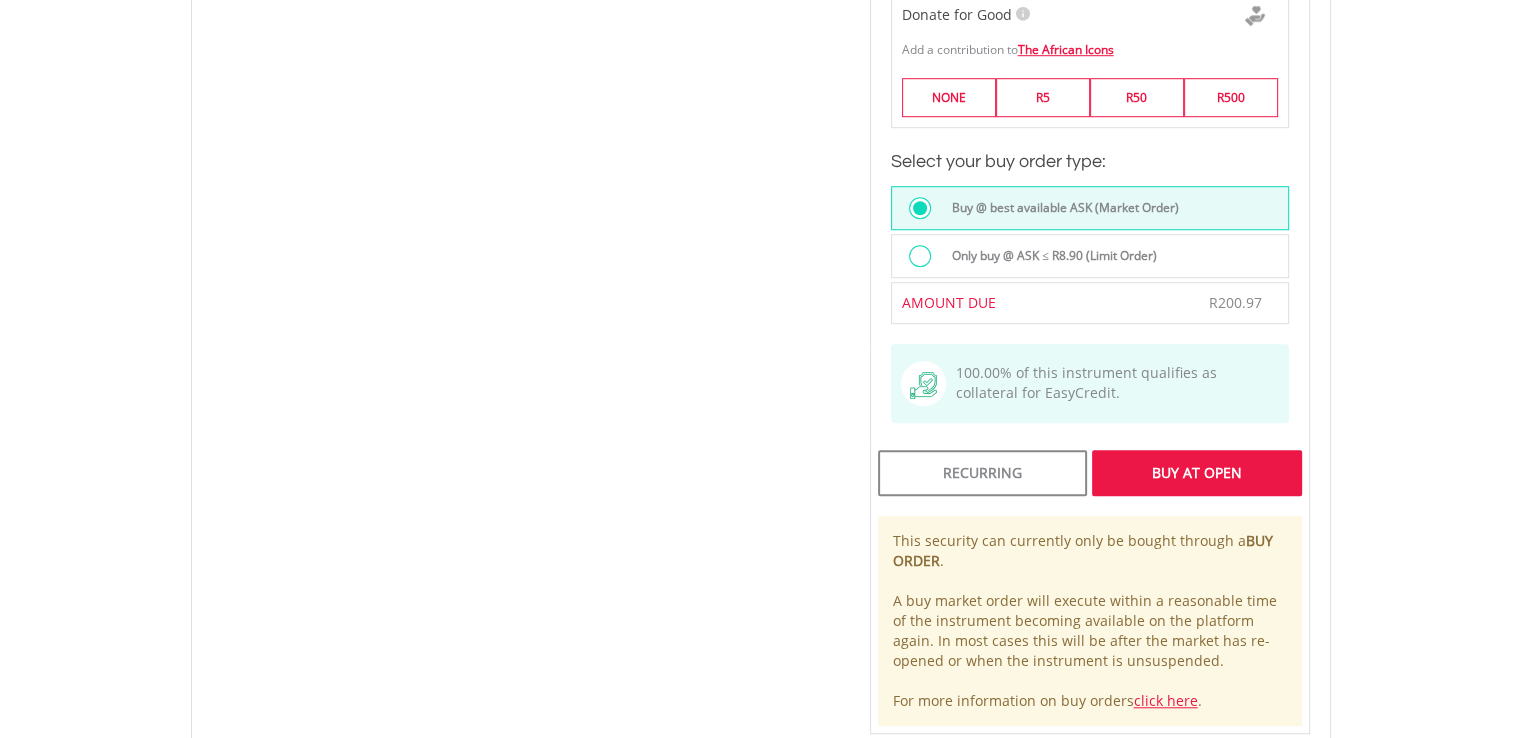 scroll, scrollTop: 1443, scrollLeft: 0, axis: vertical 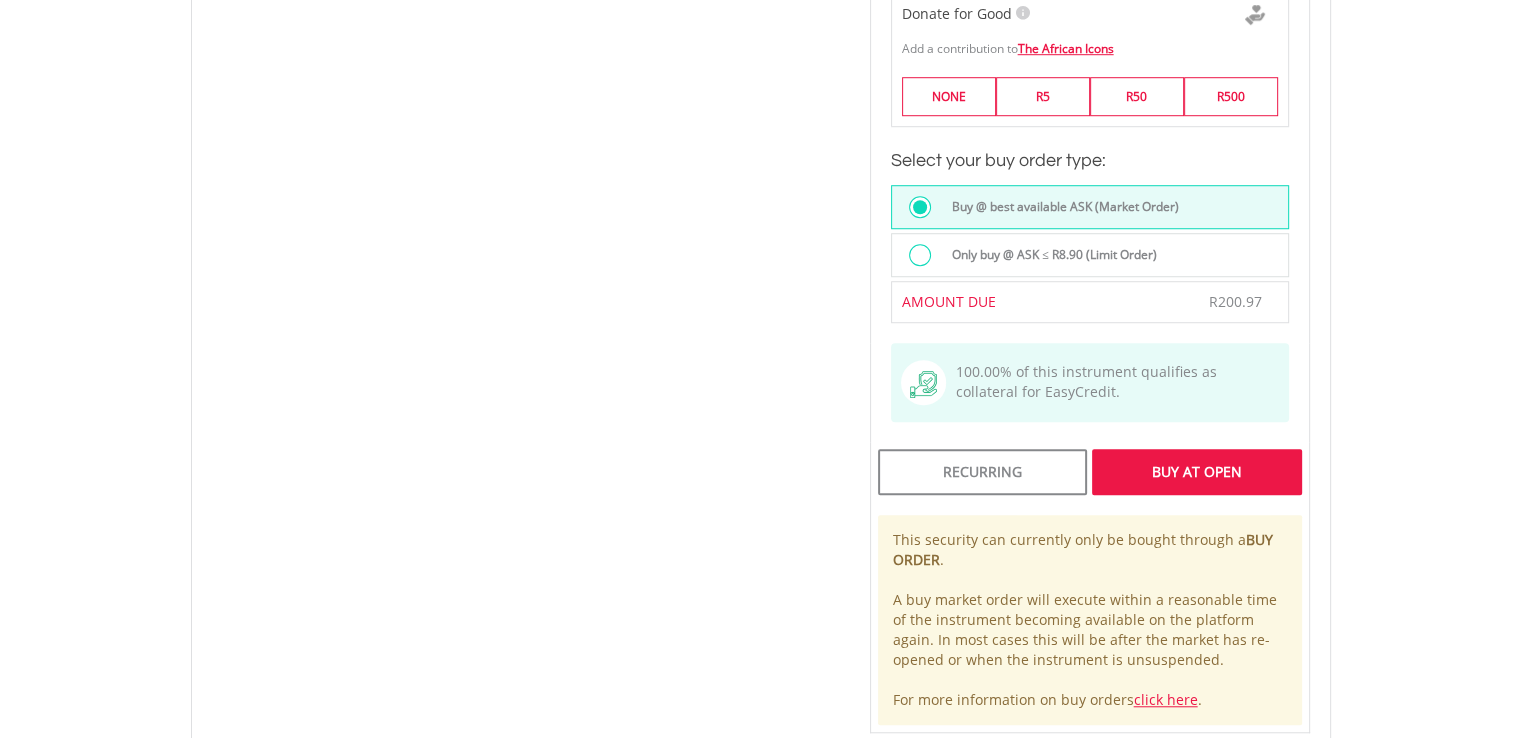 click on "Buy At Open" at bounding box center [1196, 472] 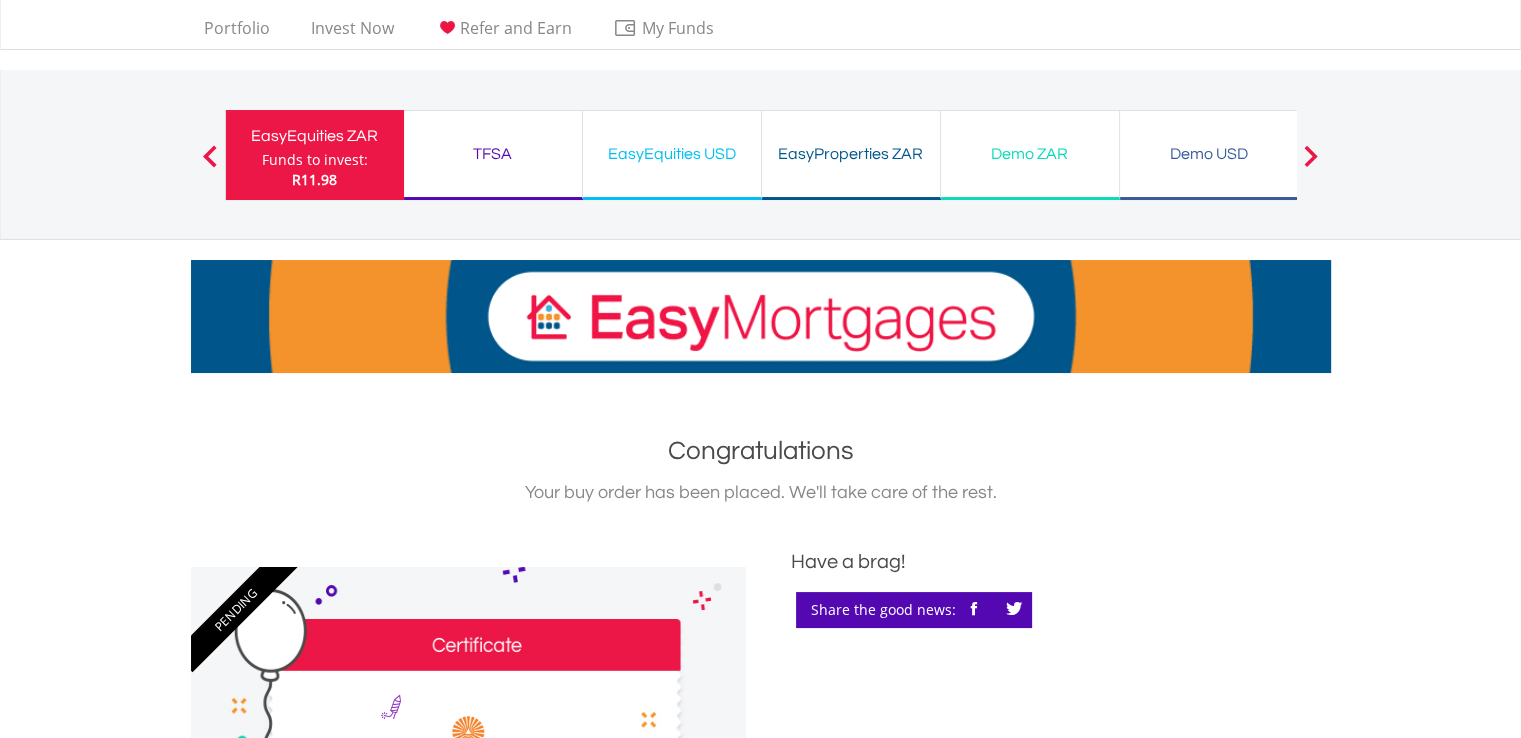 scroll, scrollTop: 5, scrollLeft: 0, axis: vertical 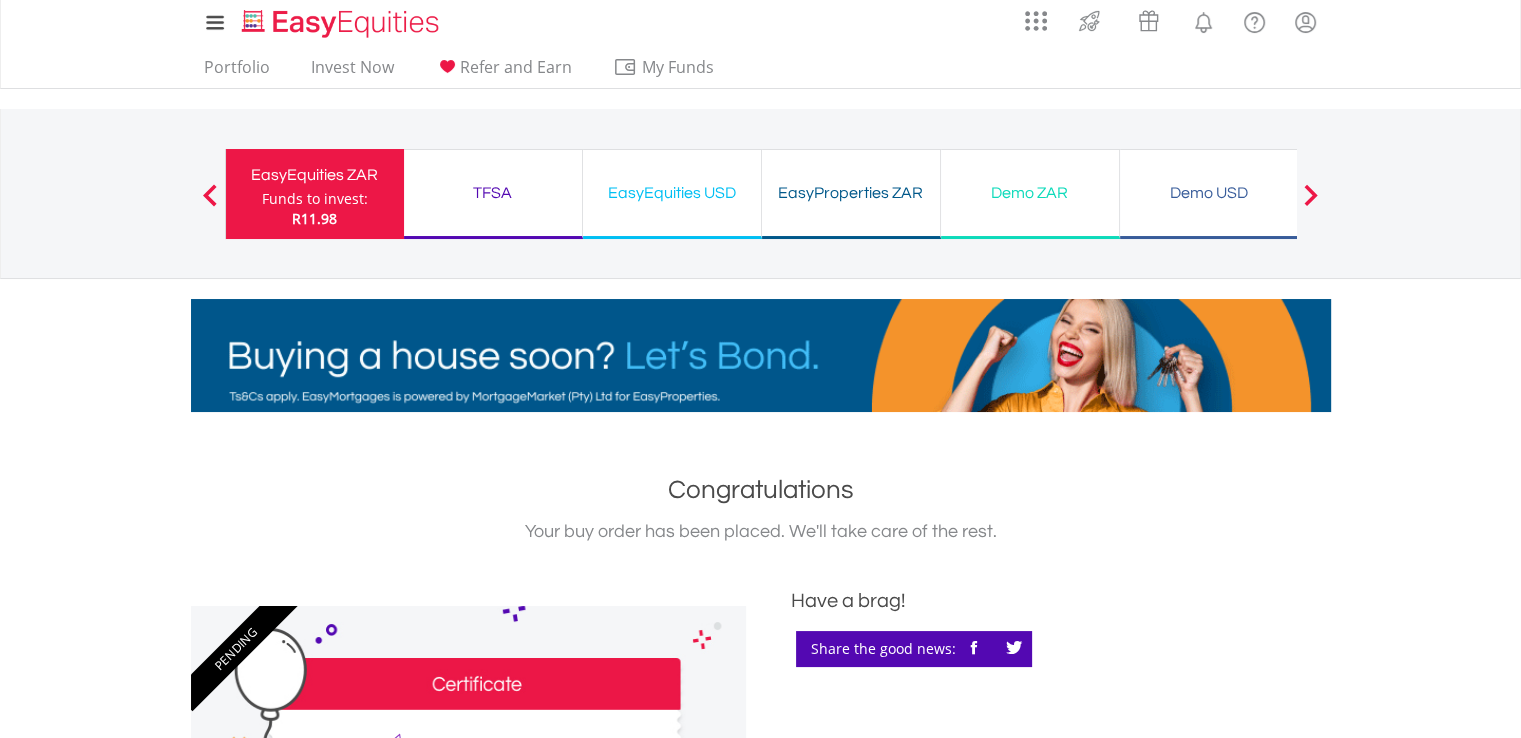 click on "EasyEquities USD" at bounding box center (672, 193) 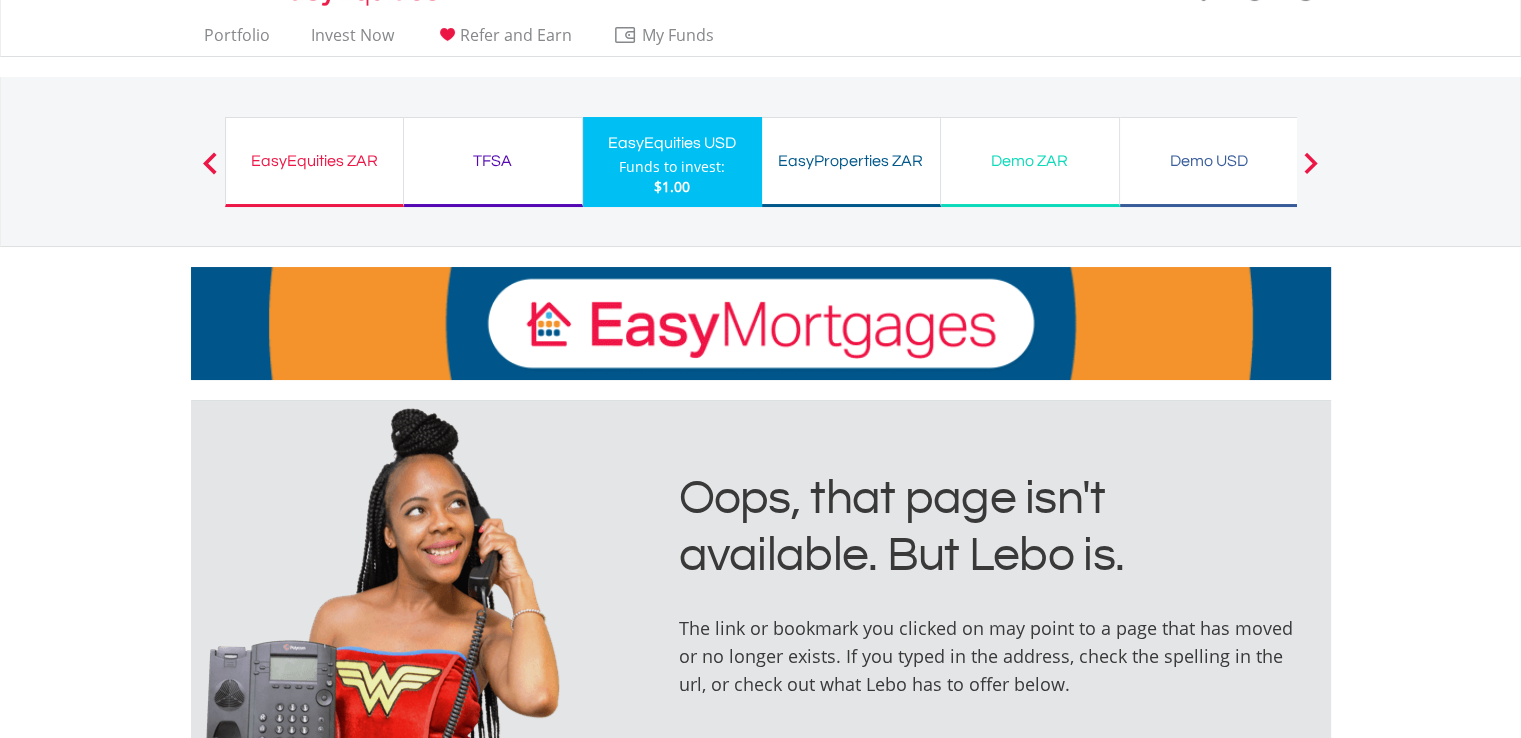 scroll, scrollTop: 0, scrollLeft: 0, axis: both 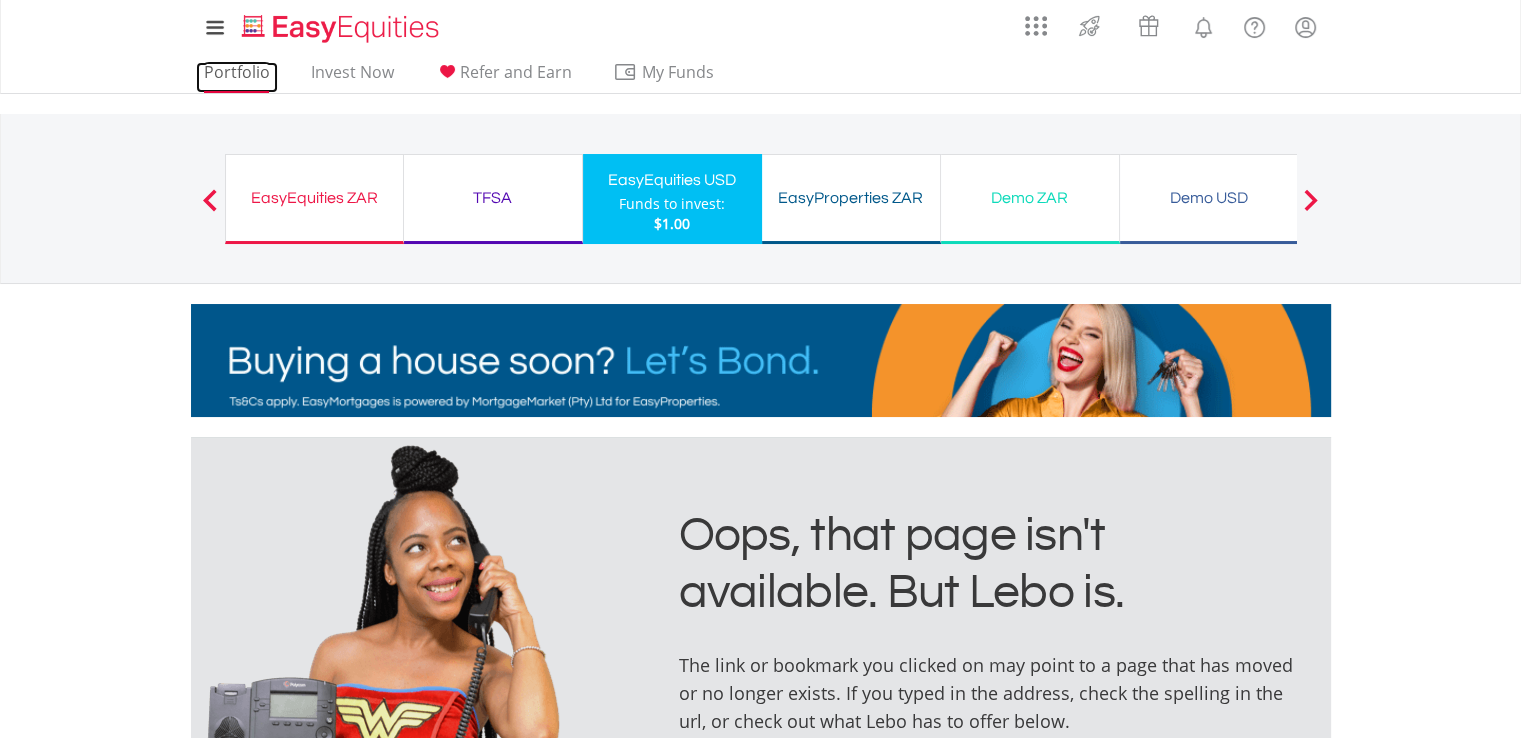 click on "Portfolio" at bounding box center (237, 77) 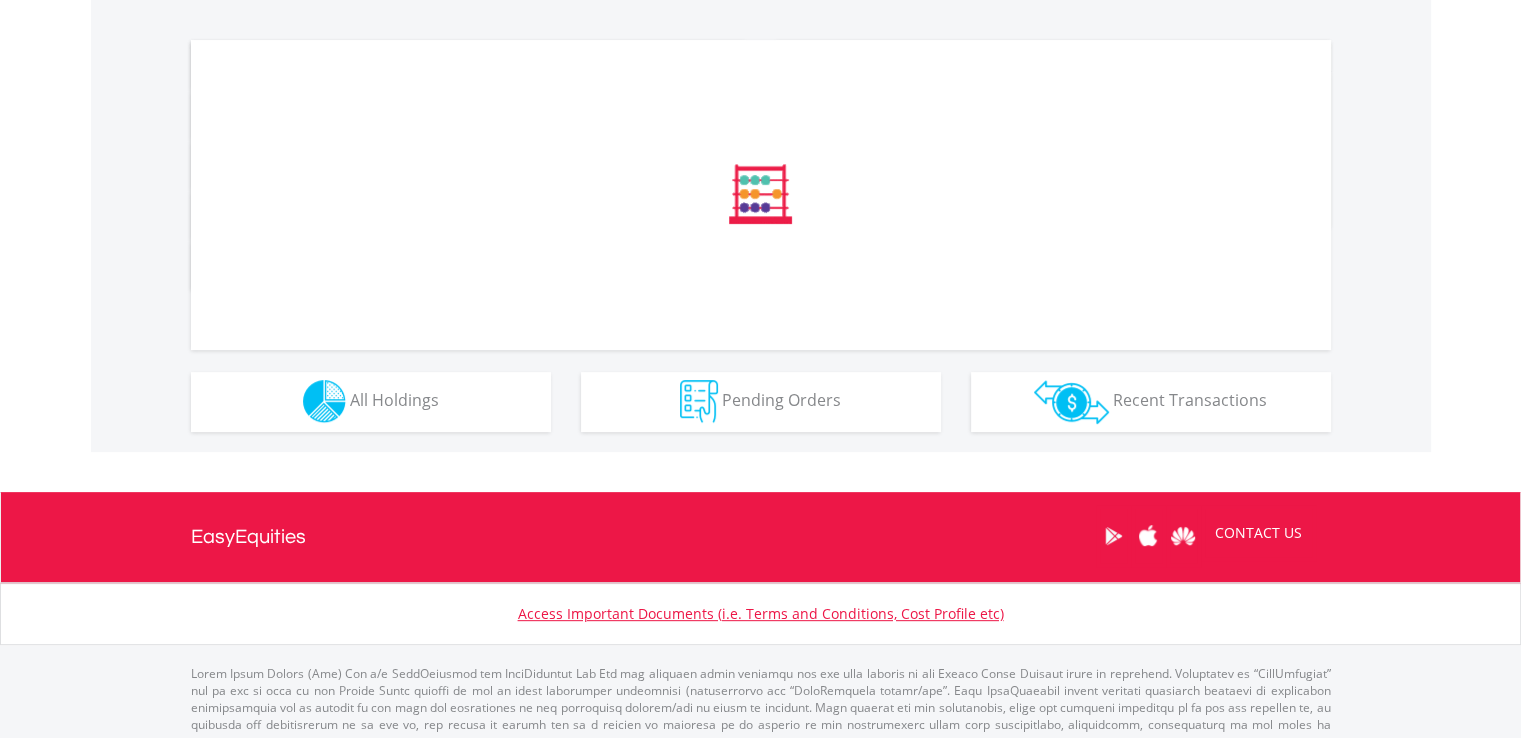 scroll, scrollTop: 619, scrollLeft: 0, axis: vertical 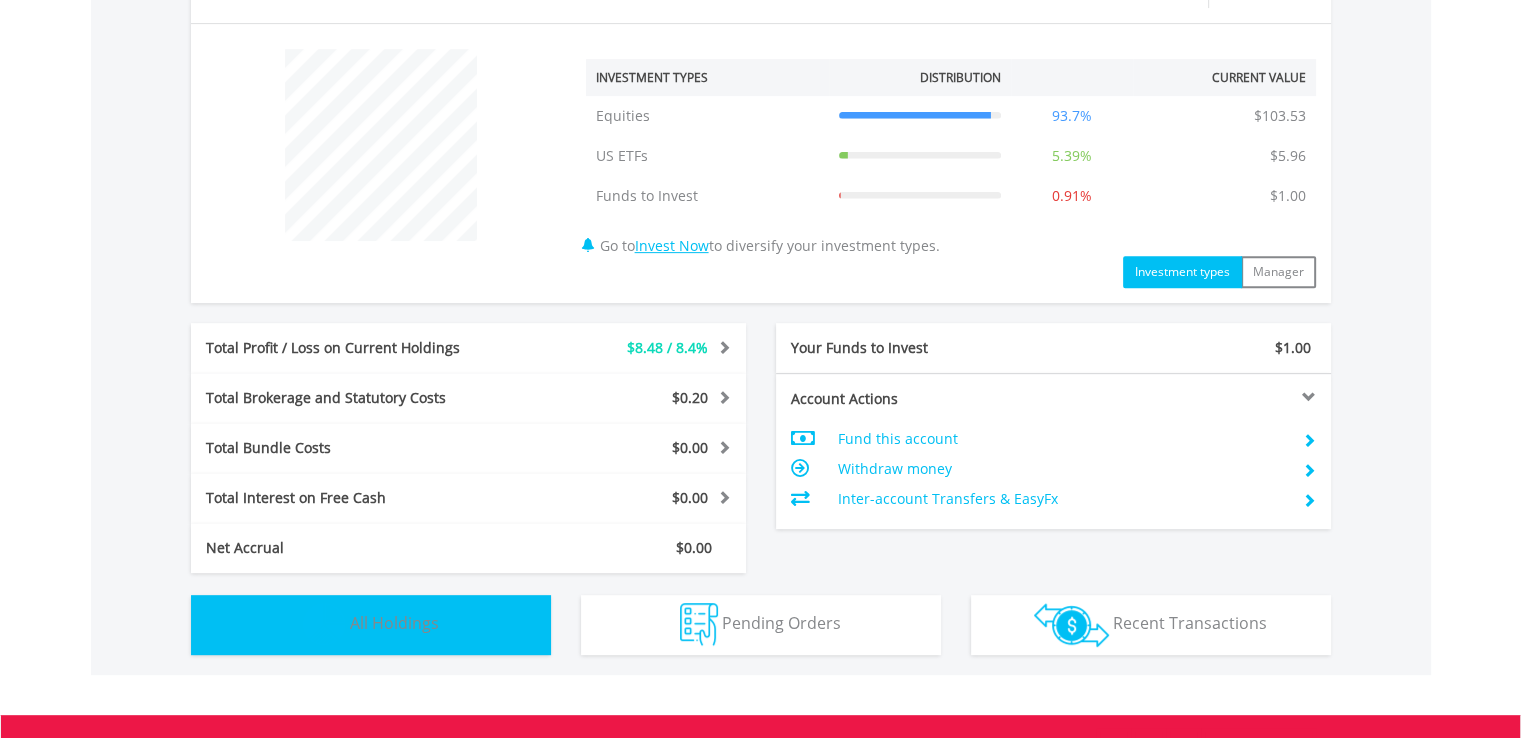 click on "Holdings
All Holdings" at bounding box center [371, 625] 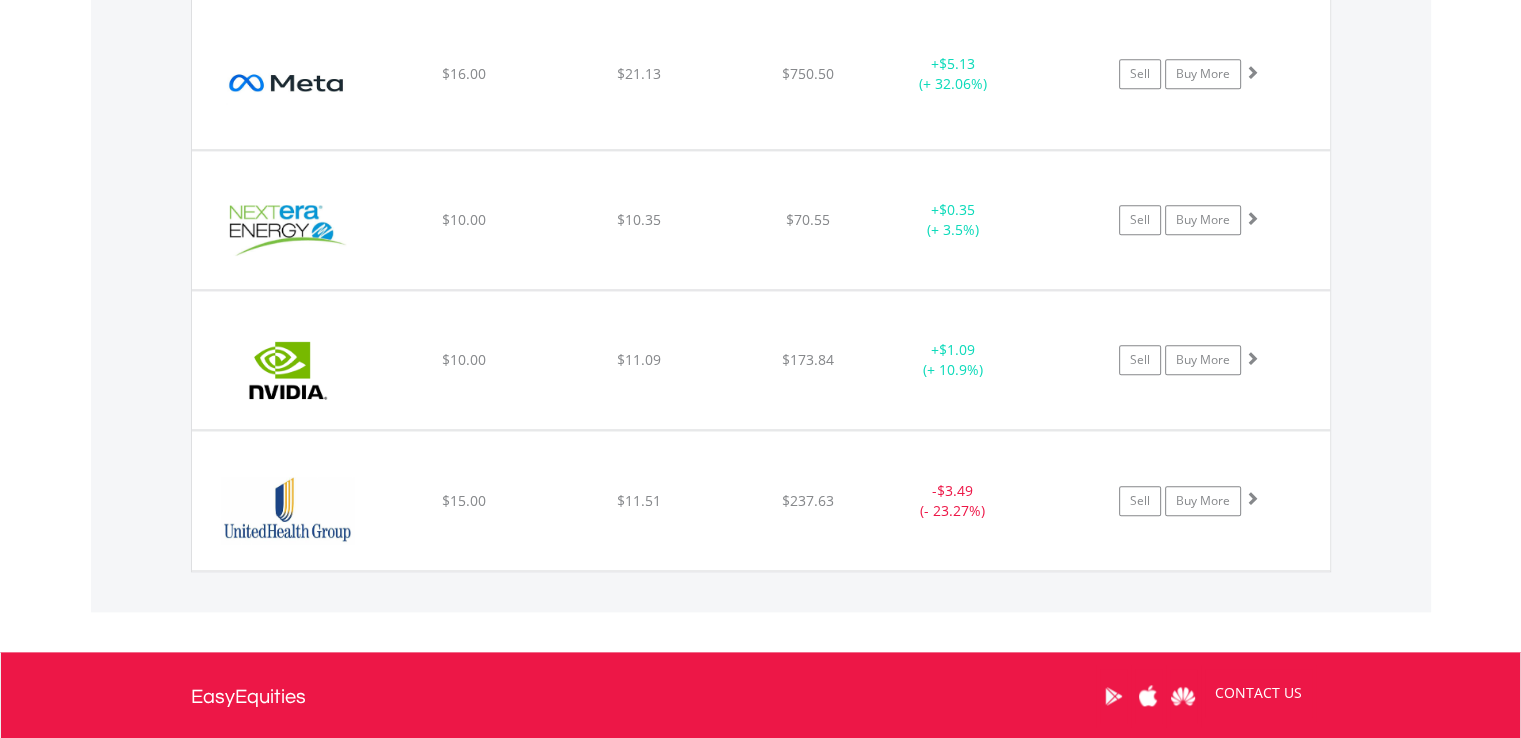 scroll, scrollTop: 2256, scrollLeft: 0, axis: vertical 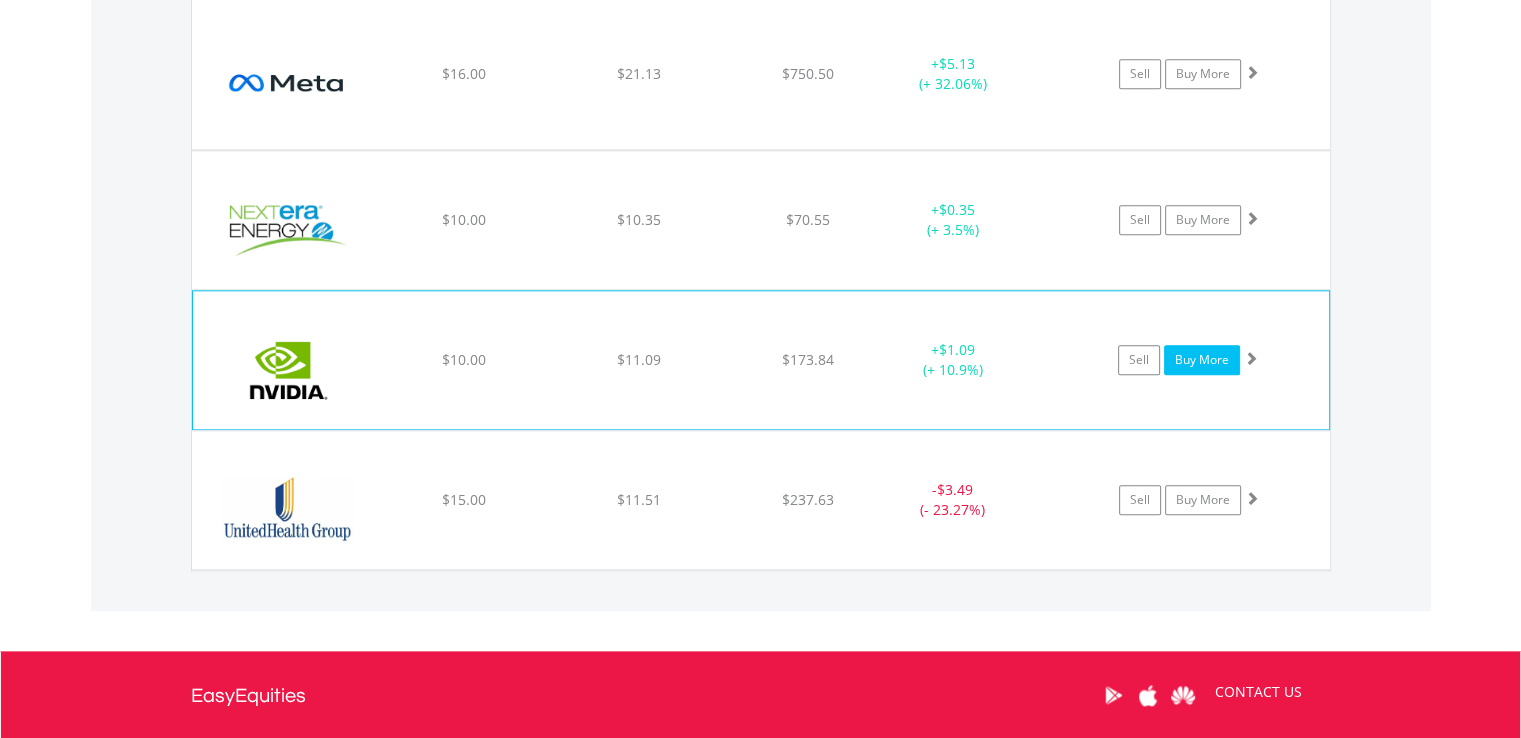 click on "Buy More" at bounding box center (1202, 360) 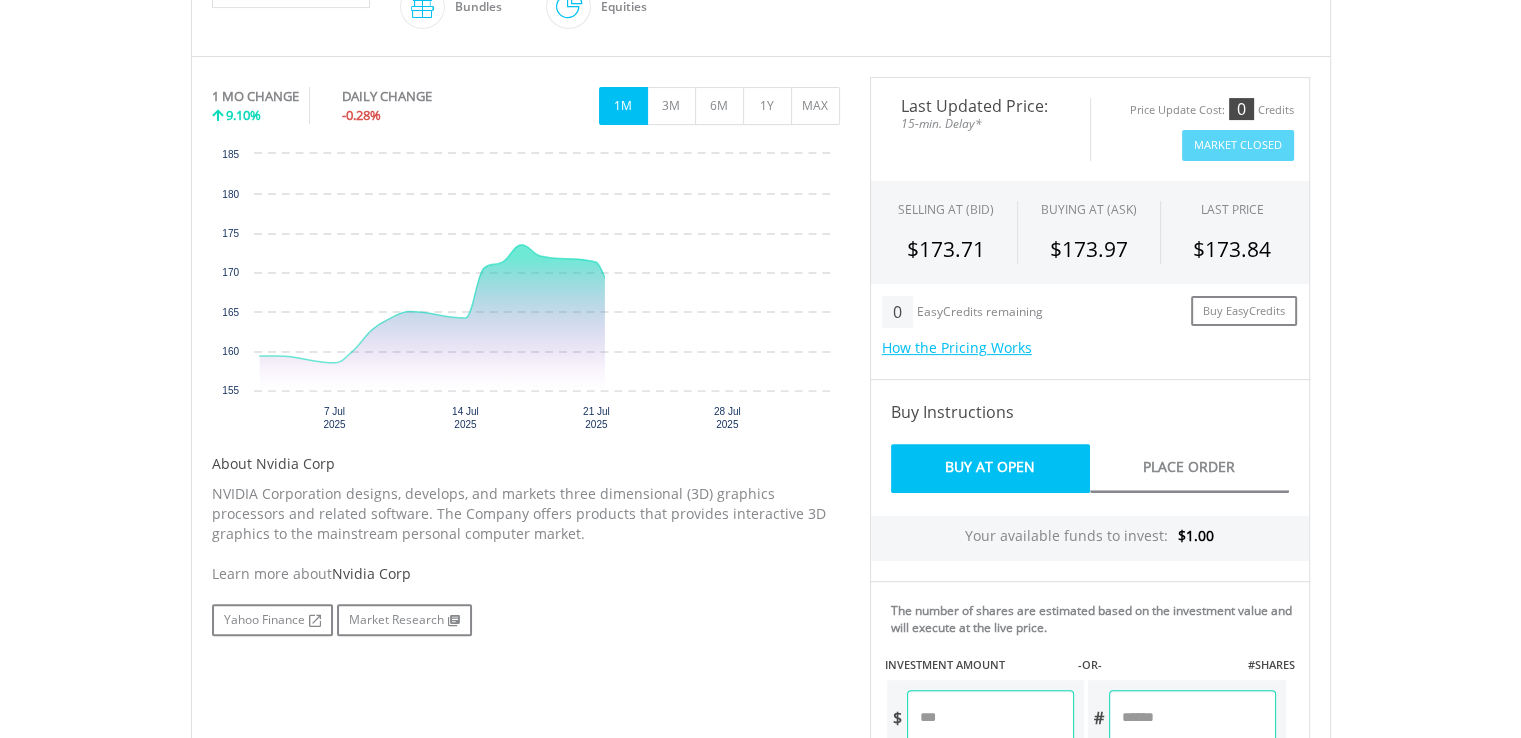 scroll, scrollTop: 619, scrollLeft: 0, axis: vertical 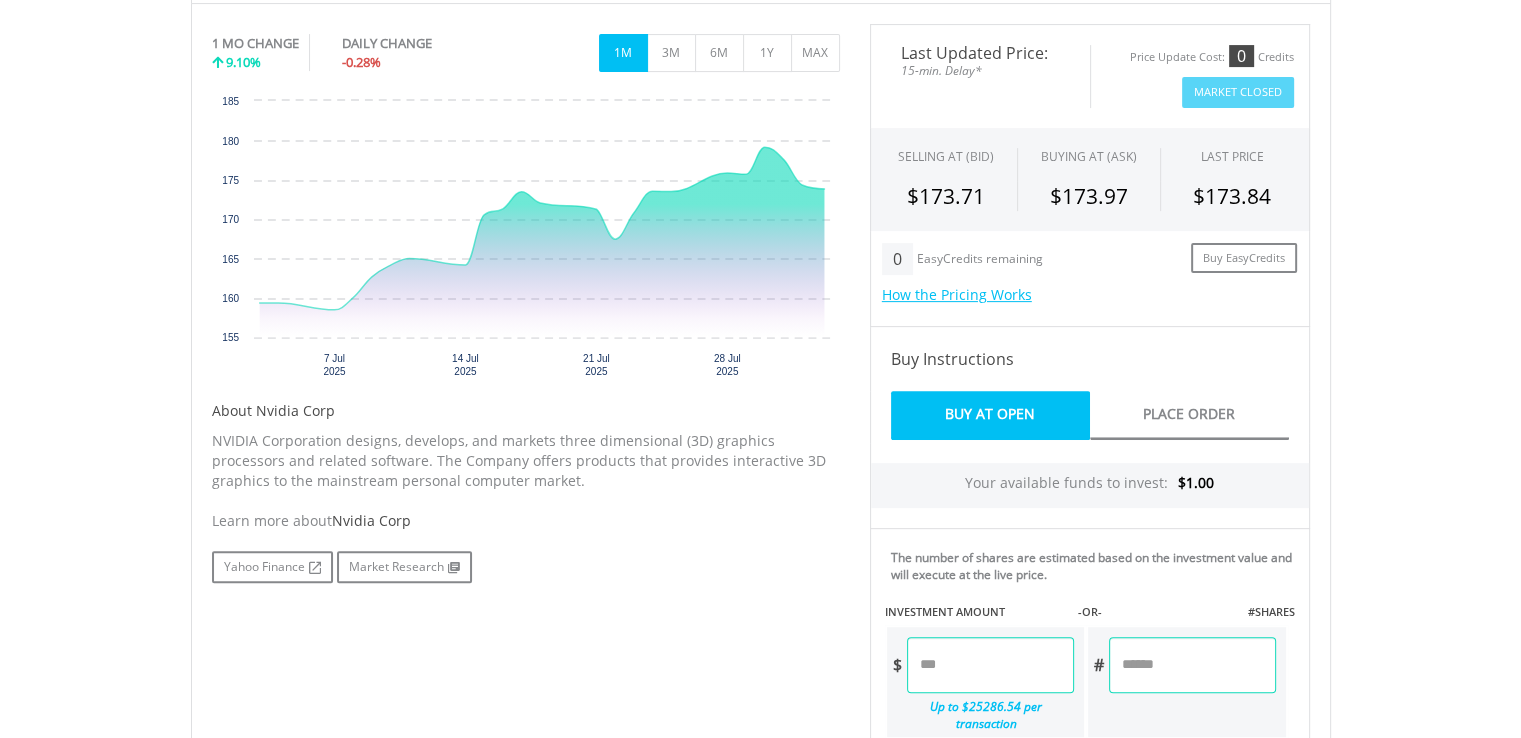 click at bounding box center [990, 665] 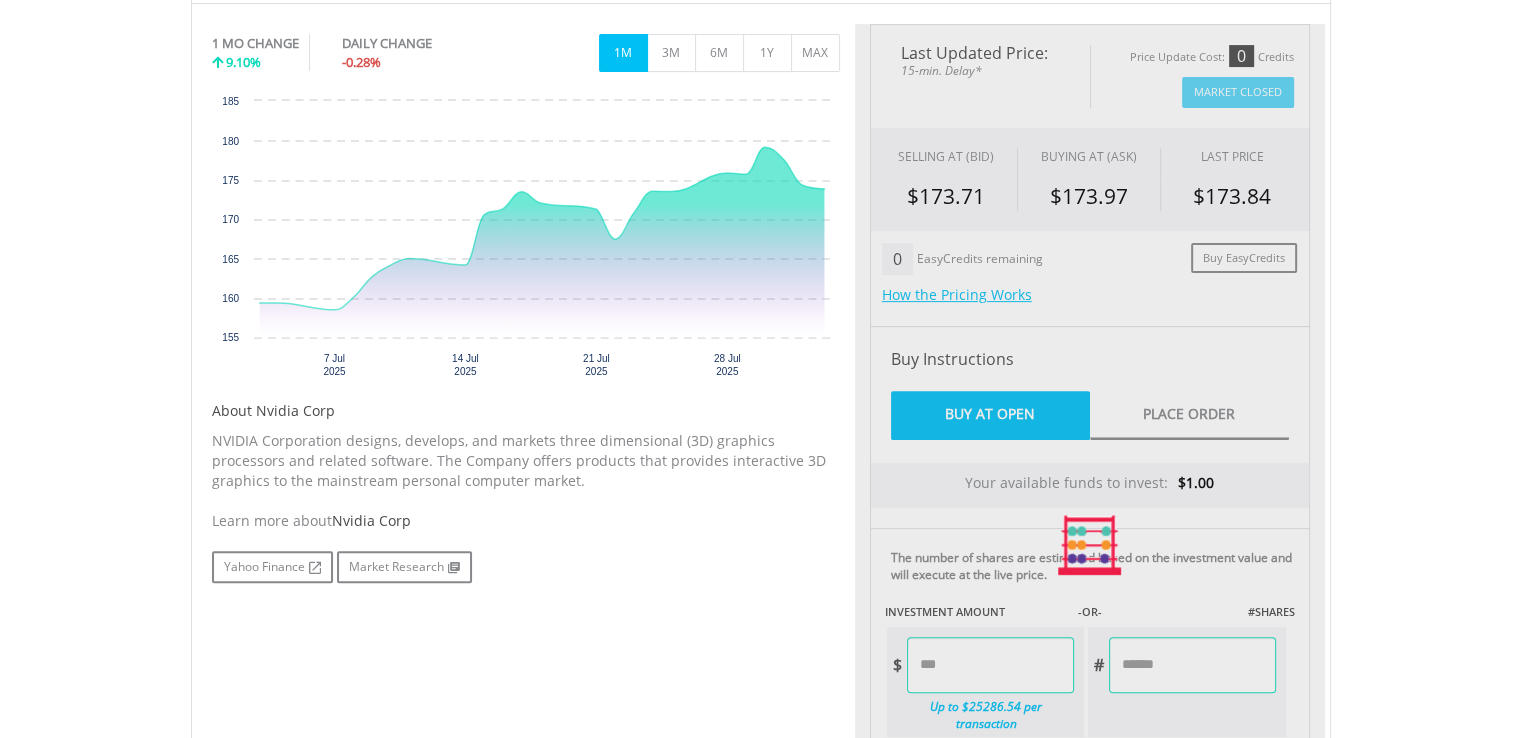 click on "Last Updated Price:
15-min. Delay*
Price Update Cost:
0
Credits
Market Closed
SELLING AT (BID)
BUYING AT                     (ASK)
LAST PRICE
$173.71
$173.97
$173.84
0
$" at bounding box center [1090, 545] 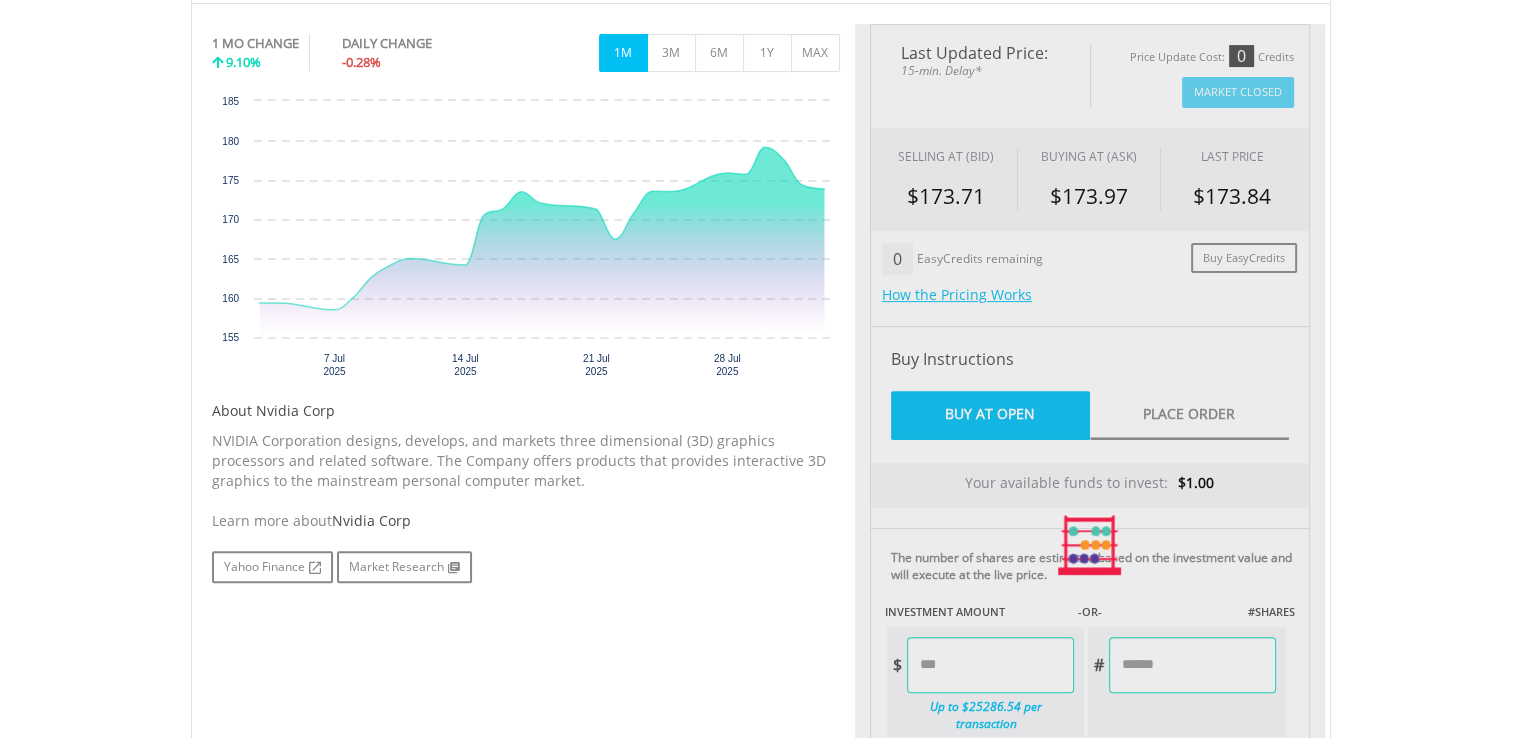 type on "******" 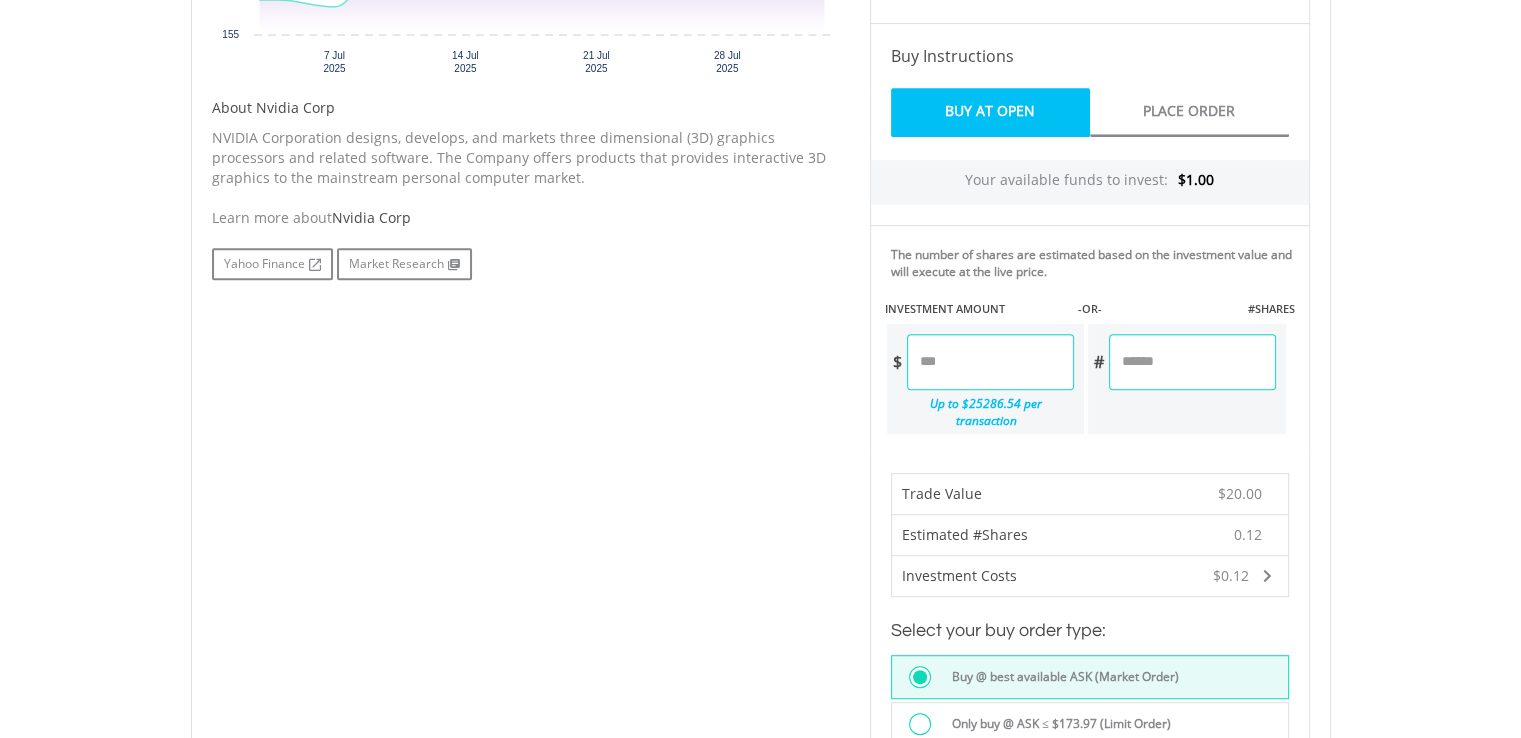 scroll, scrollTop: 898, scrollLeft: 0, axis: vertical 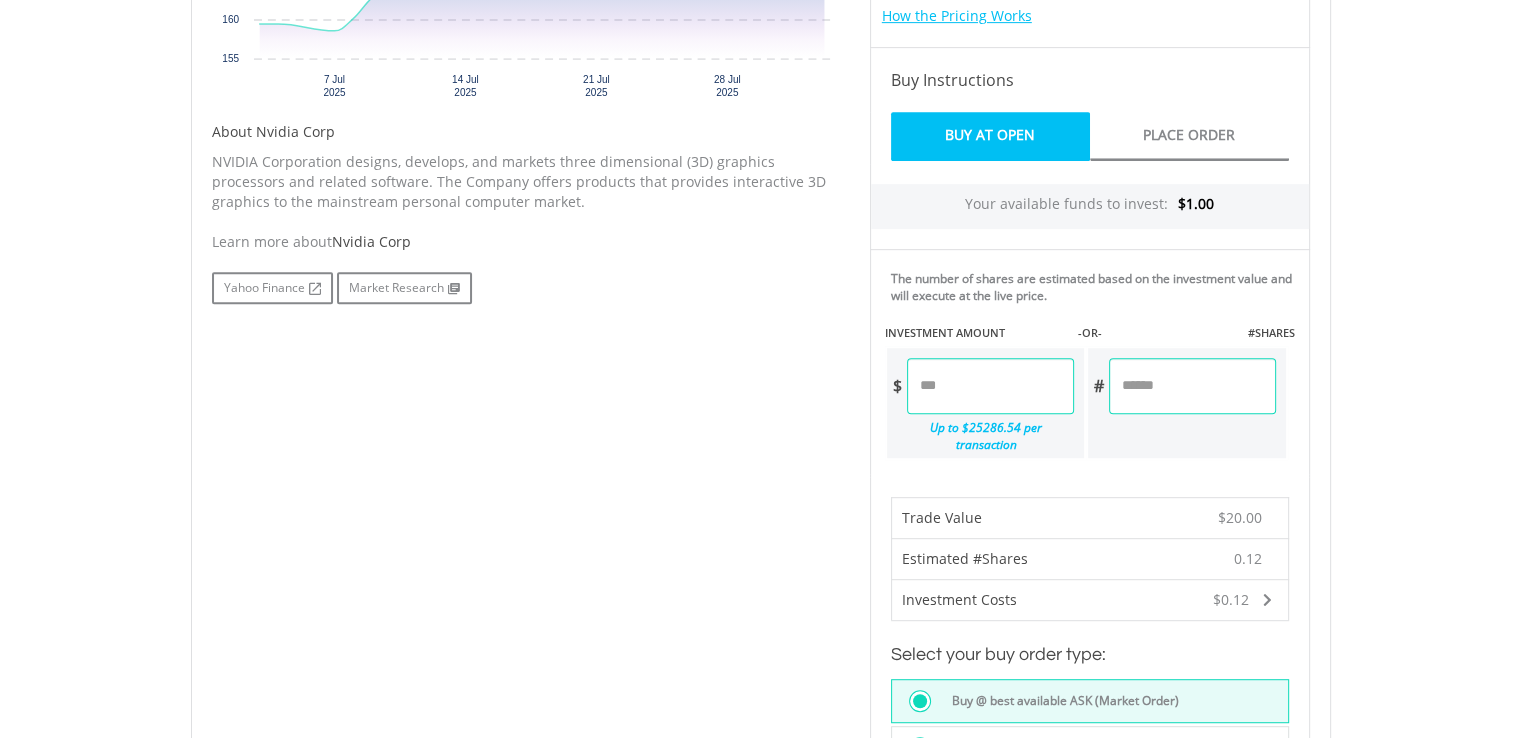 click on "Buy At Open" at bounding box center (990, 136) 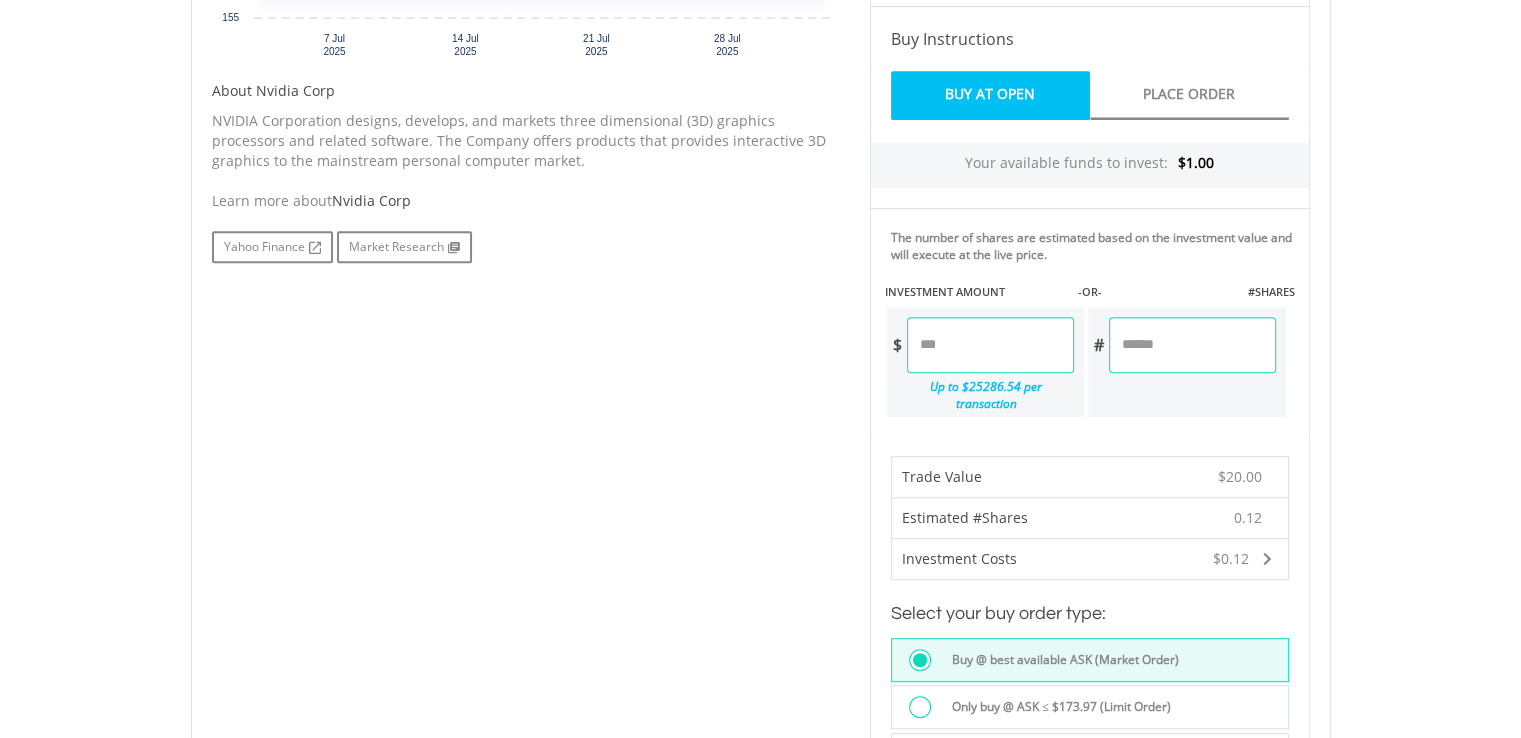 scroll, scrollTop: 985, scrollLeft: 0, axis: vertical 